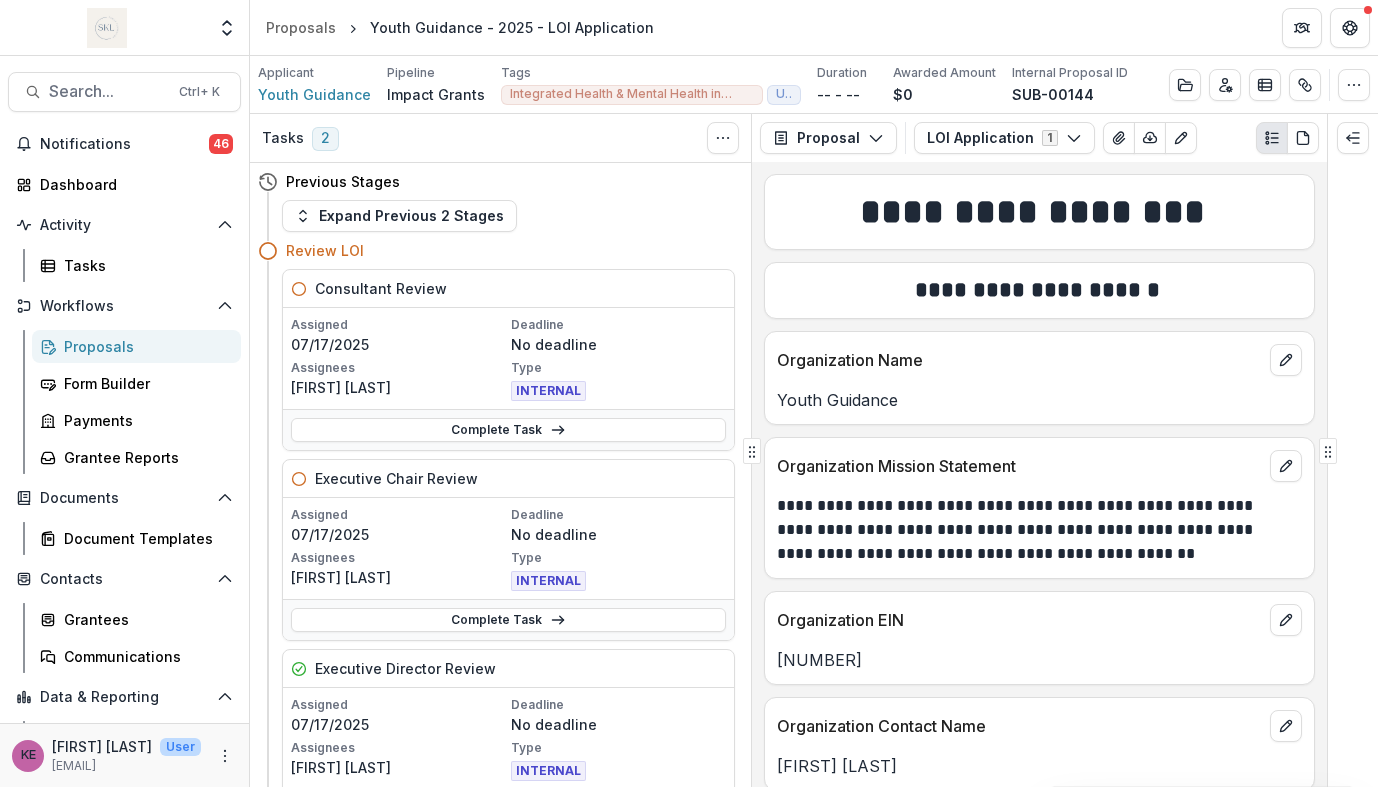 scroll, scrollTop: 0, scrollLeft: 0, axis: both 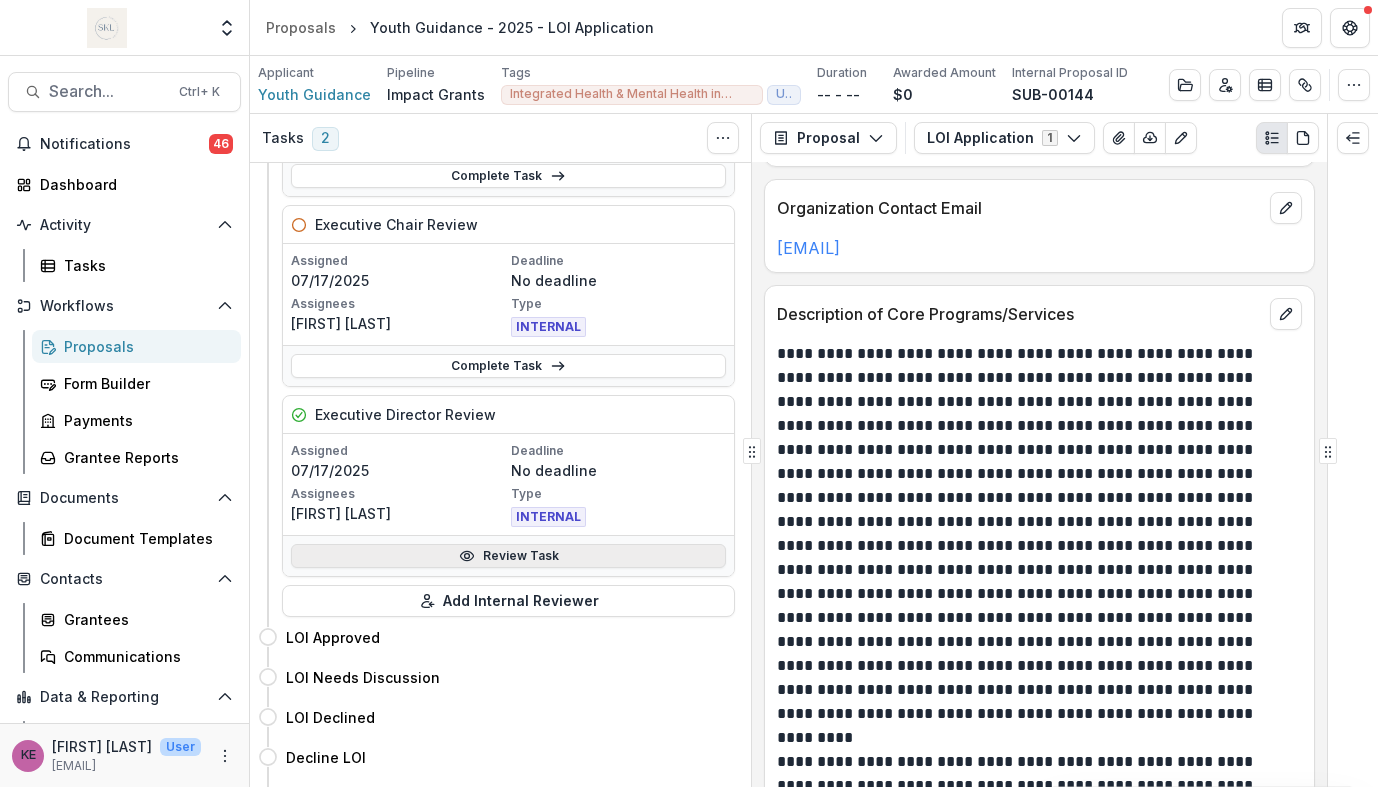 click on "Review Task" at bounding box center [508, 556] 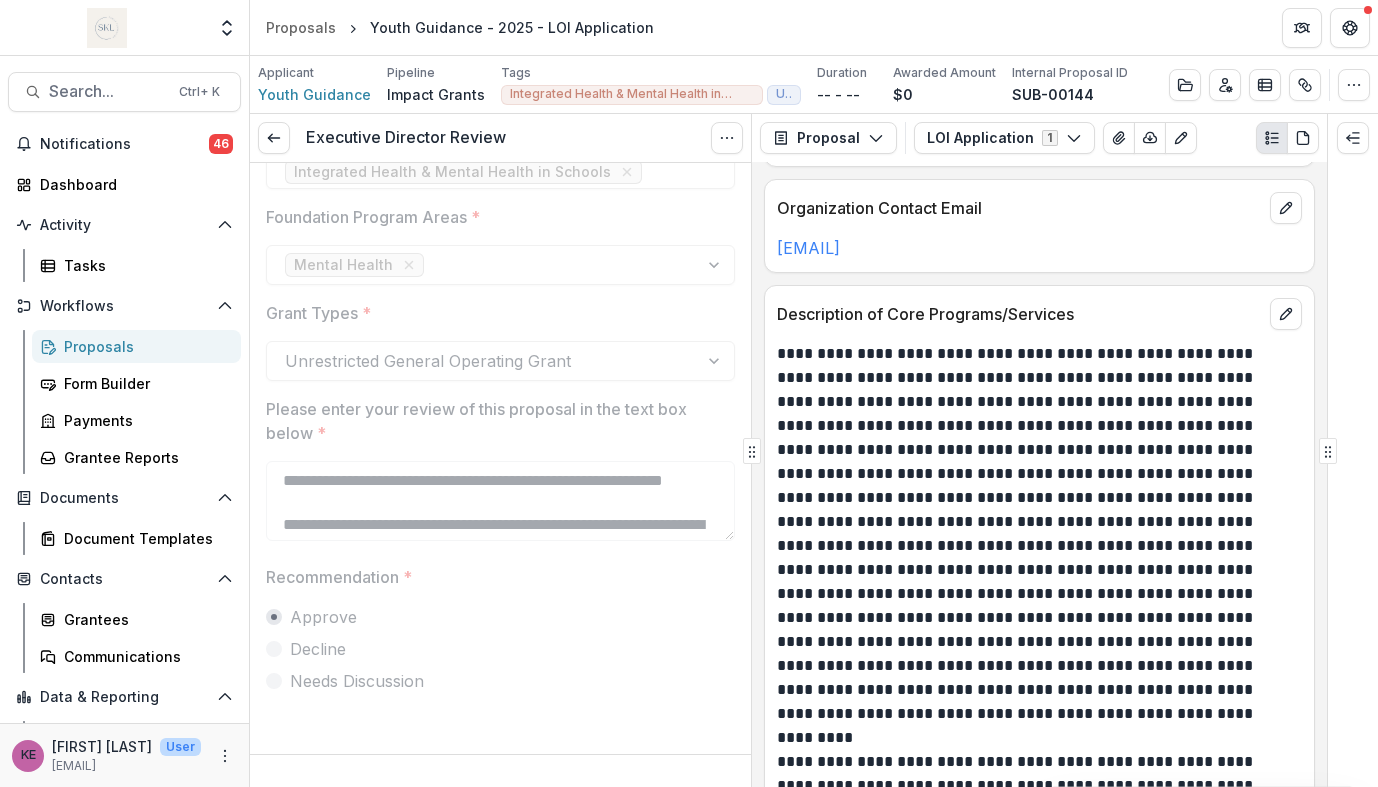 scroll, scrollTop: 0, scrollLeft: 0, axis: both 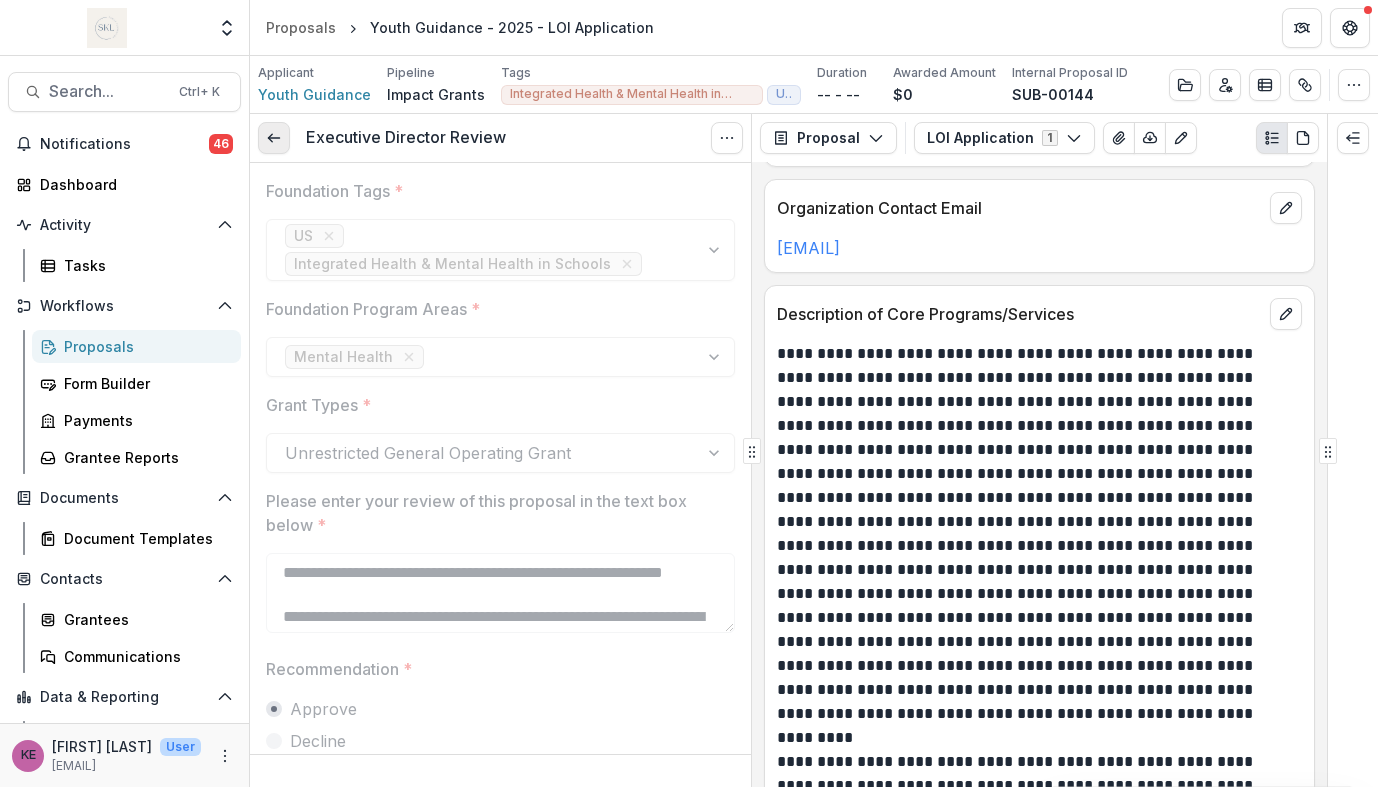 click 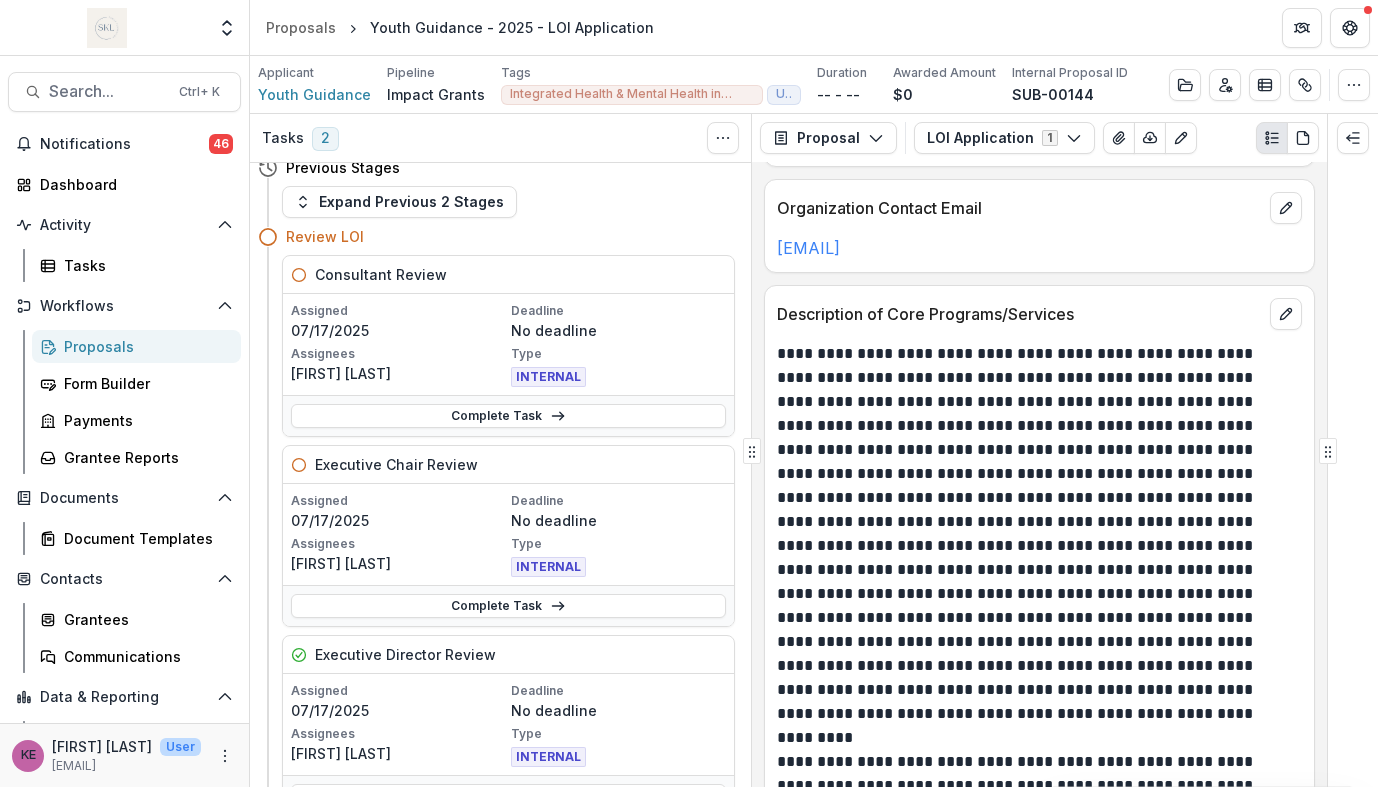 scroll, scrollTop: 15, scrollLeft: 0, axis: vertical 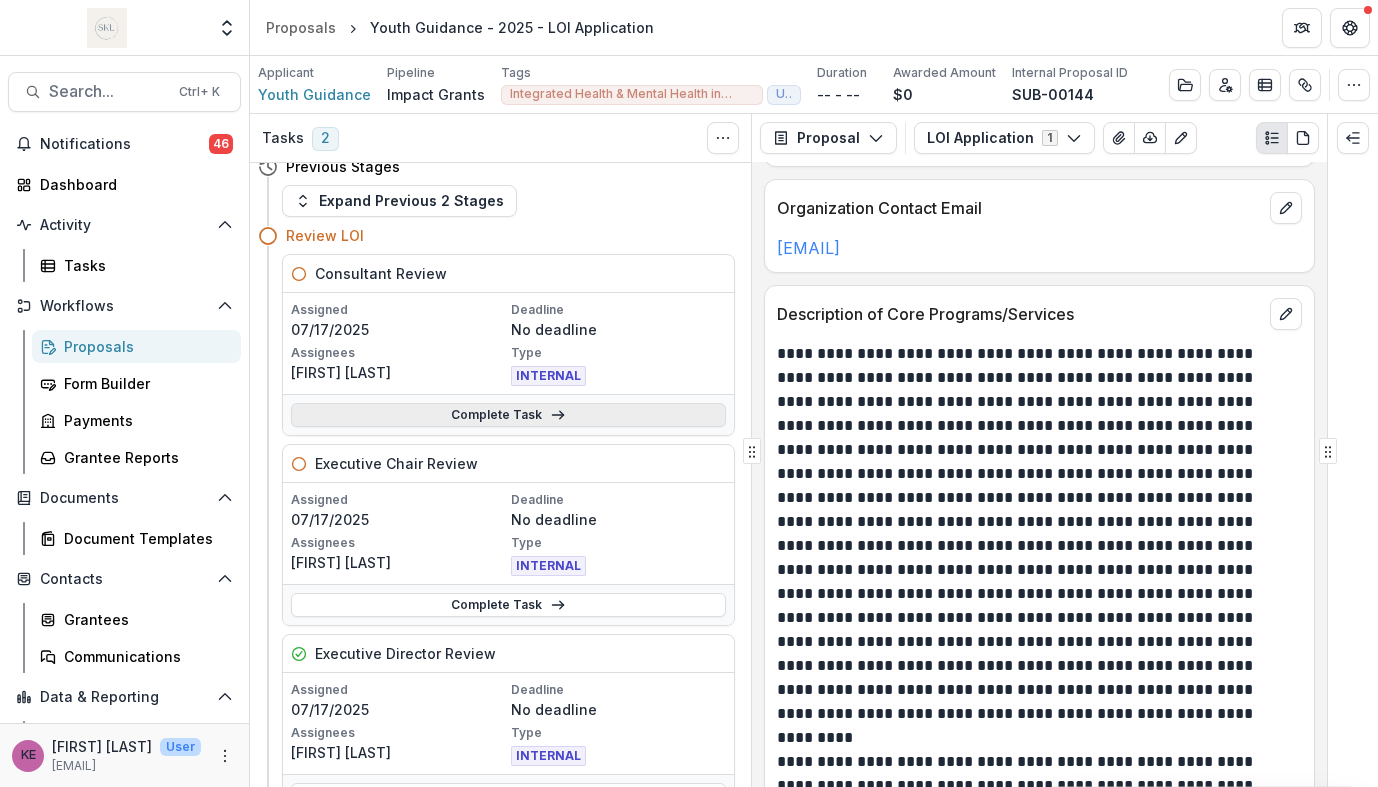 click on "Complete Task" at bounding box center (508, 415) 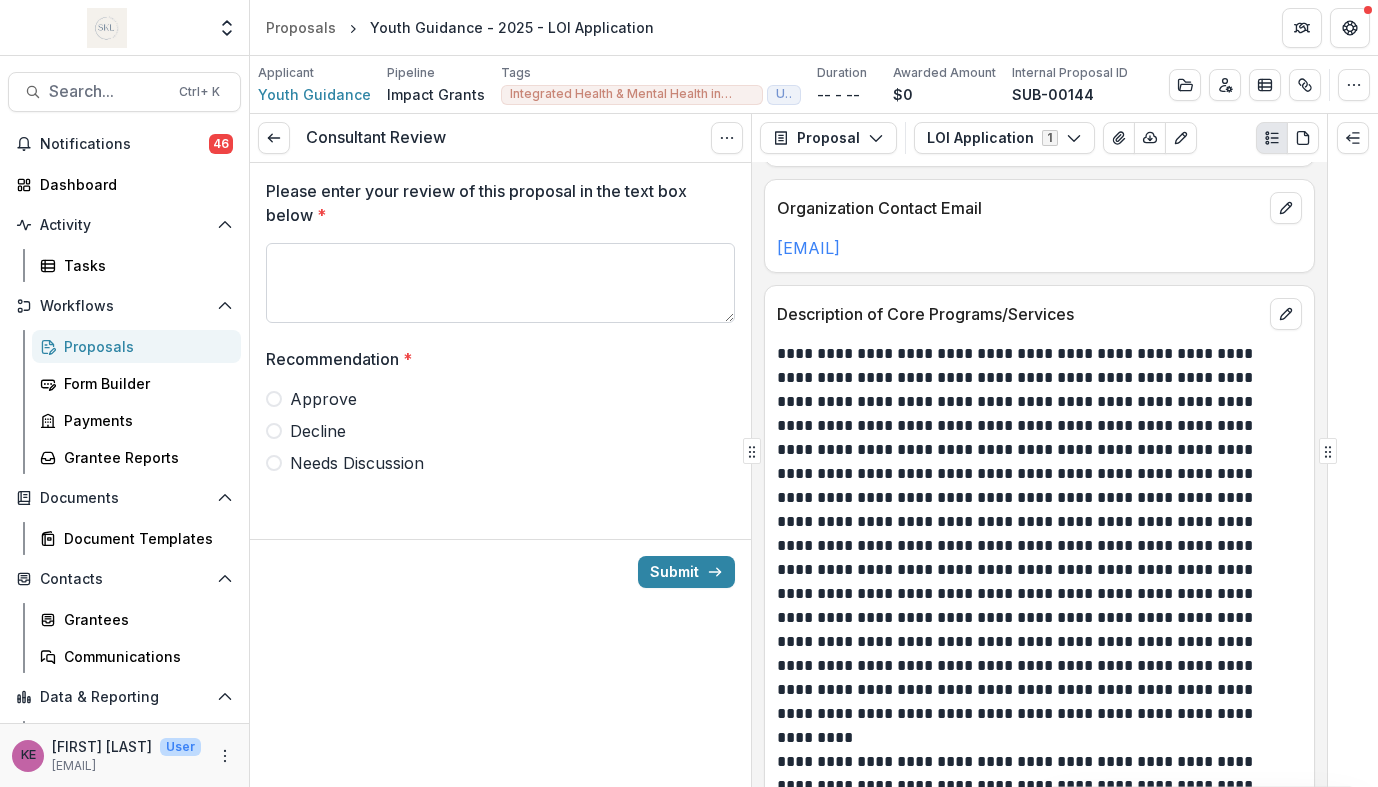 click on "Please enter your review of this proposal in the text box below *" at bounding box center [500, 283] 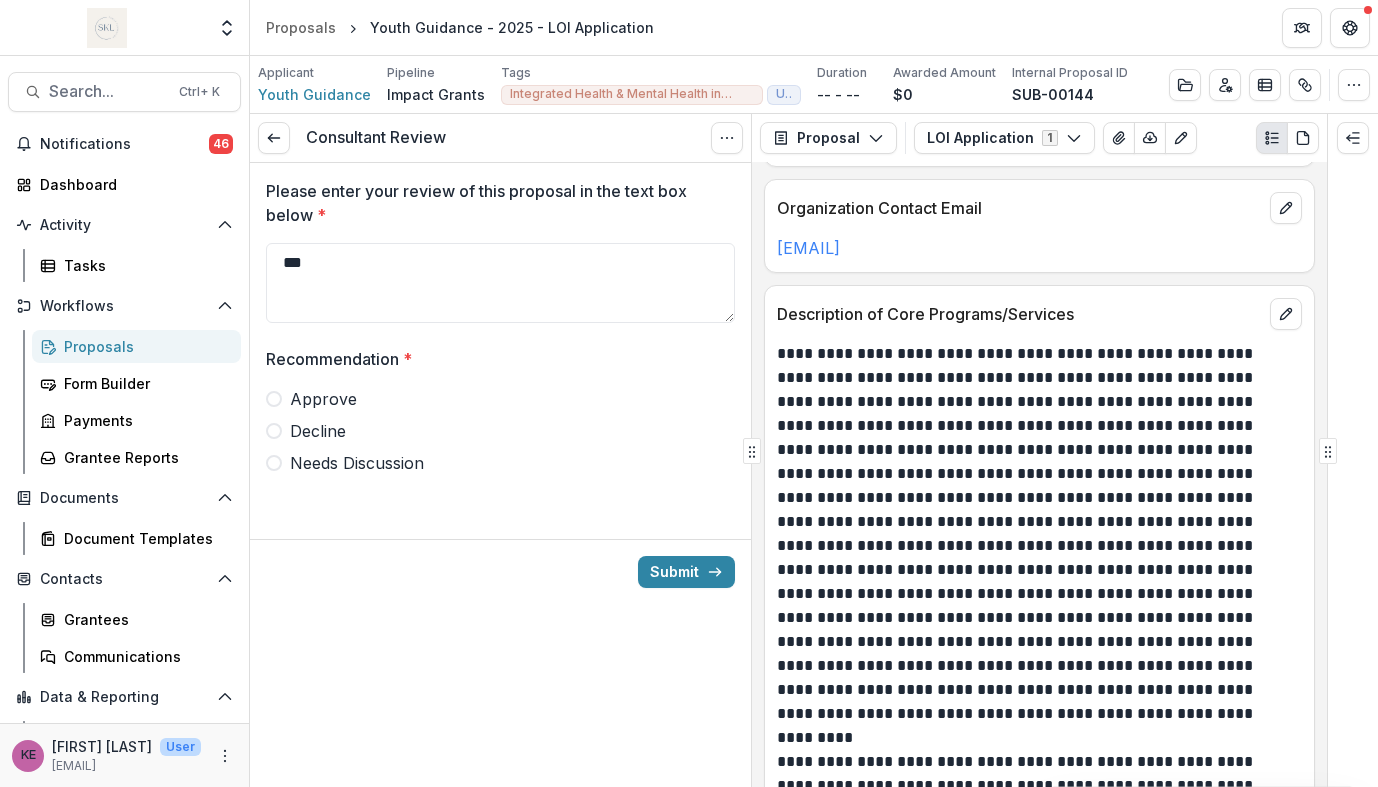 type on "***" 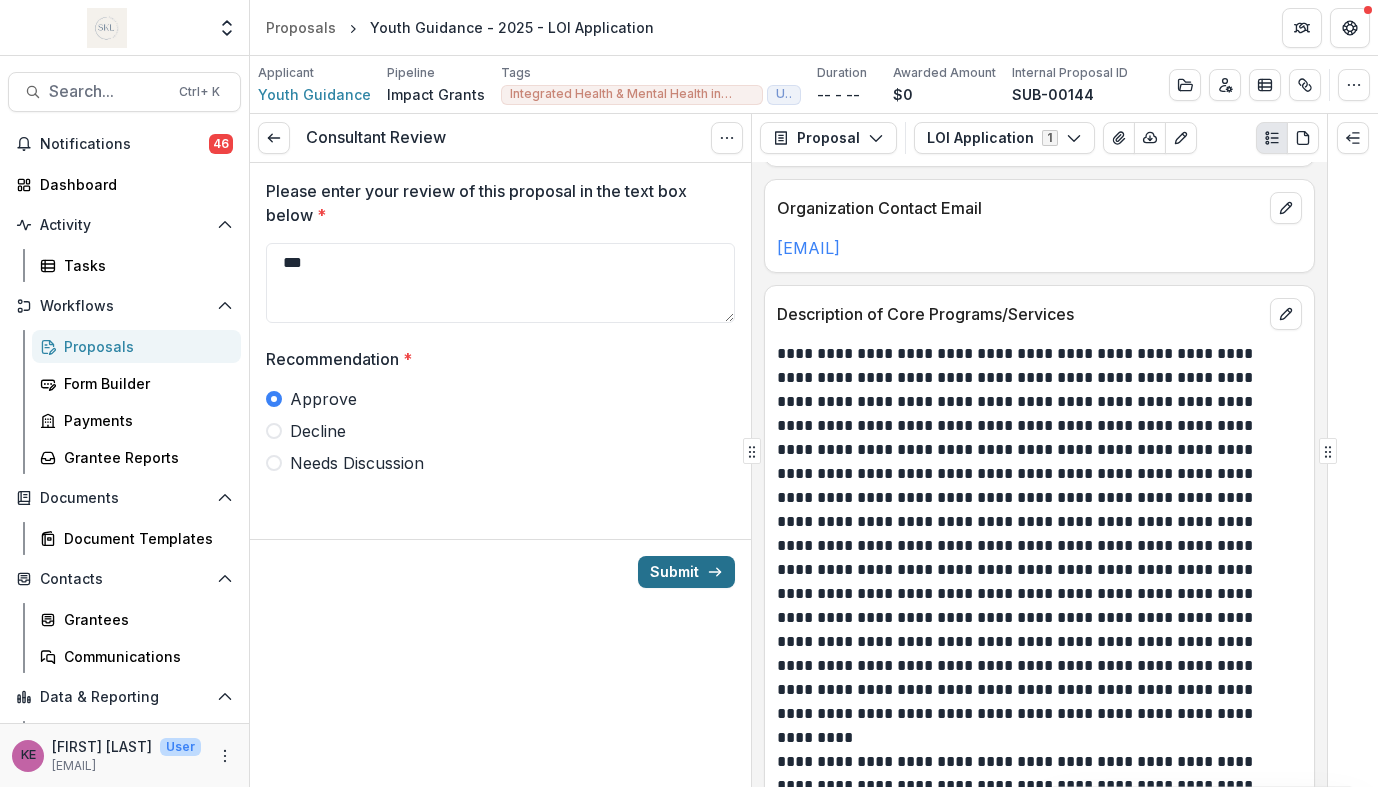 click on "Submit" at bounding box center (686, 572) 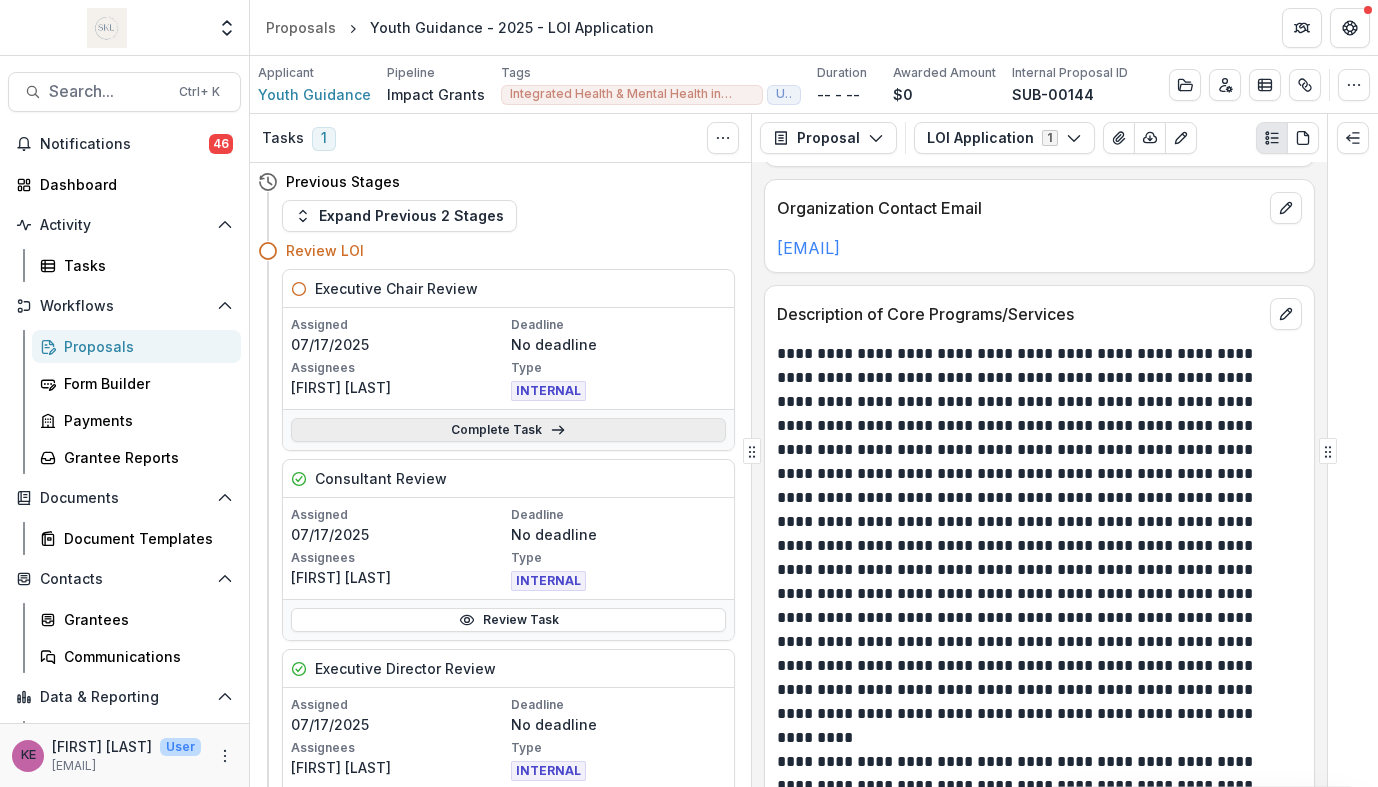 click on "Complete Task" at bounding box center [508, 430] 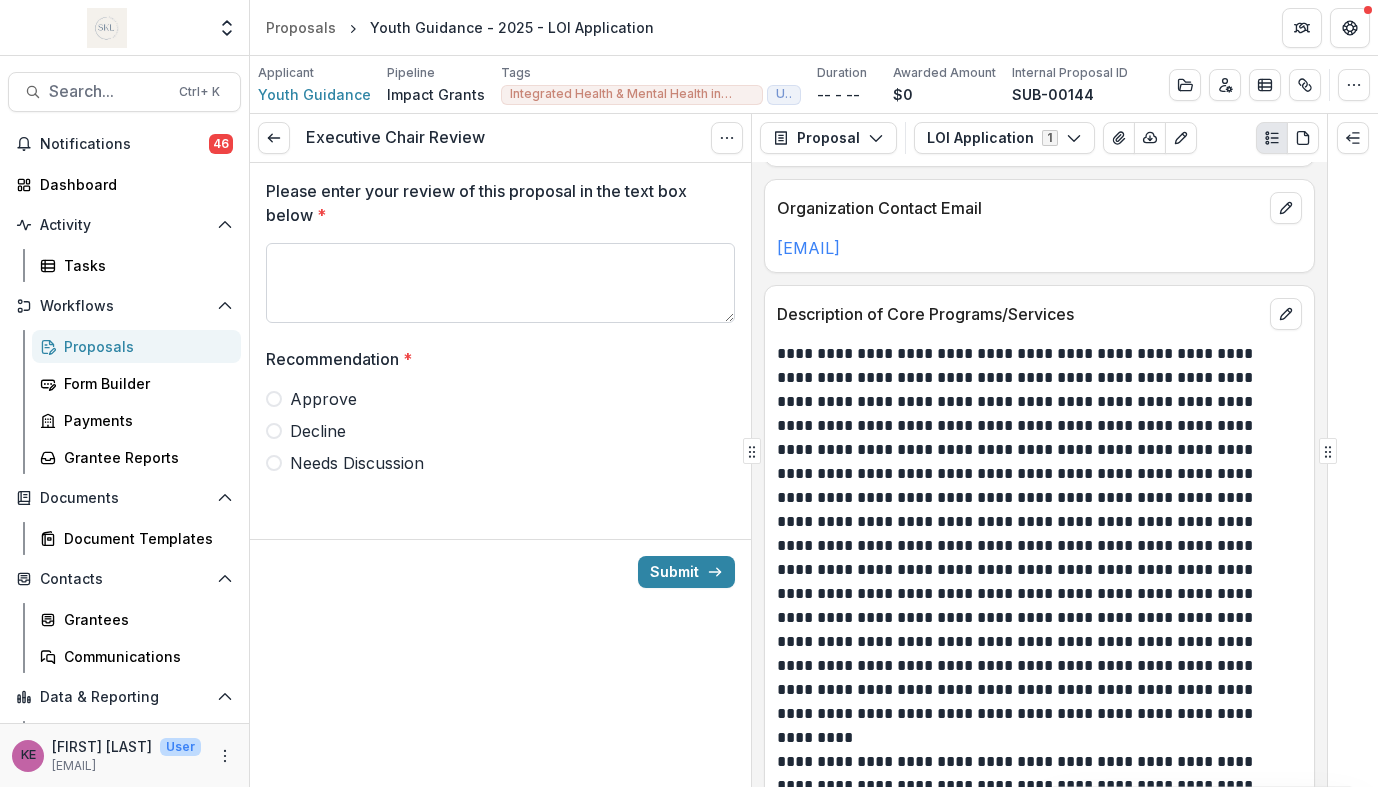 click on "Please enter your review of this proposal in the text box below *" at bounding box center (500, 283) 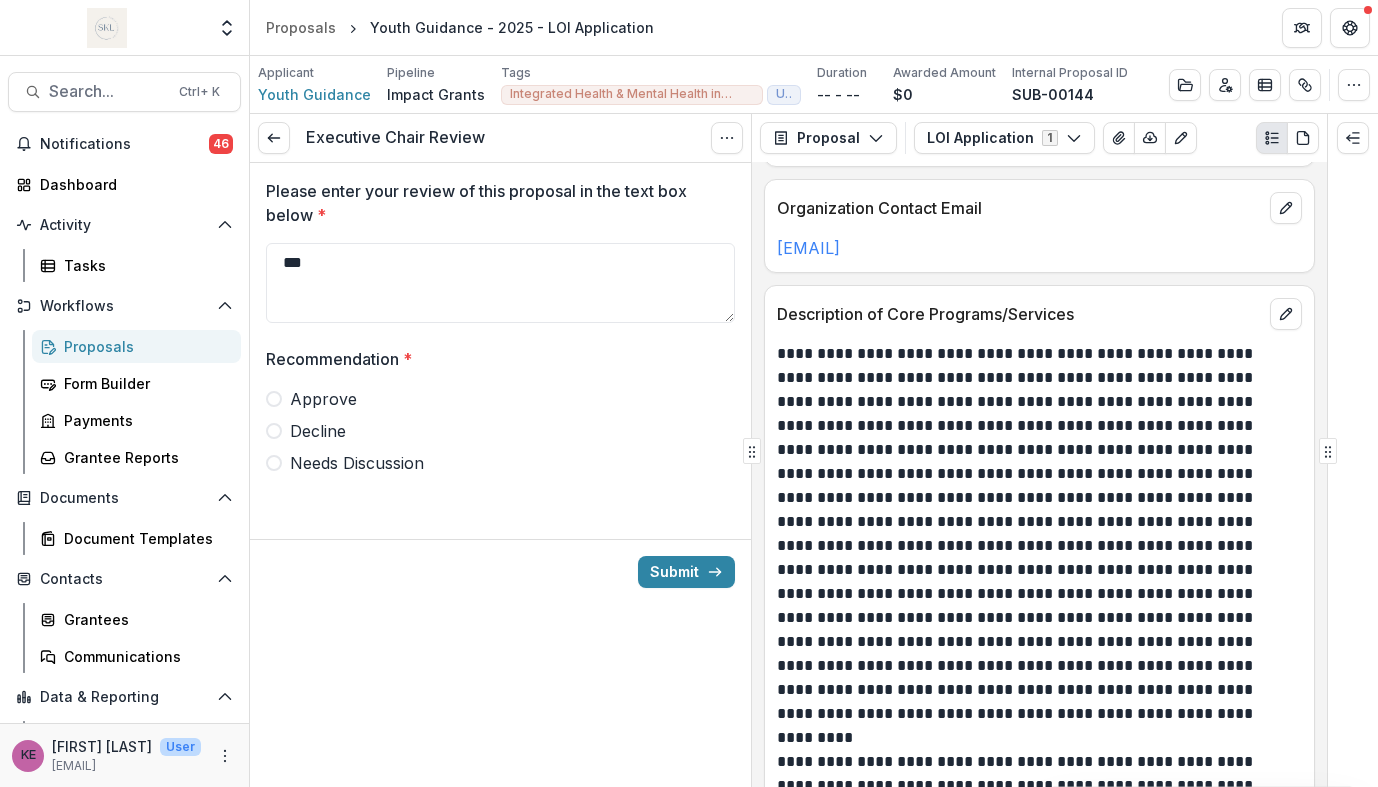type on "***" 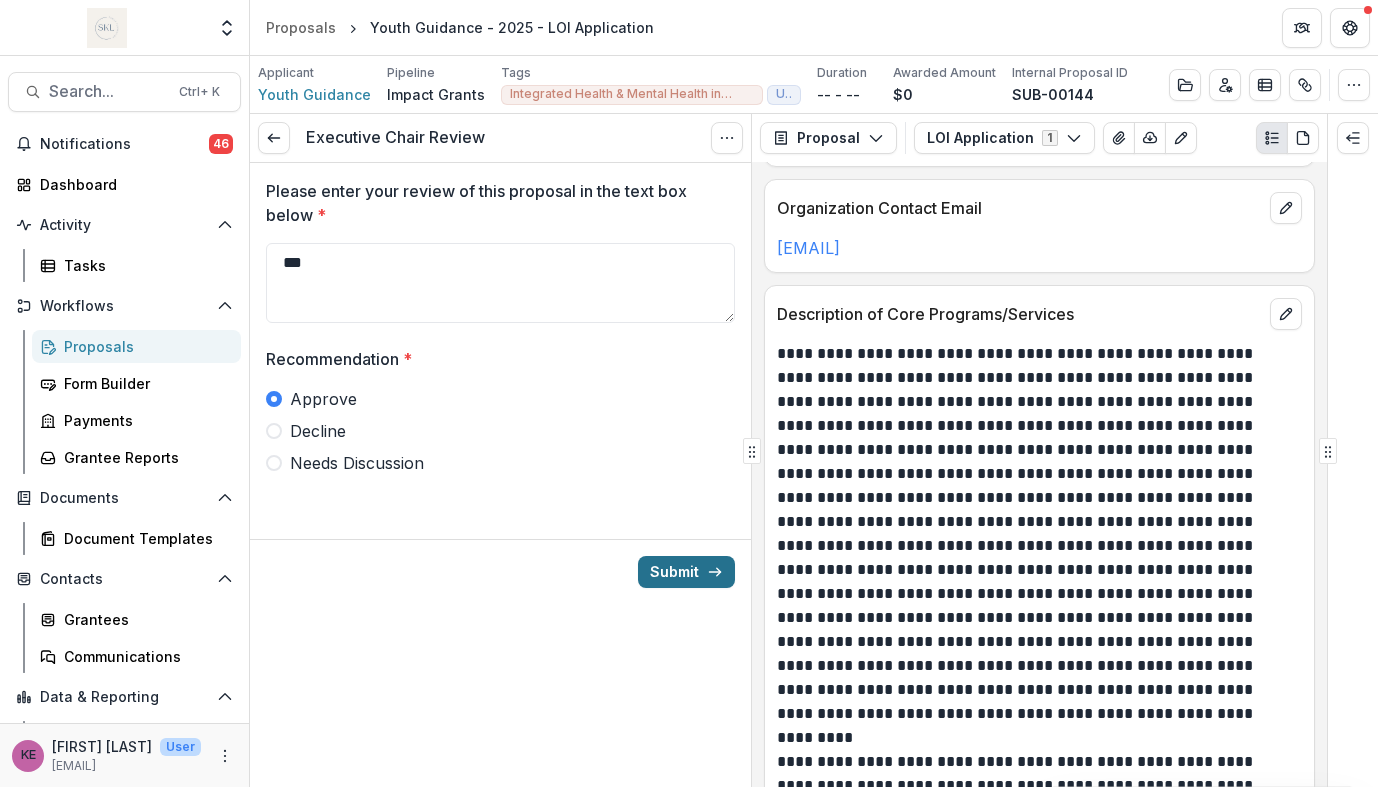 click on "Submit" at bounding box center [686, 572] 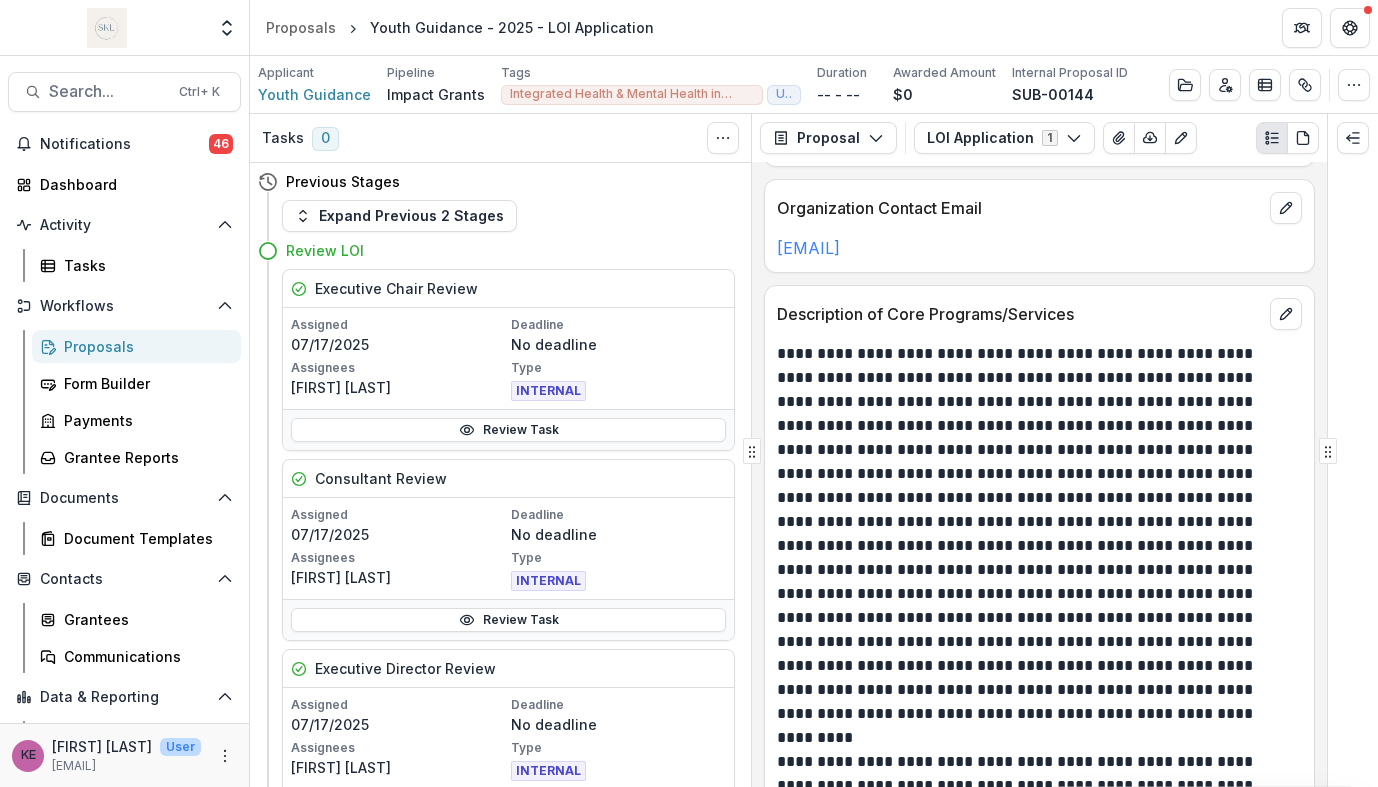 click on "Proposals" at bounding box center [136, 346] 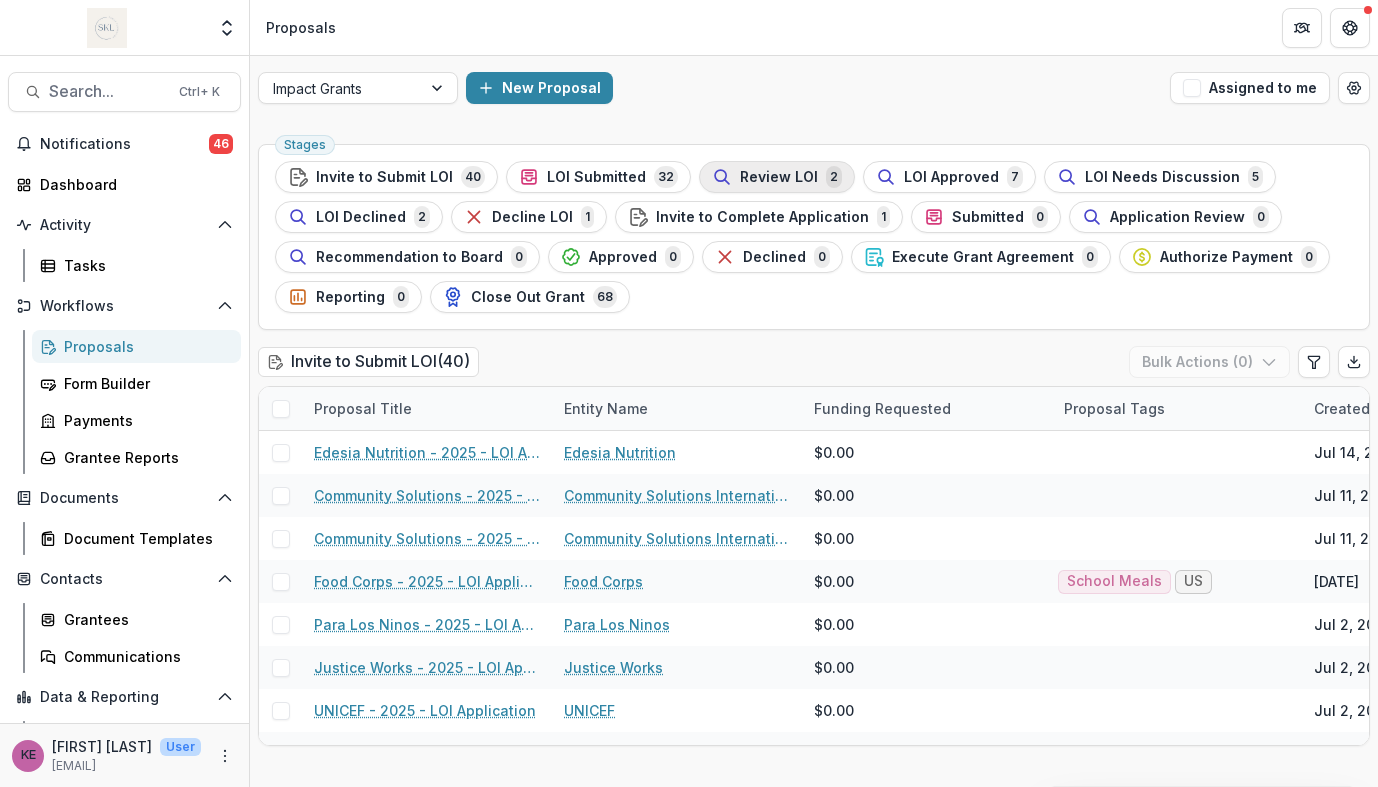 click on "Review LOI" at bounding box center (779, 177) 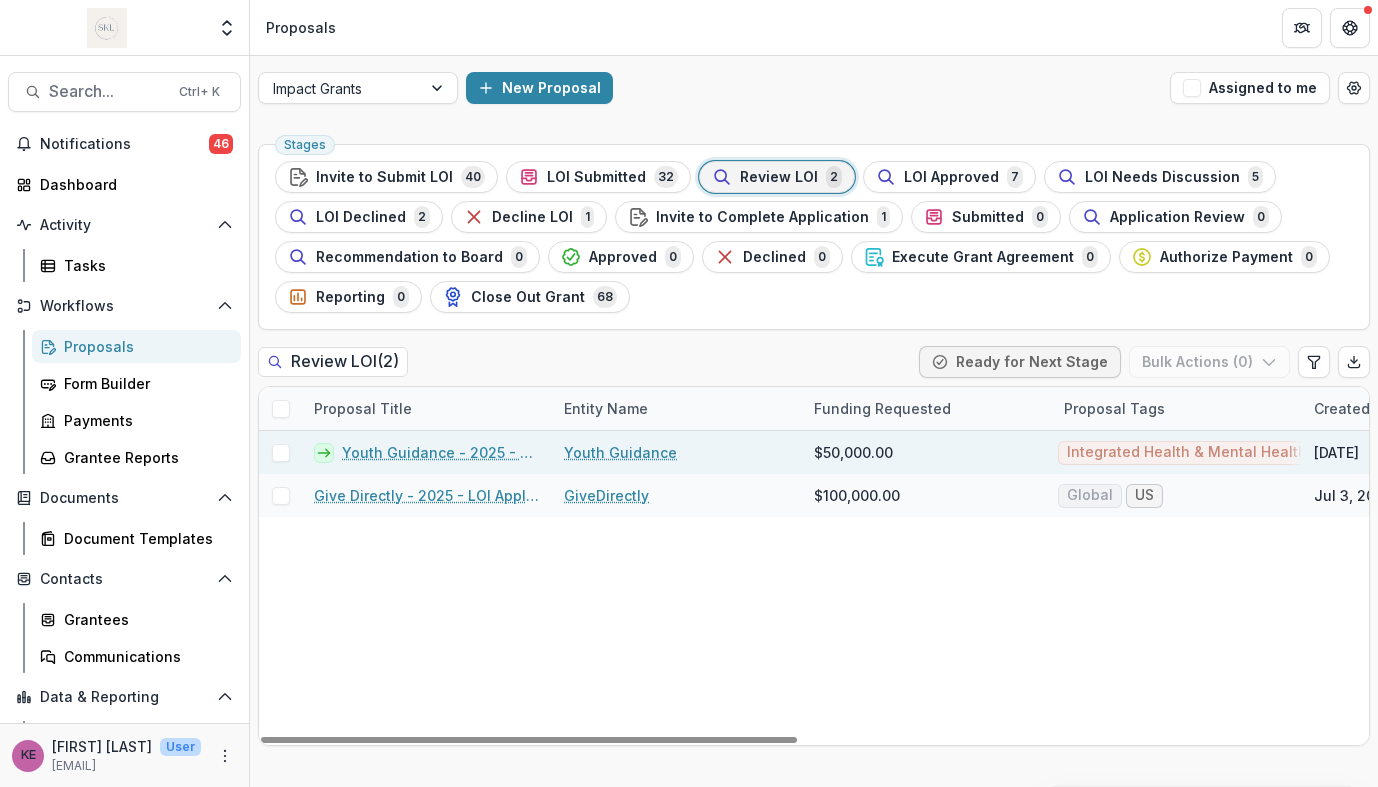 click on "Youth Guidance - 2025 - LOI Application" at bounding box center [441, 452] 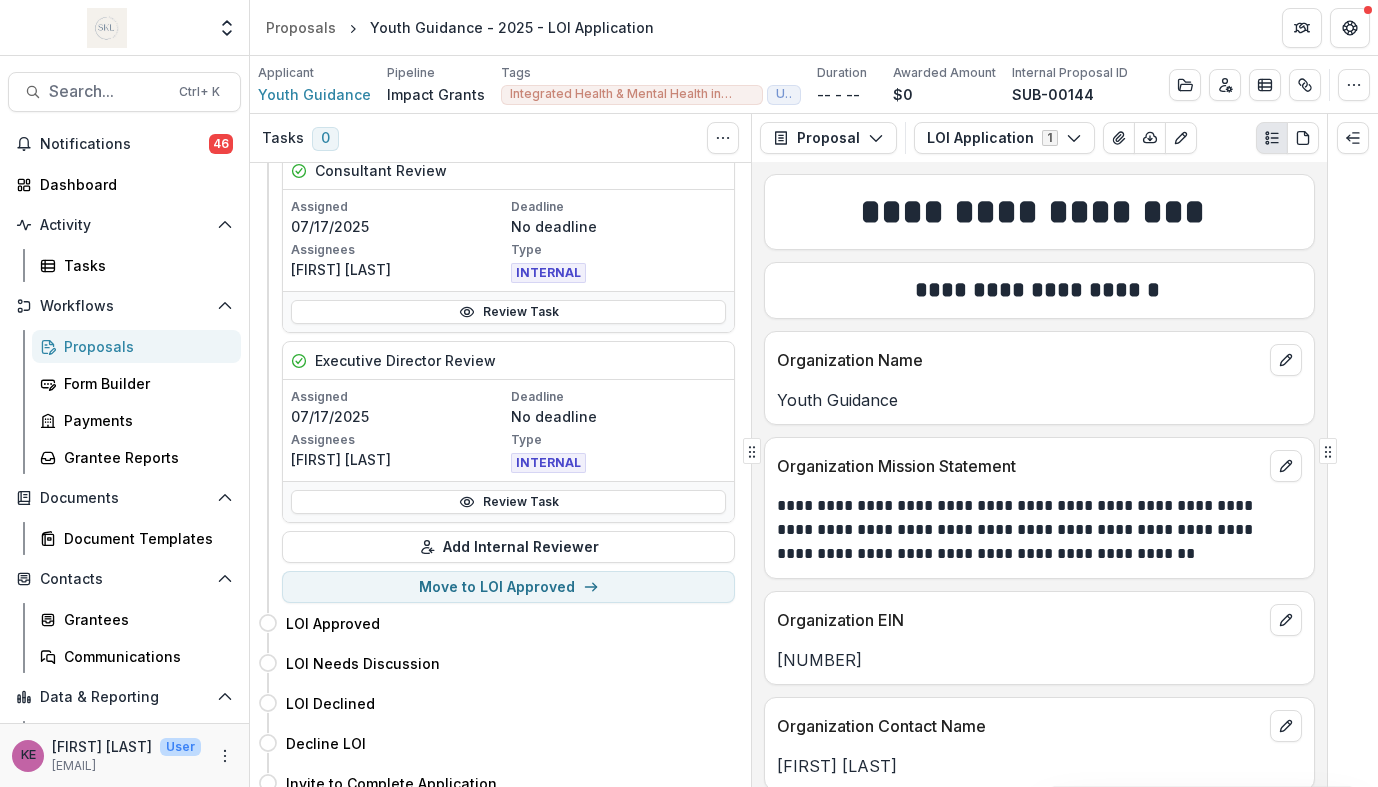 scroll, scrollTop: 308, scrollLeft: 0, axis: vertical 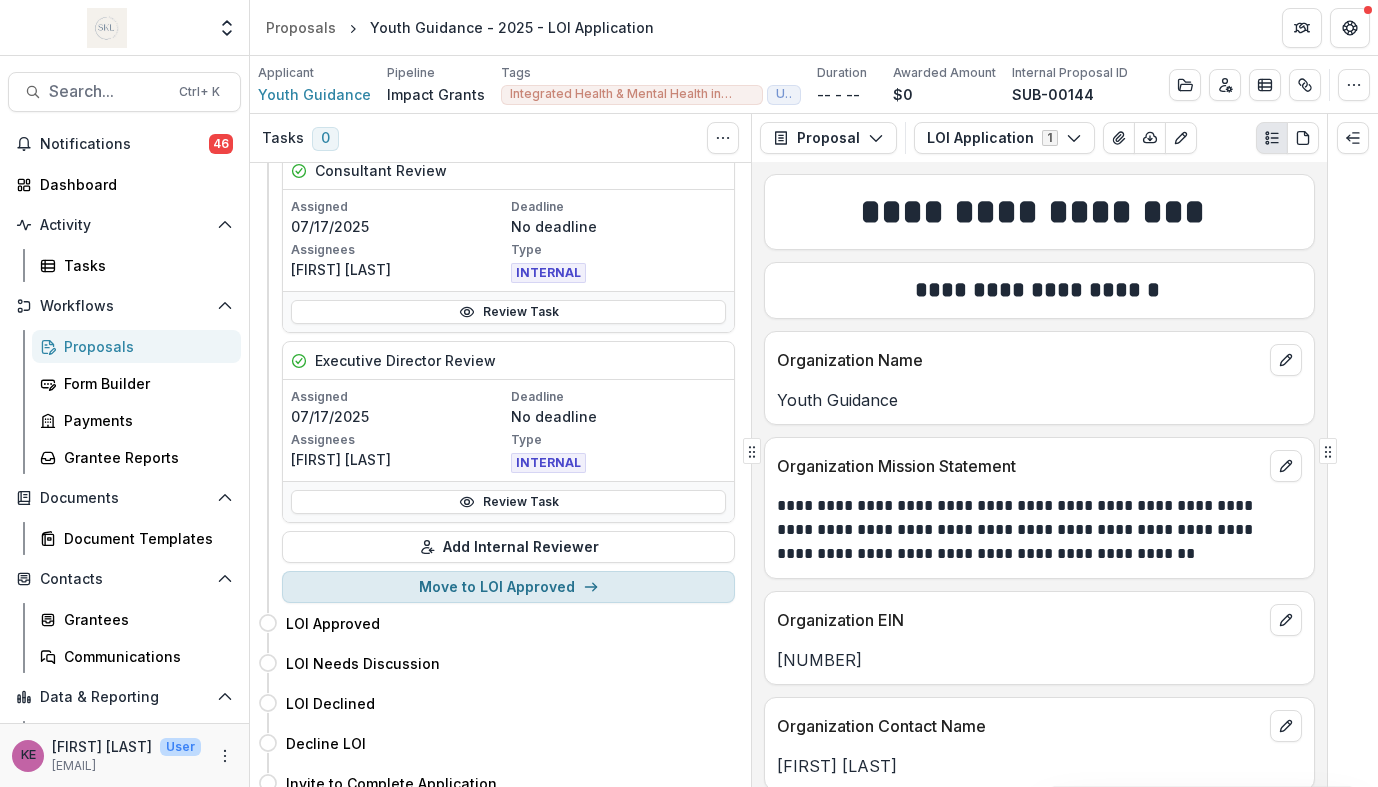 click on "Move to LOI Approved" at bounding box center (508, 587) 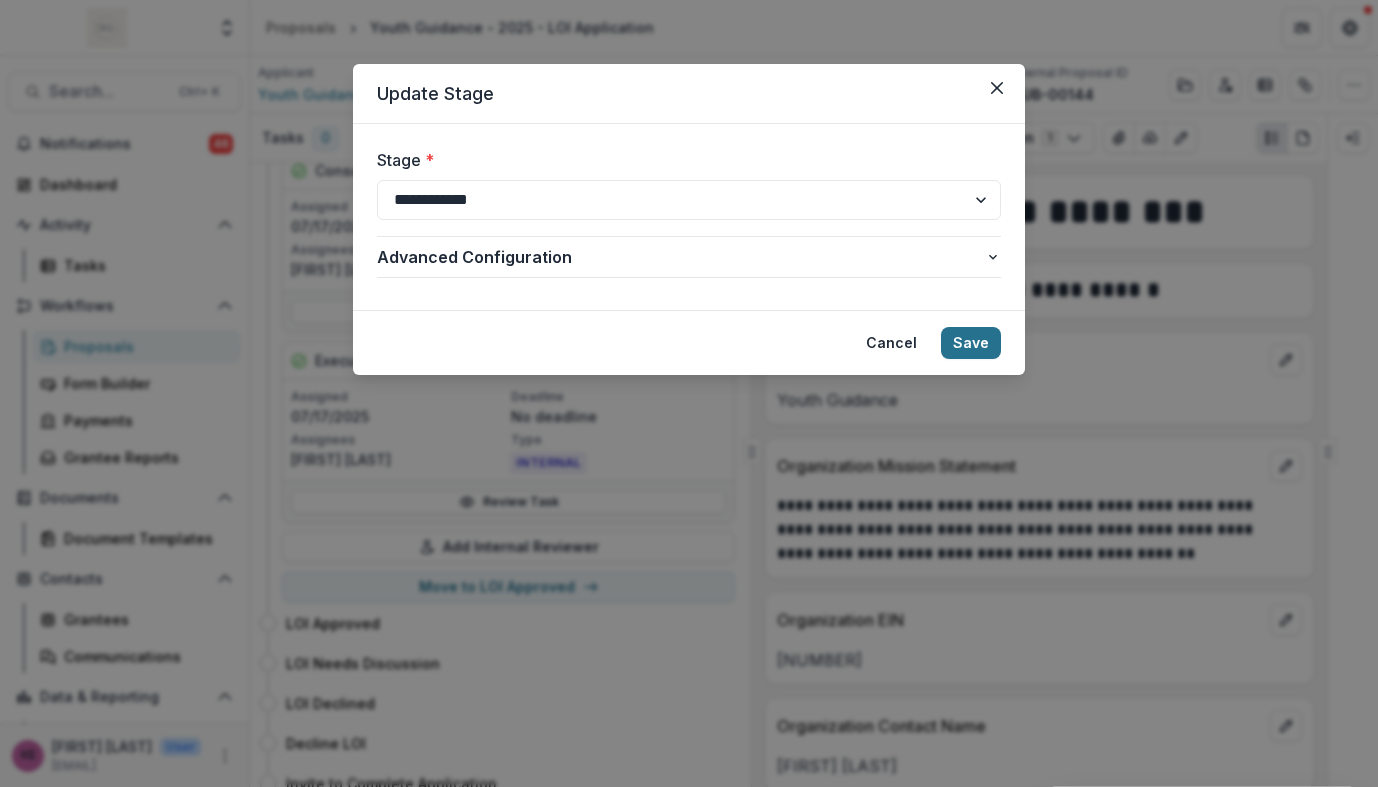 click on "Save" at bounding box center (971, 343) 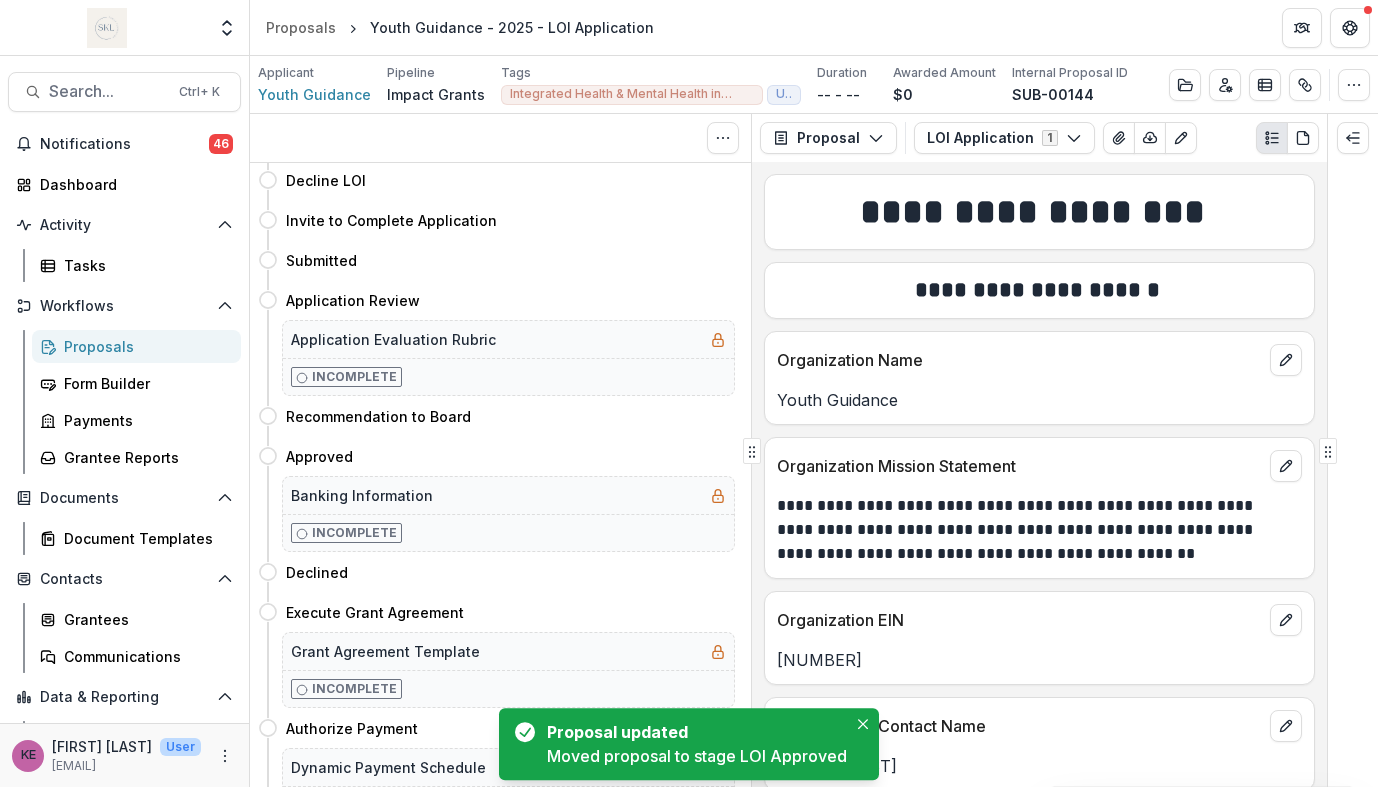 scroll, scrollTop: 0, scrollLeft: 0, axis: both 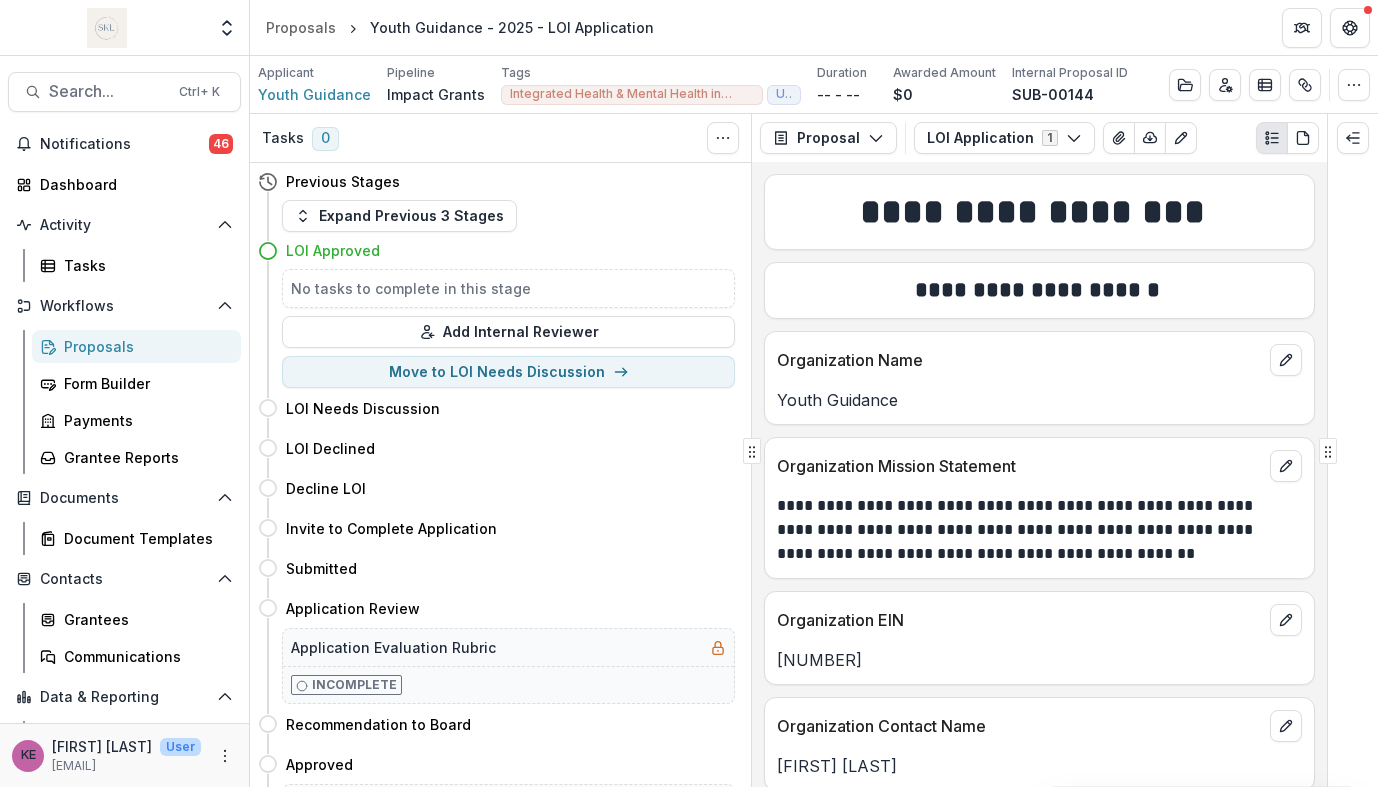 click on "Proposals" at bounding box center (144, 346) 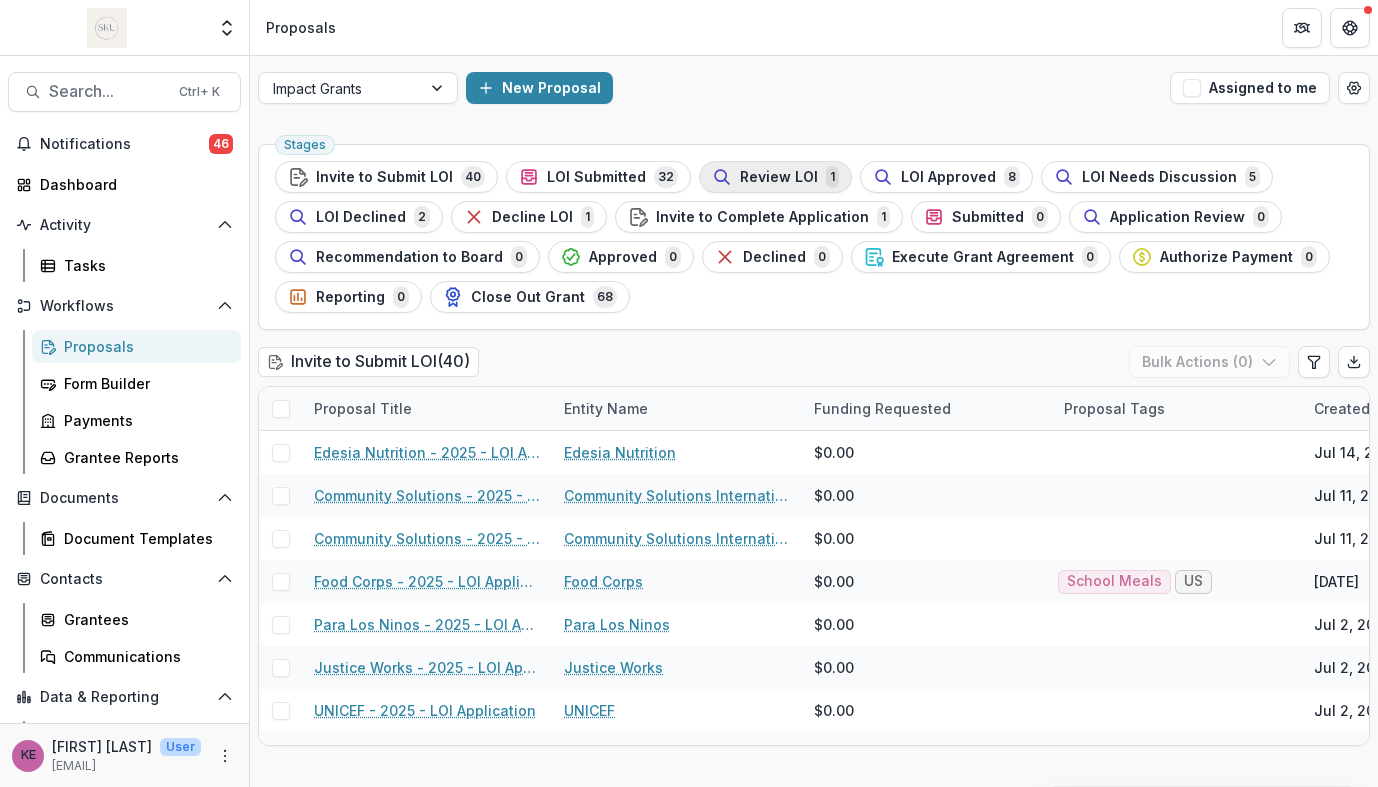 click on "Review LOI" at bounding box center (779, 177) 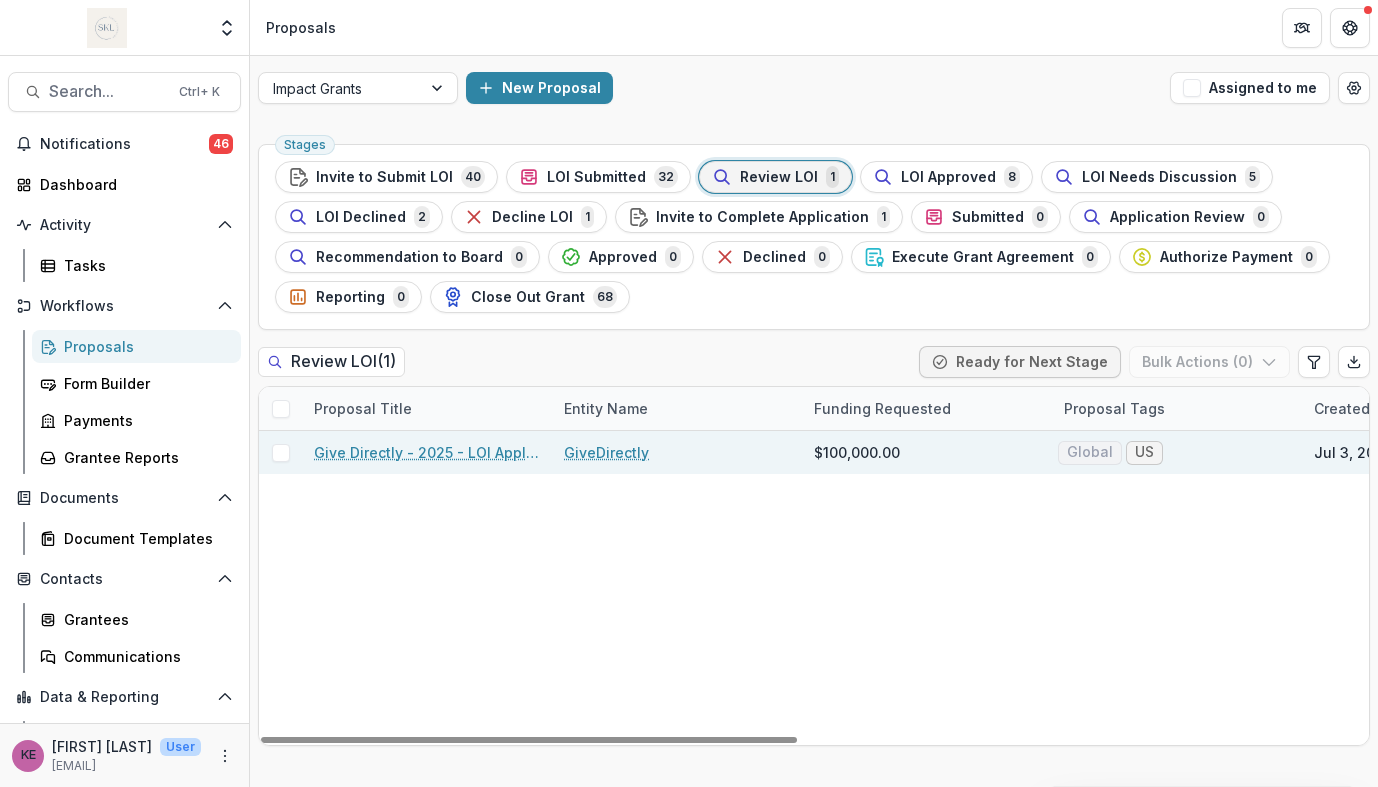 click on "Give Directly - 2025 - LOI Application" at bounding box center [427, 452] 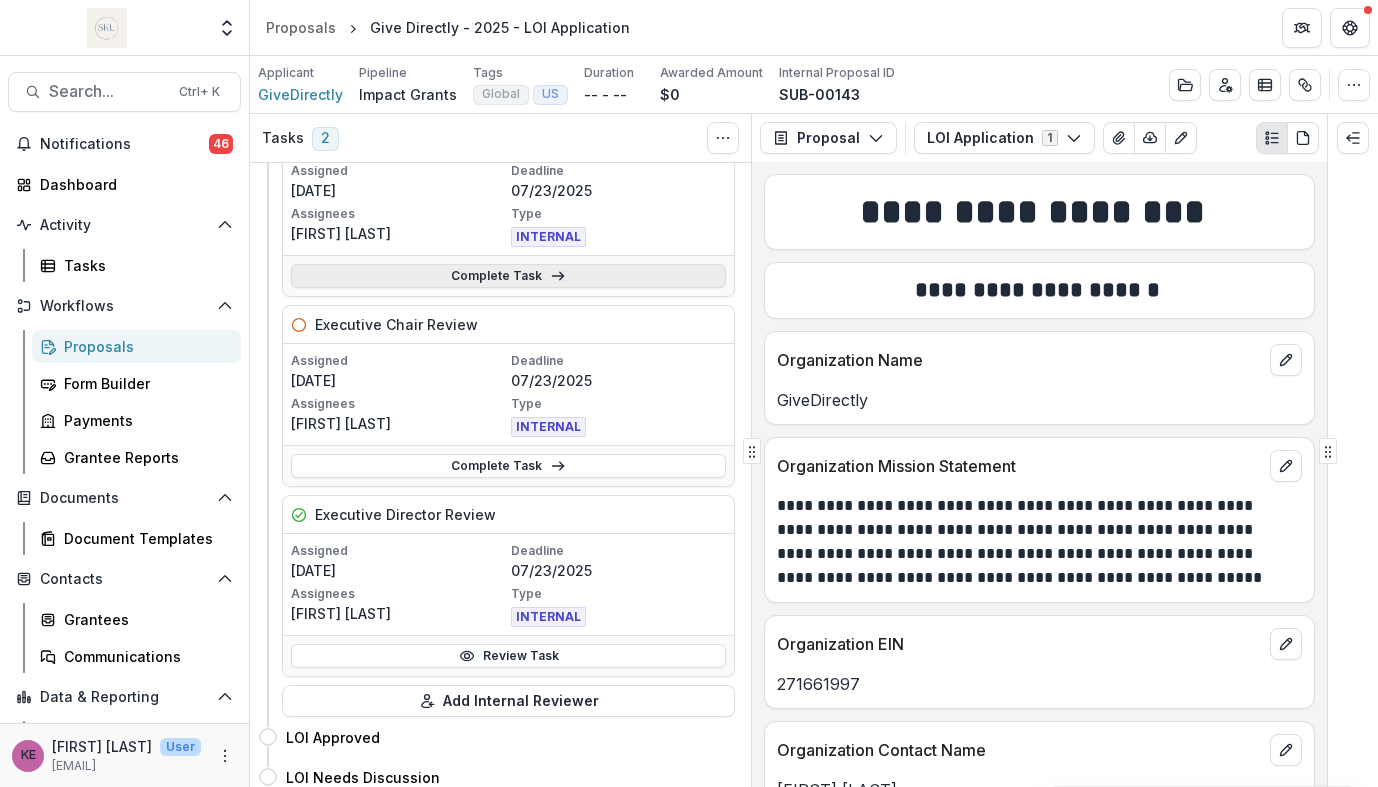 scroll, scrollTop: 302, scrollLeft: 0, axis: vertical 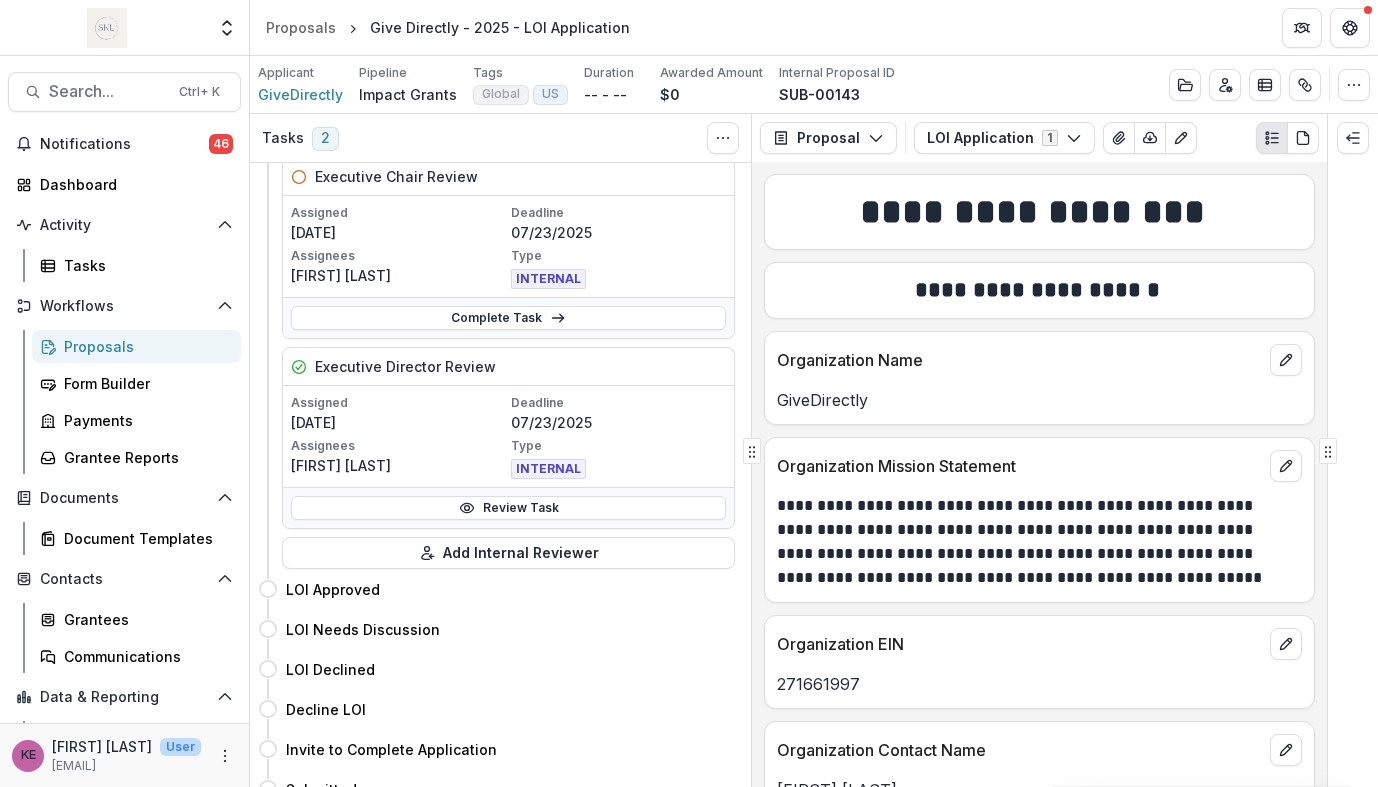 click on "Review Task" at bounding box center [508, 507] 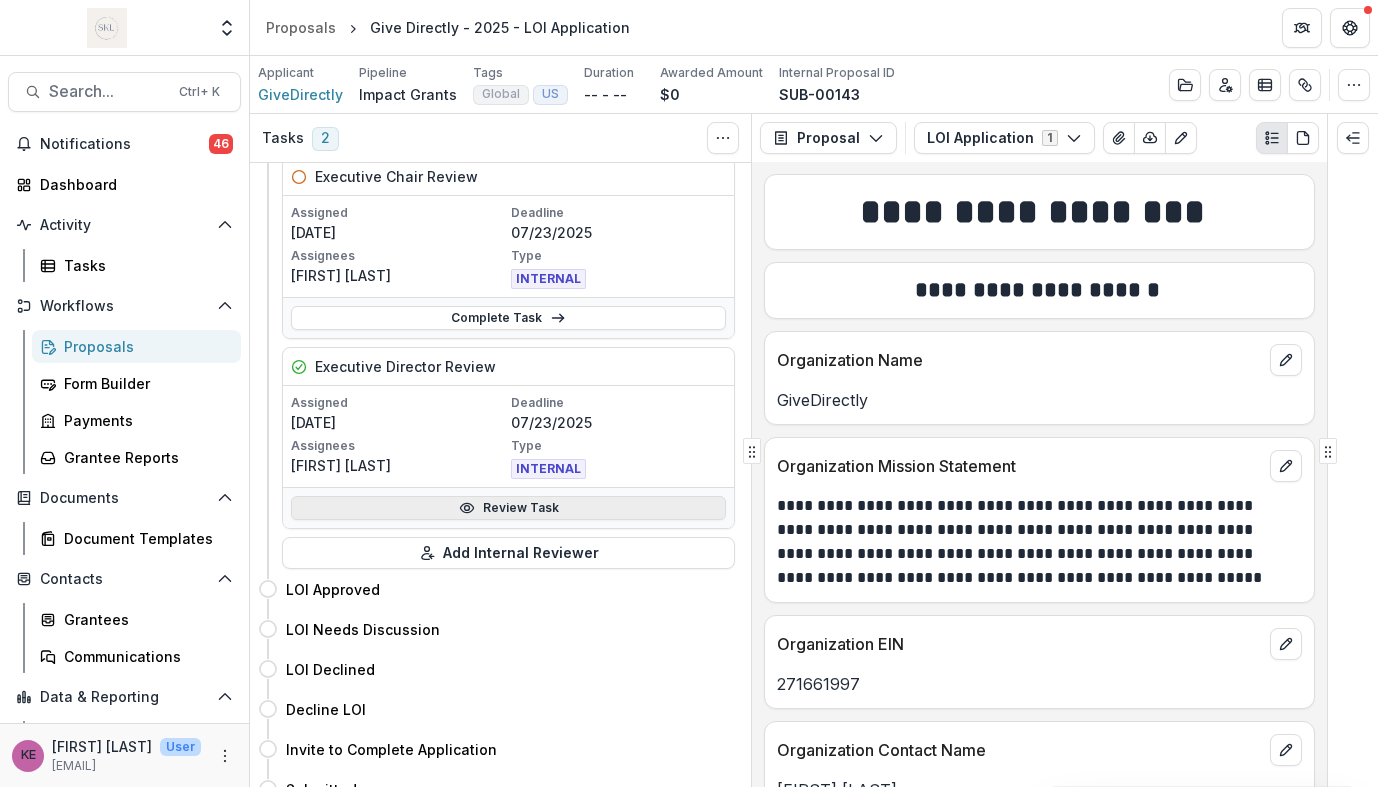 click on "Review Task" at bounding box center [508, 508] 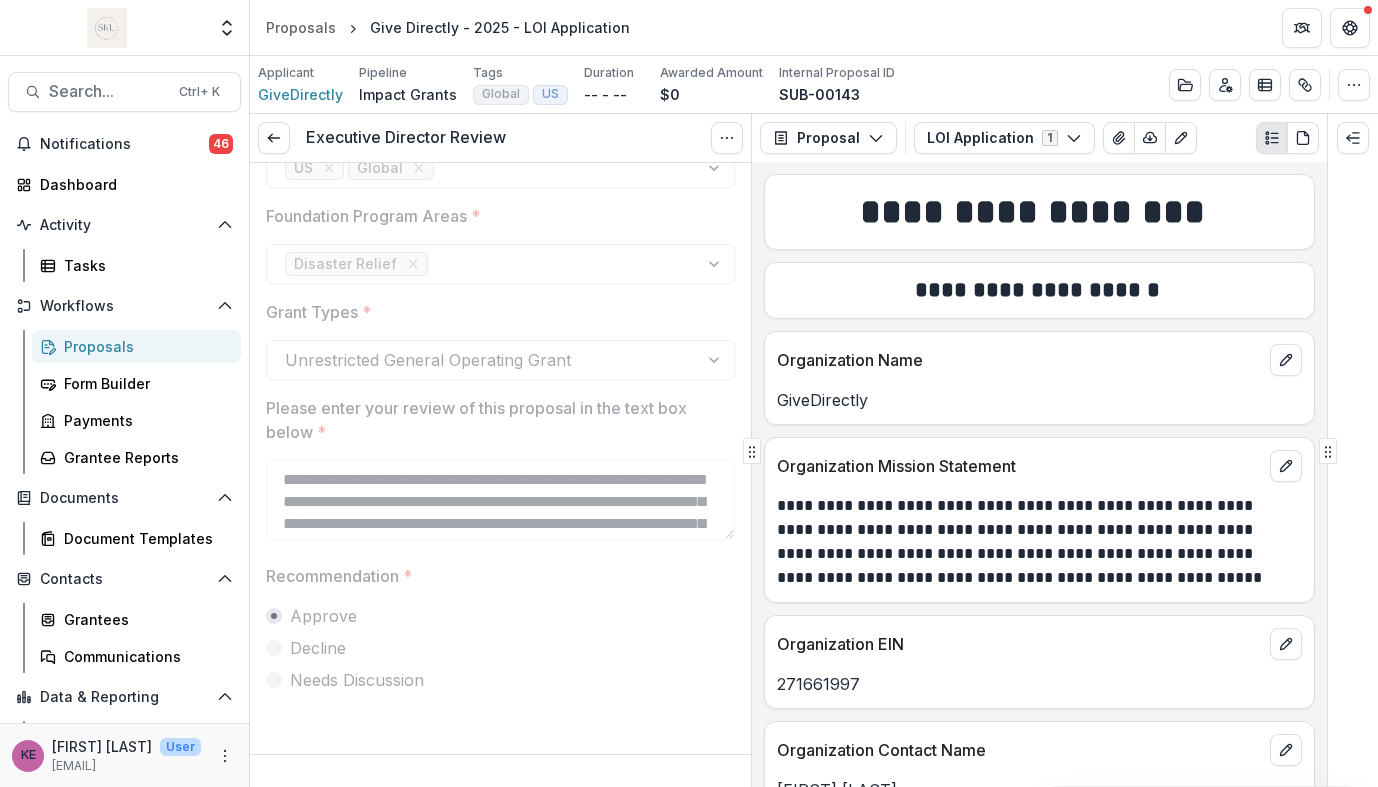 scroll, scrollTop: 0, scrollLeft: 0, axis: both 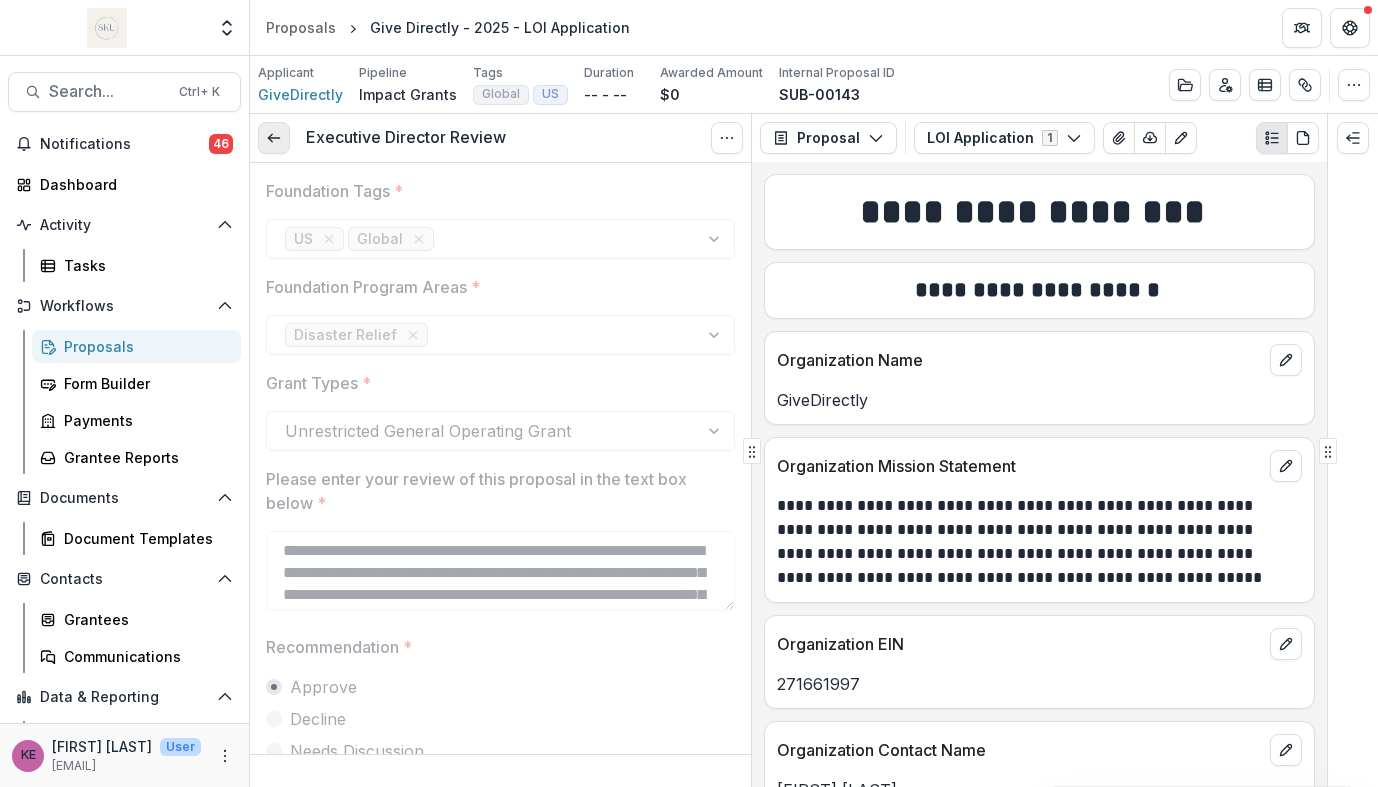click at bounding box center [274, 138] 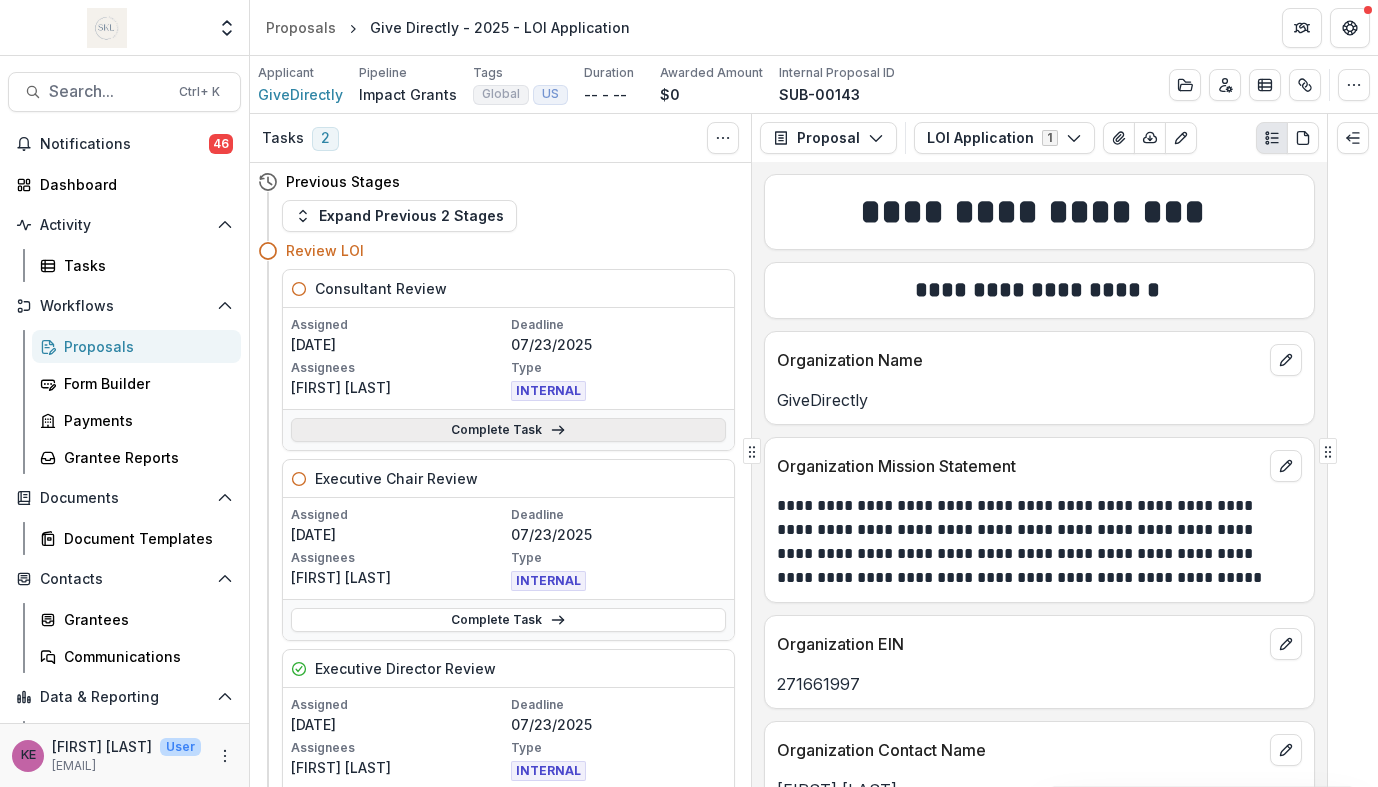 click on "Complete Task" at bounding box center (508, 430) 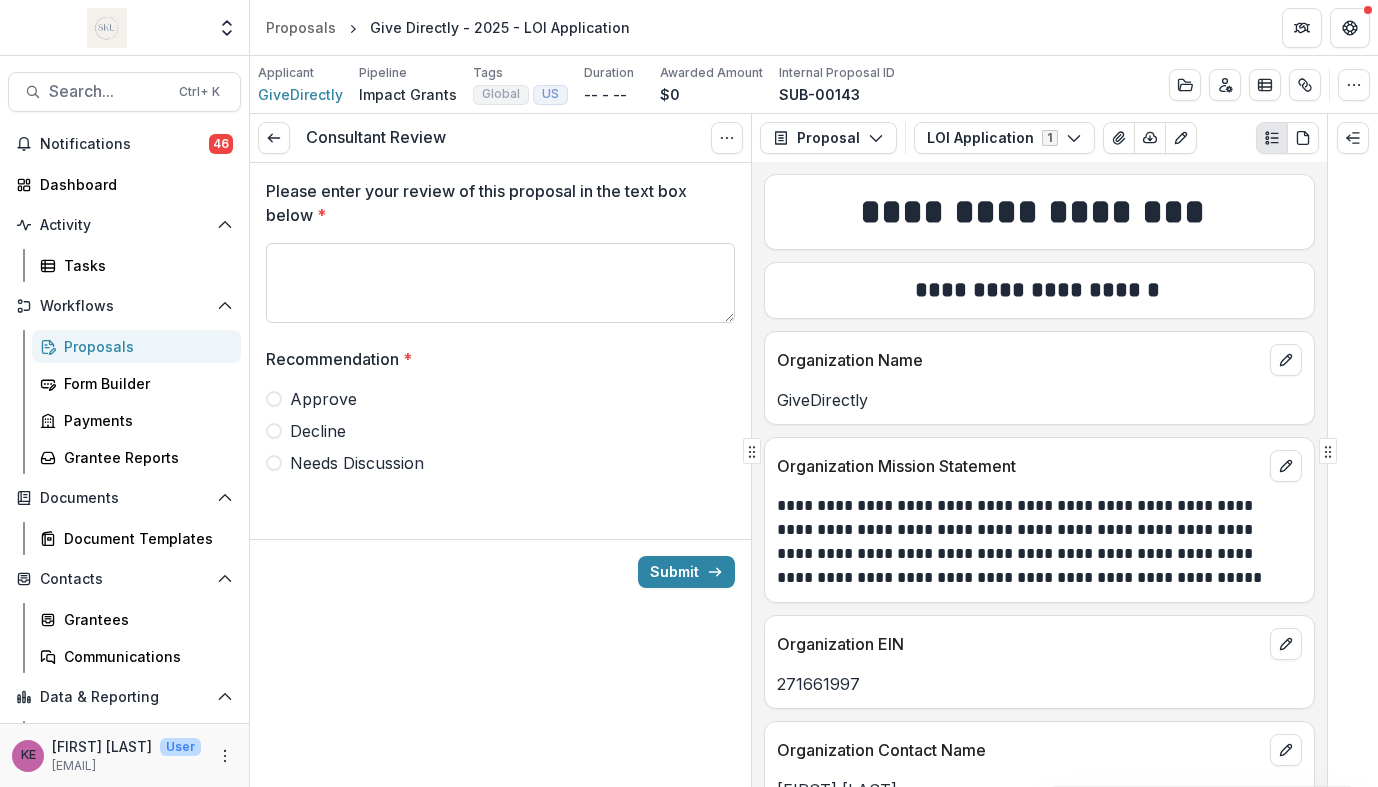 click on "Please enter your review of this proposal in the text box below *" at bounding box center (500, 283) 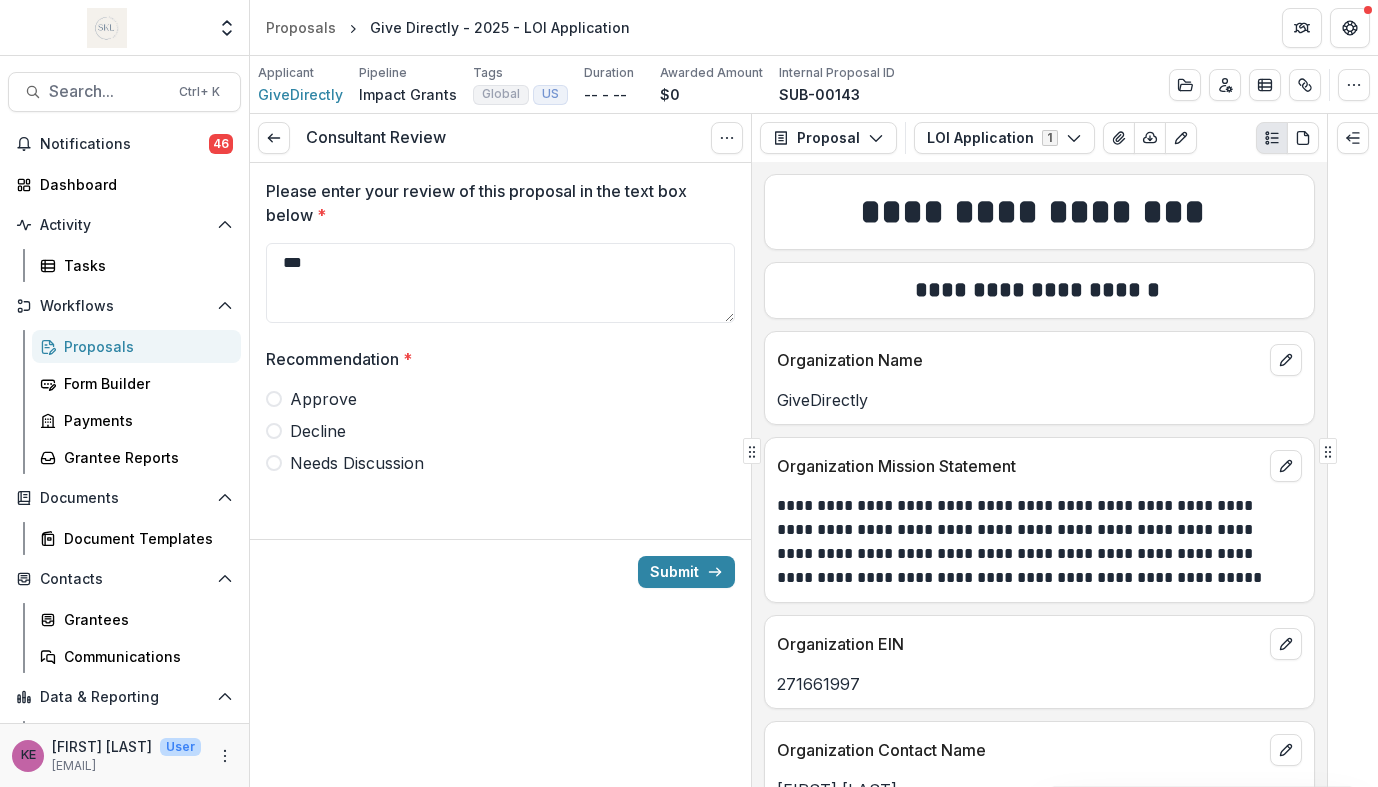 type on "***" 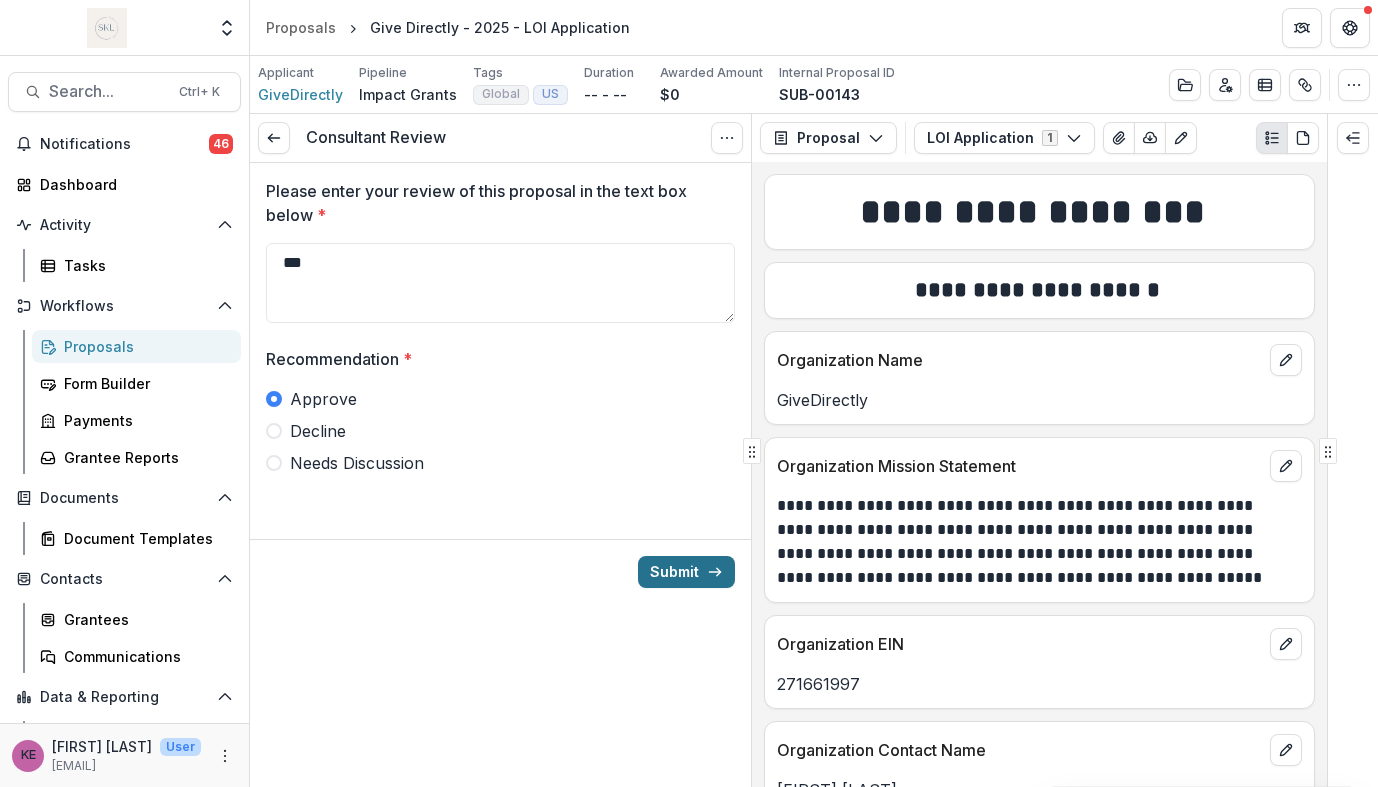 click on "Submit" at bounding box center (686, 572) 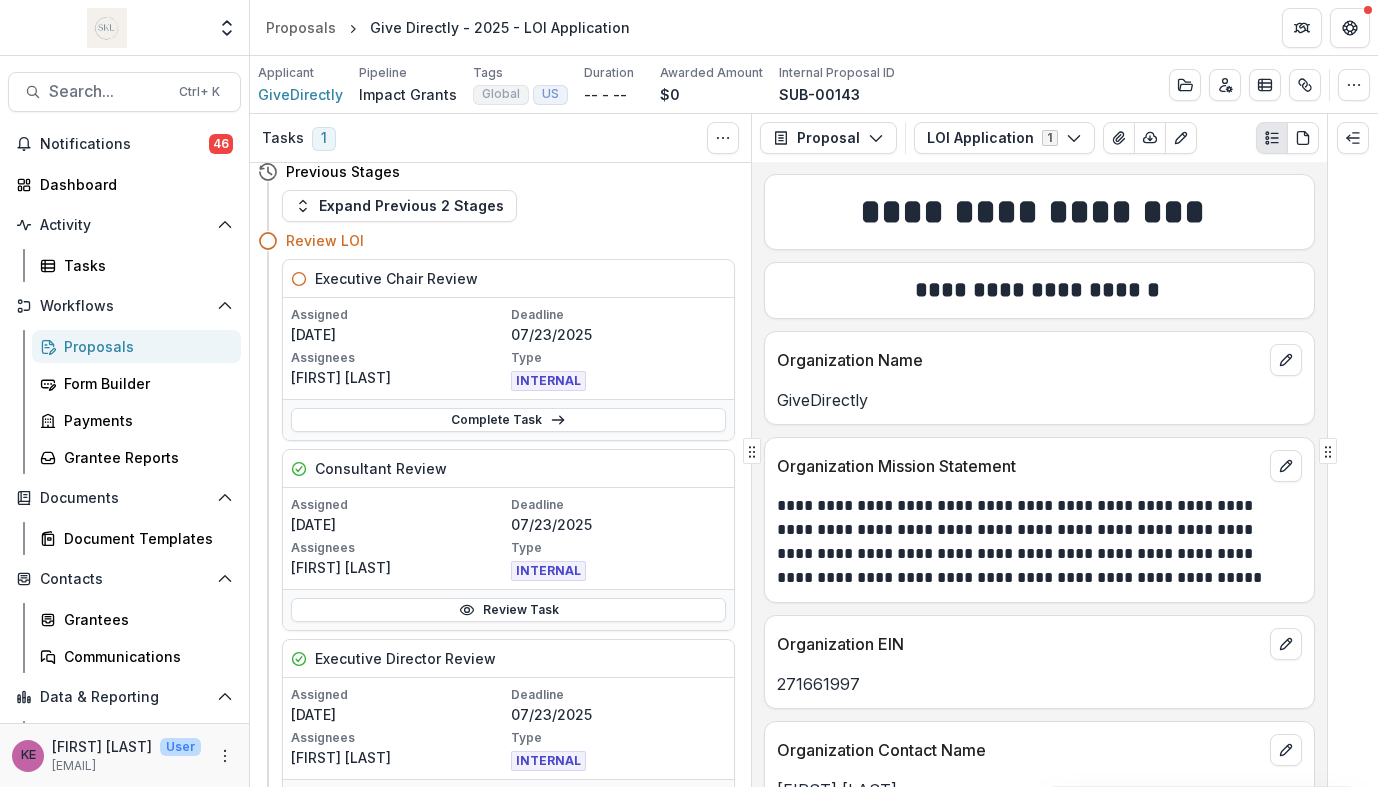 scroll, scrollTop: 8, scrollLeft: 0, axis: vertical 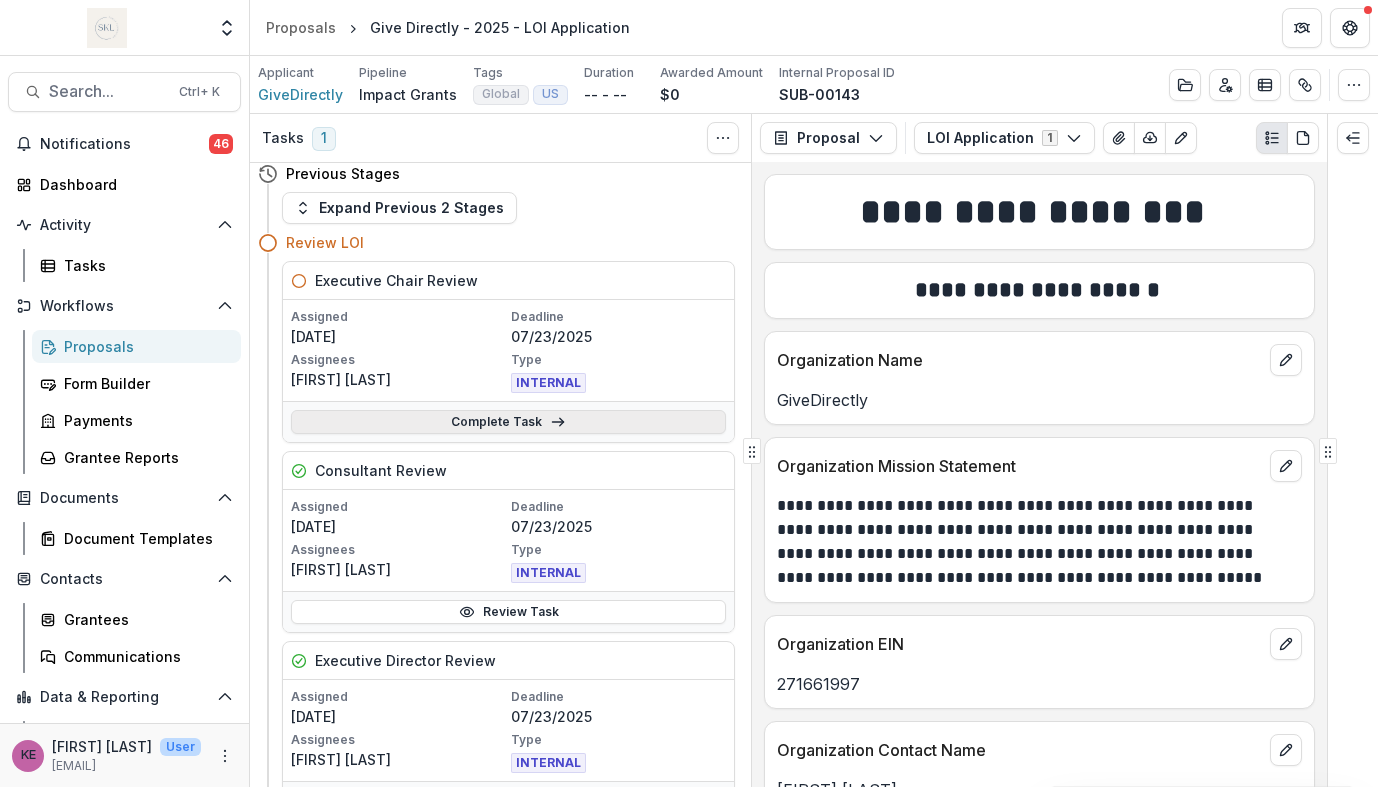 click on "Complete Task" at bounding box center (508, 422) 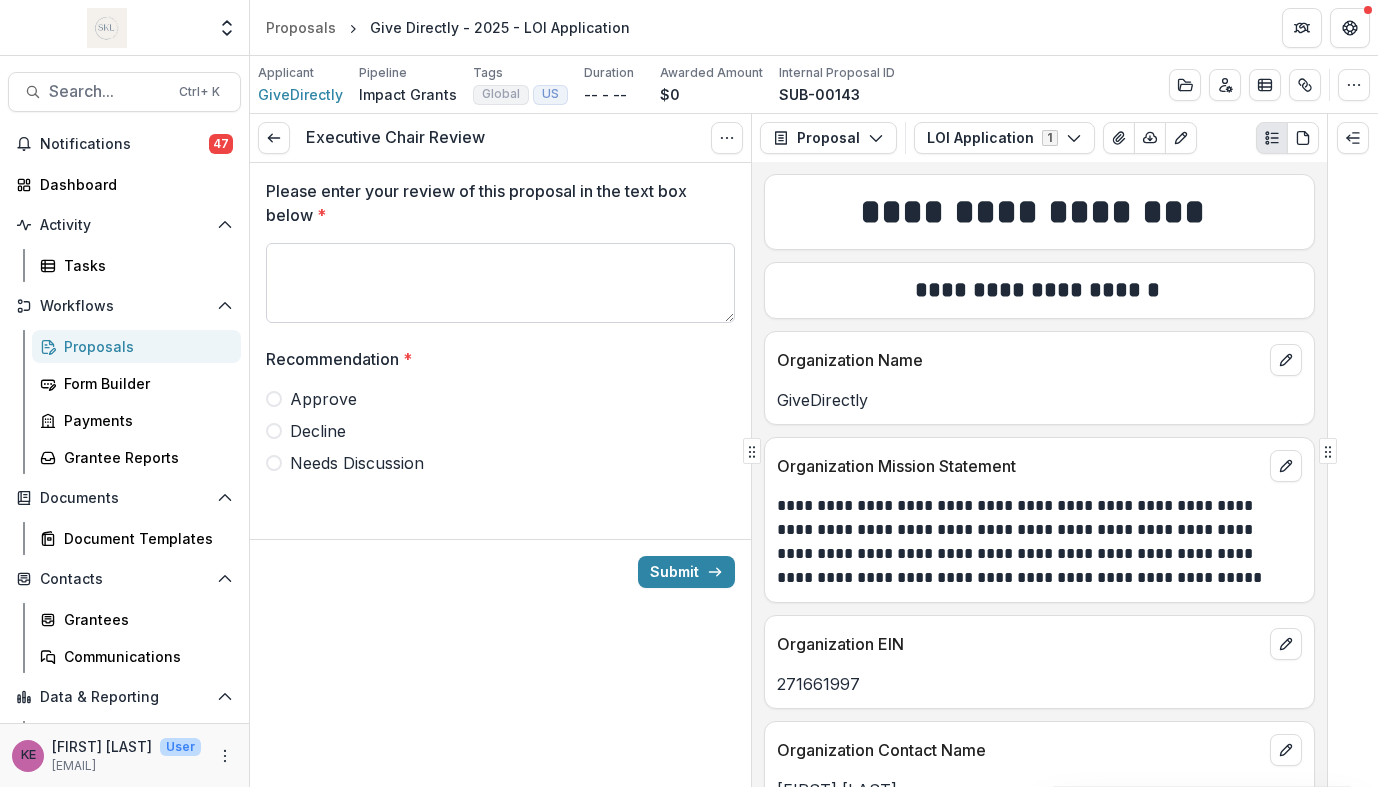 click on "Please enter your review of this proposal in the text box below *" at bounding box center (500, 283) 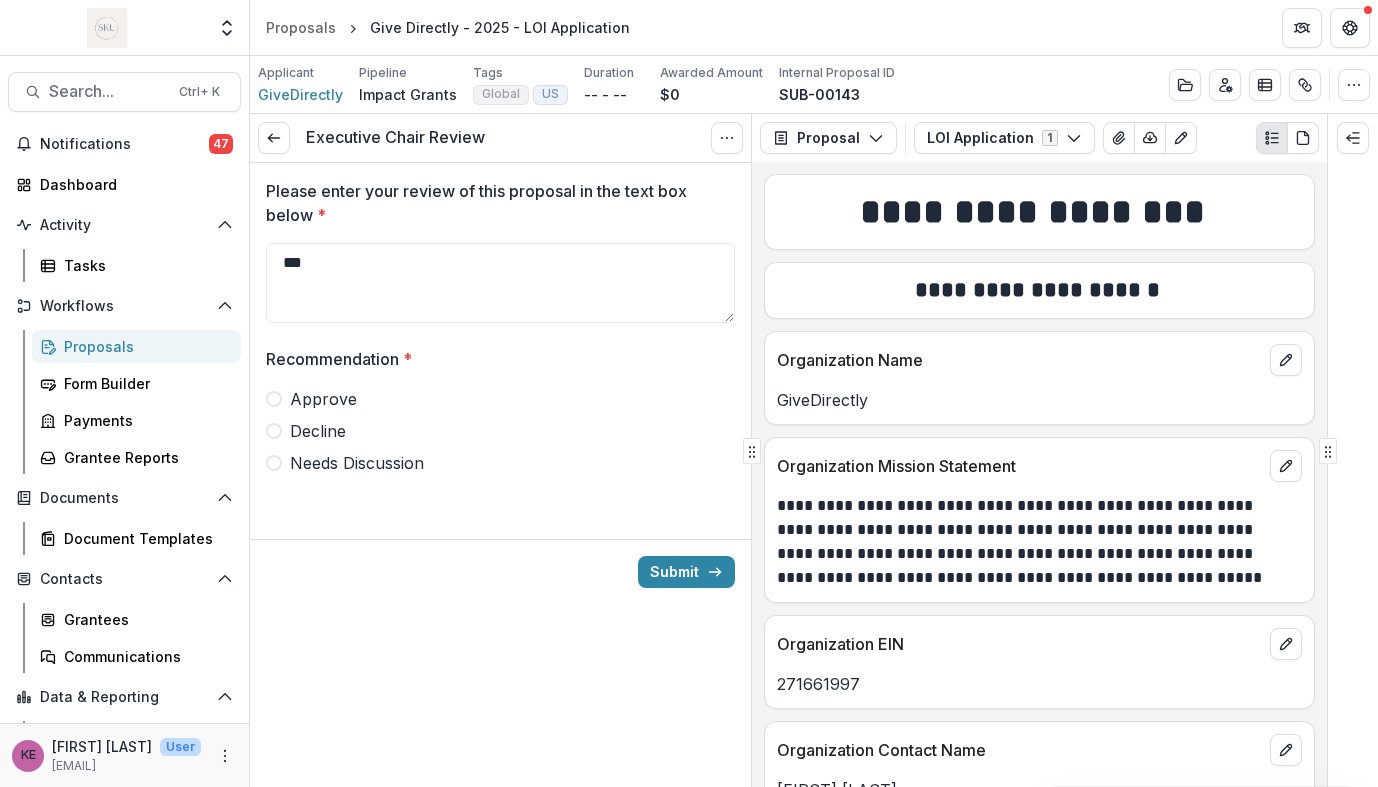 type on "***" 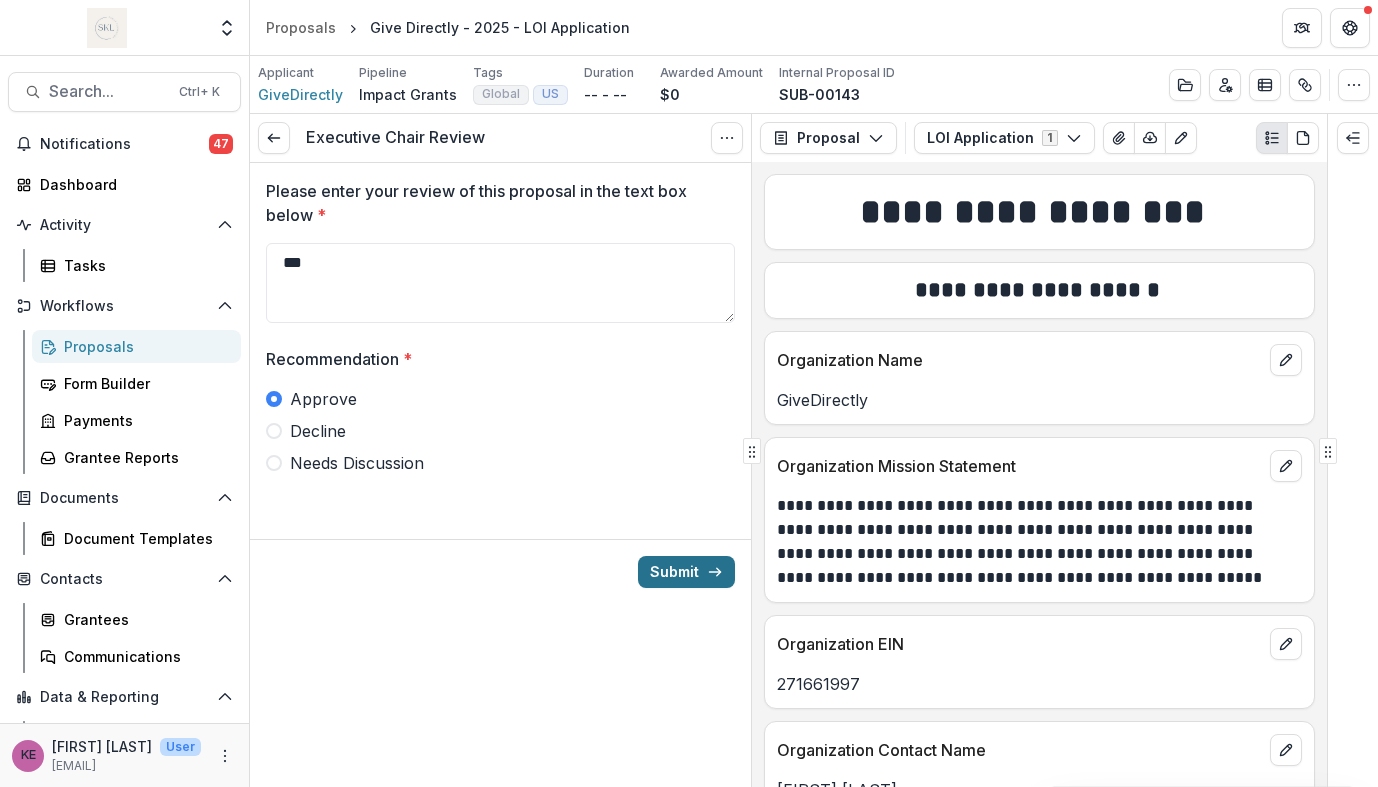 click on "Submit" at bounding box center (686, 572) 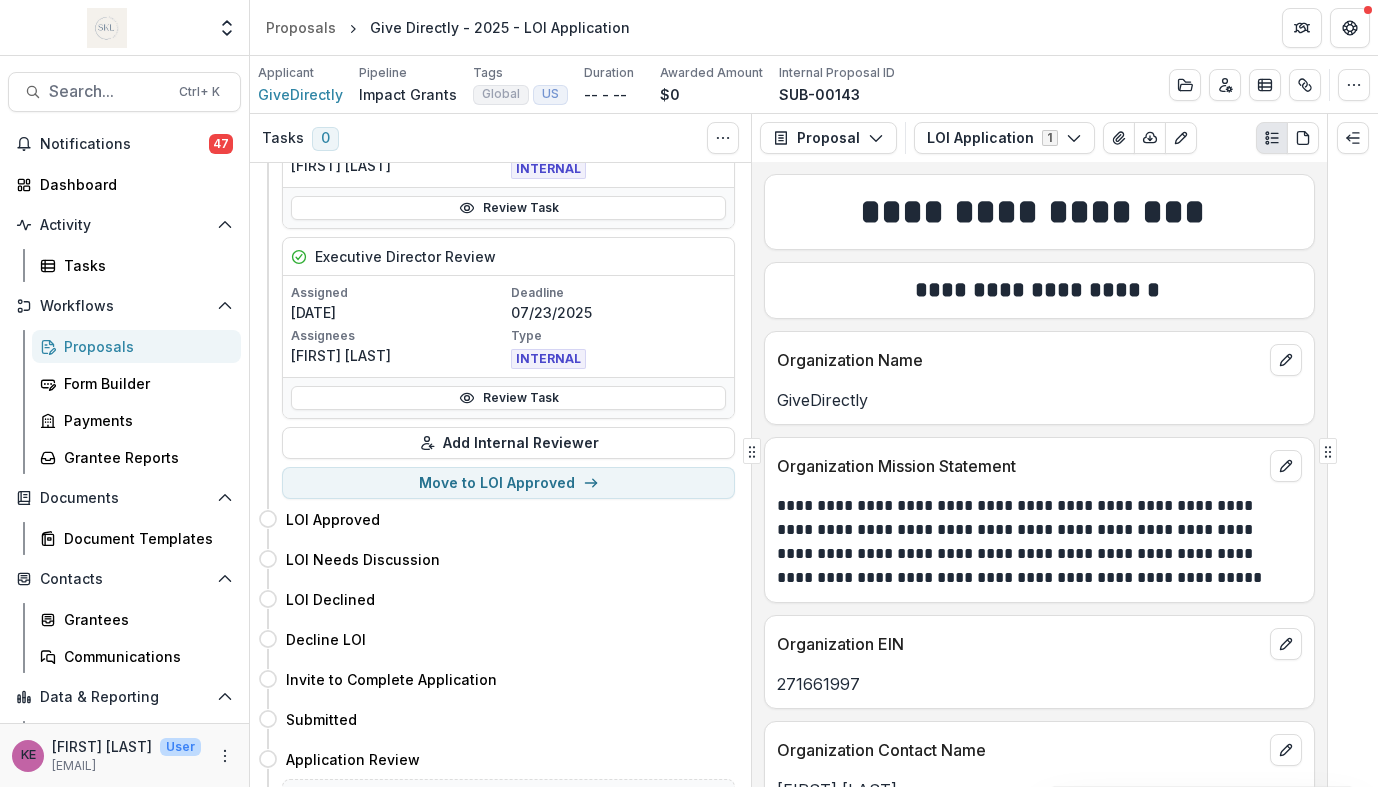 scroll, scrollTop: 416, scrollLeft: 0, axis: vertical 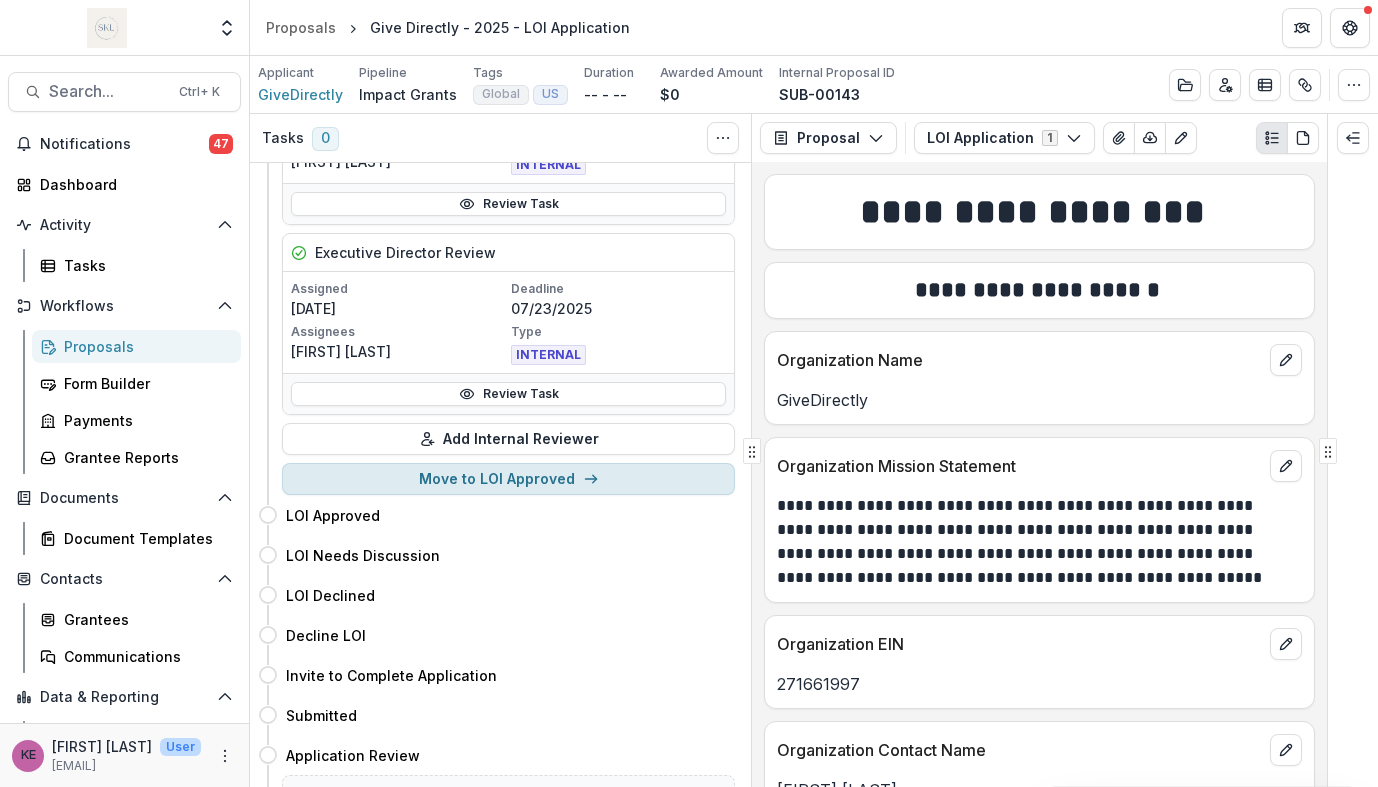 click on "Move to LOI Approved" at bounding box center [508, 479] 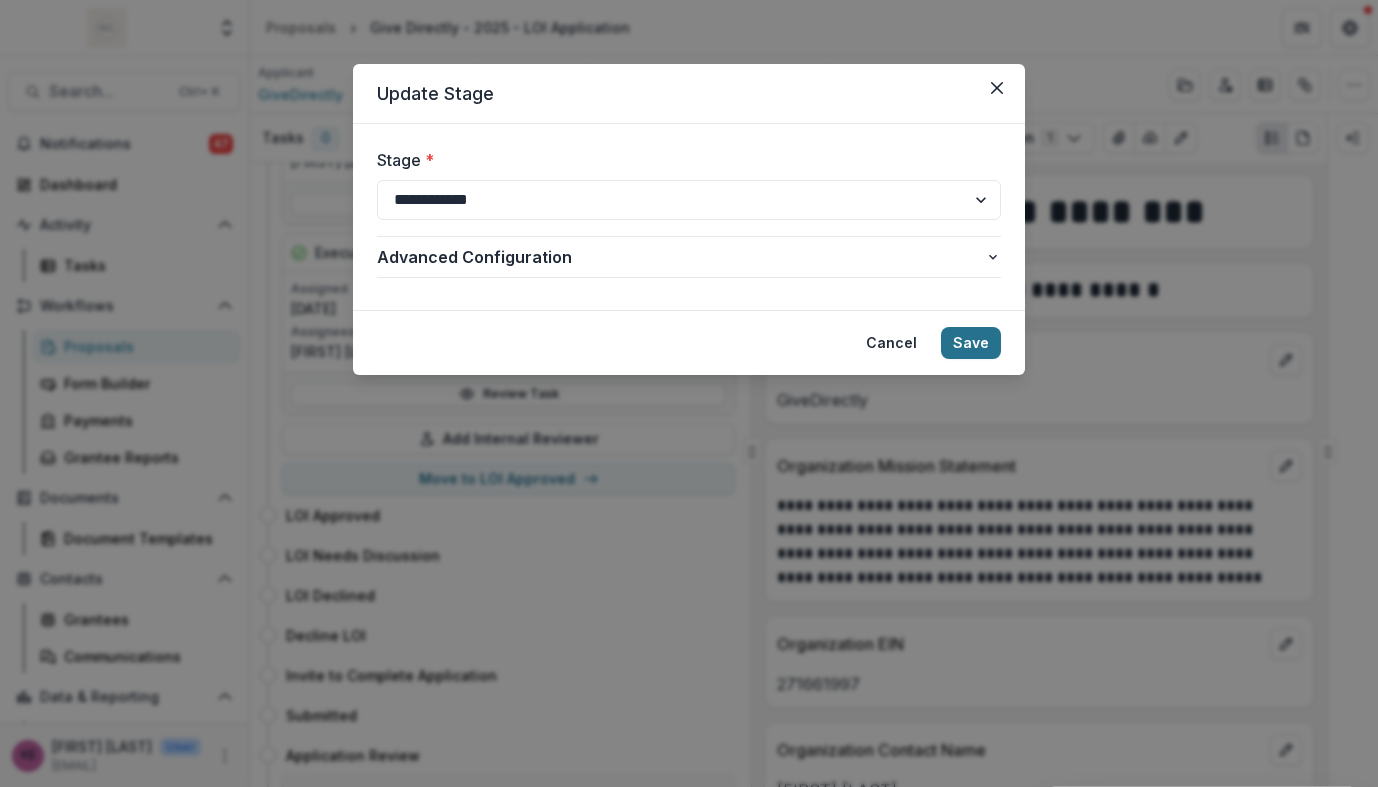 click on "Save" at bounding box center (971, 343) 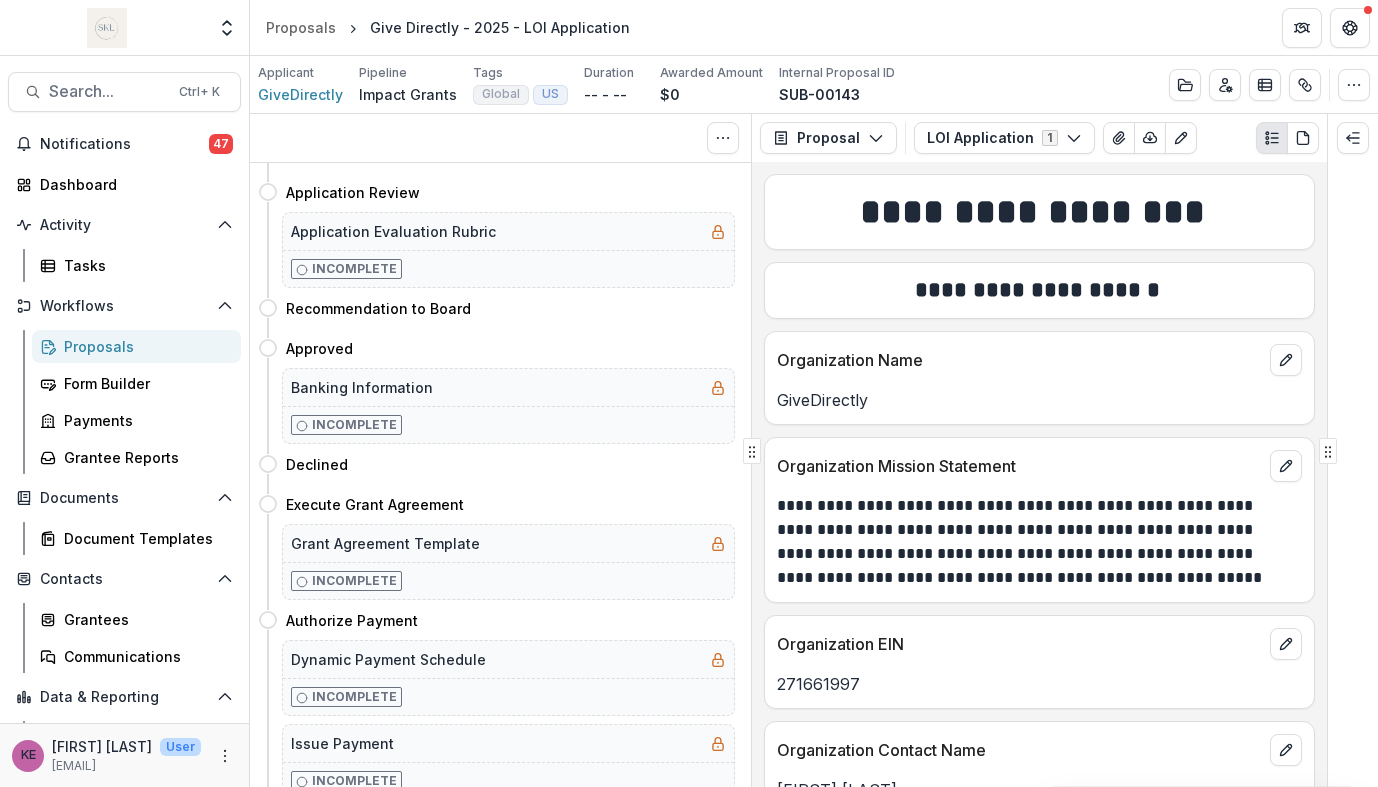 scroll, scrollTop: 0, scrollLeft: 0, axis: both 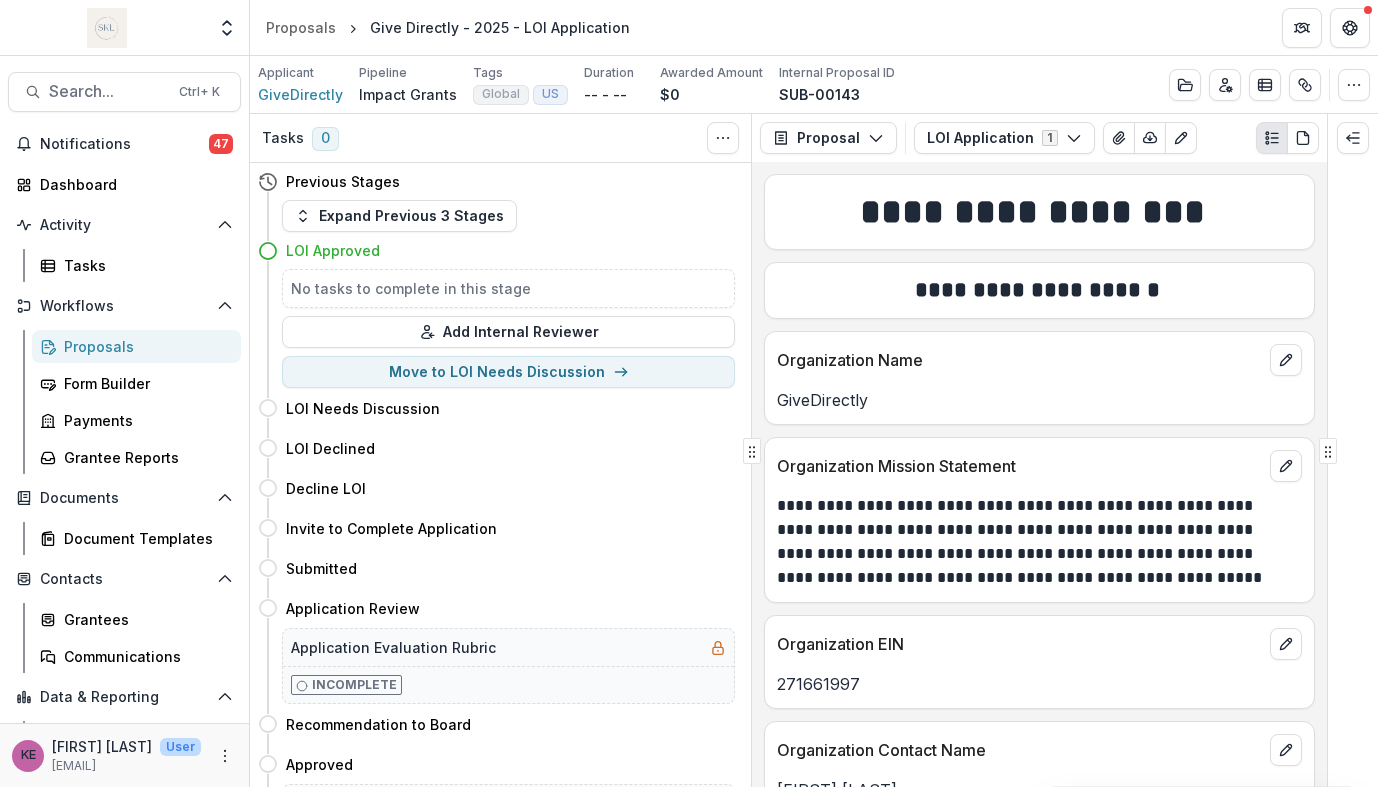 click on "Proposals" at bounding box center [144, 346] 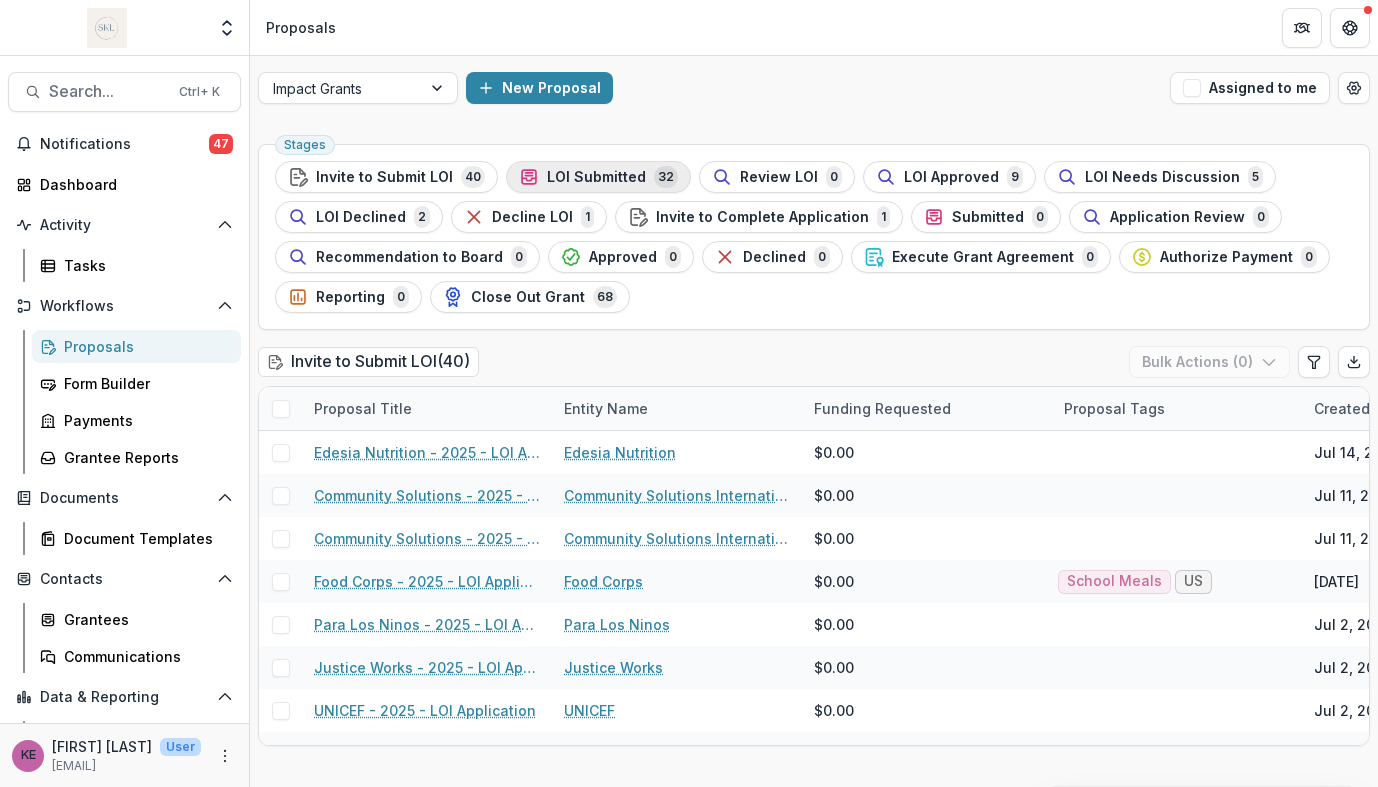 click on "LOI Submitted" at bounding box center [596, 177] 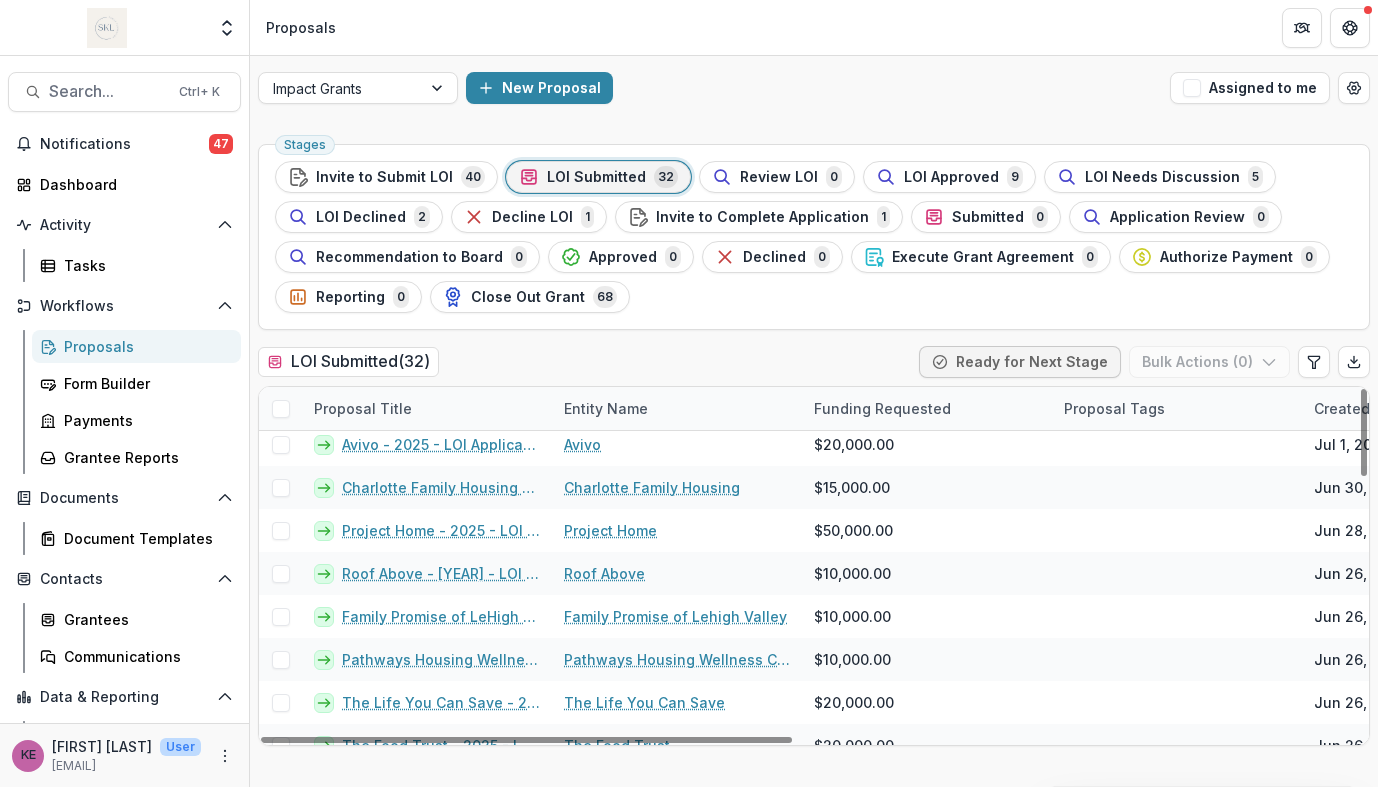 scroll, scrollTop: 0, scrollLeft: 0, axis: both 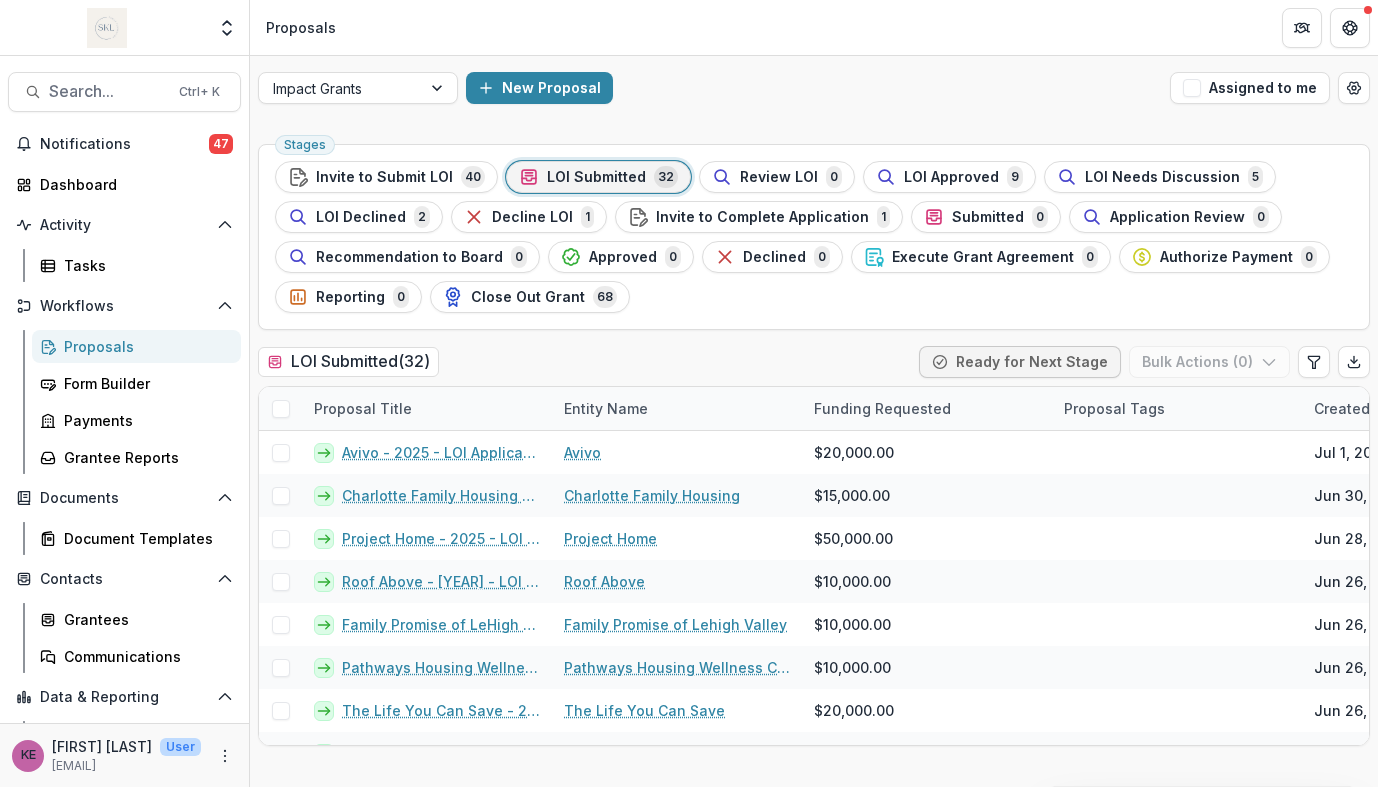 click on "Stages Invite to Submit LOI 40 LOI Submitted 32 Review LOI 0 LOI Approved 9 LOI Needs Discussion 5 LOI Declined 2 Decline LOI 1 Invite to Complete Application 1 Submitted 0 Application Review 0 Recommendation to Board 0 Approved 0 Declined 0 Execute Grant Agreement 0 Authorize Payment 0 Reporting 0 Close Out Grant 68" at bounding box center [814, 237] 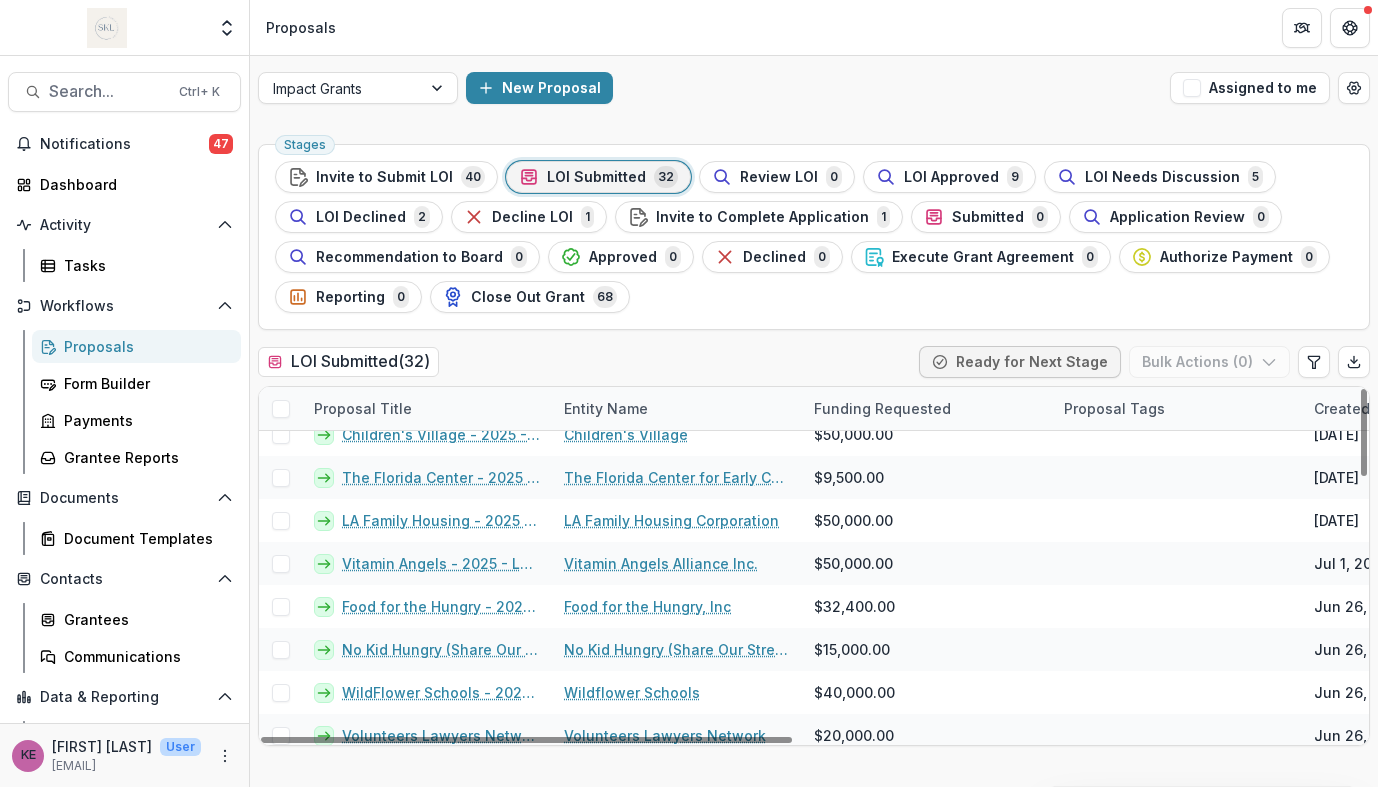scroll, scrollTop: 1060, scrollLeft: 0, axis: vertical 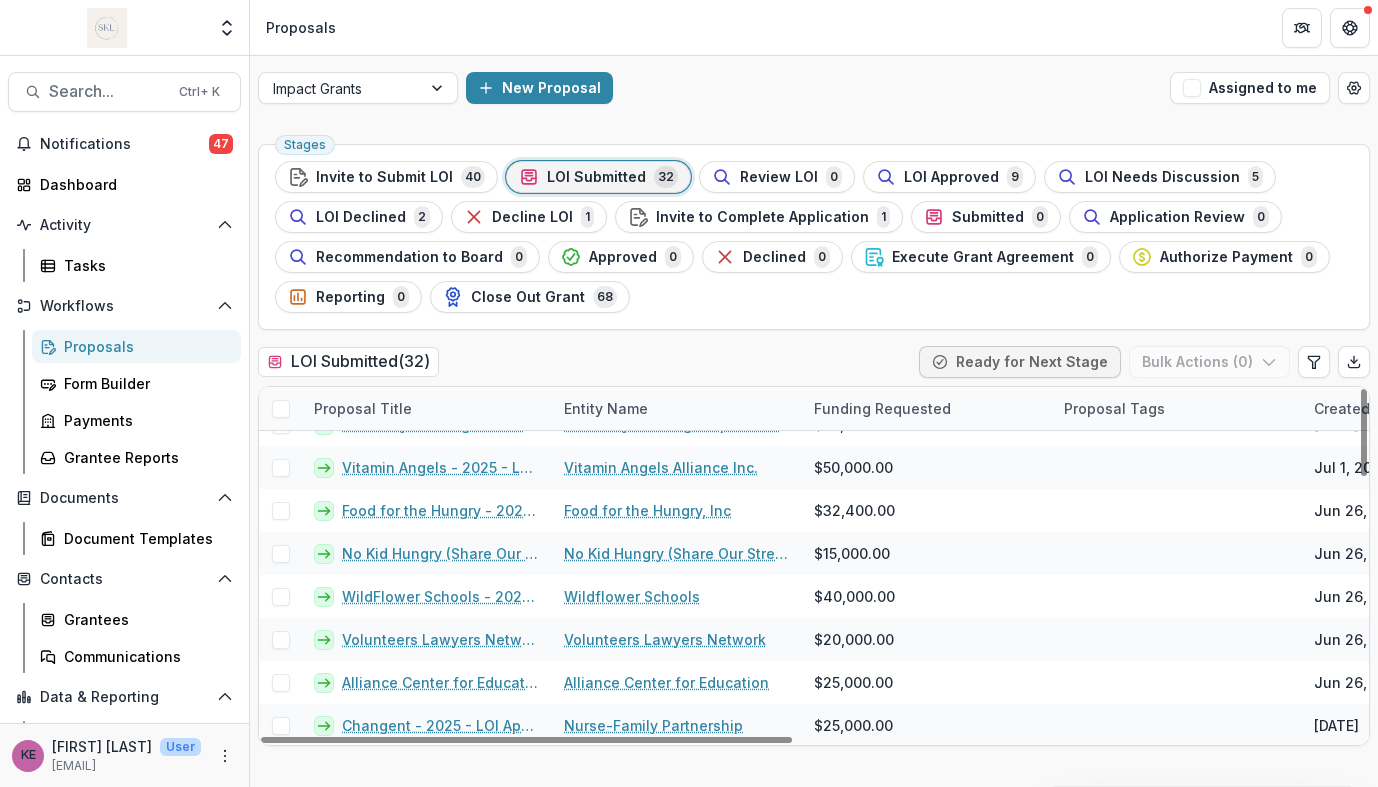 click on "Stages Invite to Submit LOI 40 LOI Submitted 32 Review LOI 0 LOI Approved 9 LOI Needs Discussion 5 LOI Declined 2 Decline LOI 1 Invite to Complete Application 1 Submitted 0 Application Review 0 Recommendation to Board 0 Approved 0 Declined 0 Execute Grant Agreement 0 Authorize Payment 0 Reporting 0 Close Out Grant 68" at bounding box center [814, 237] 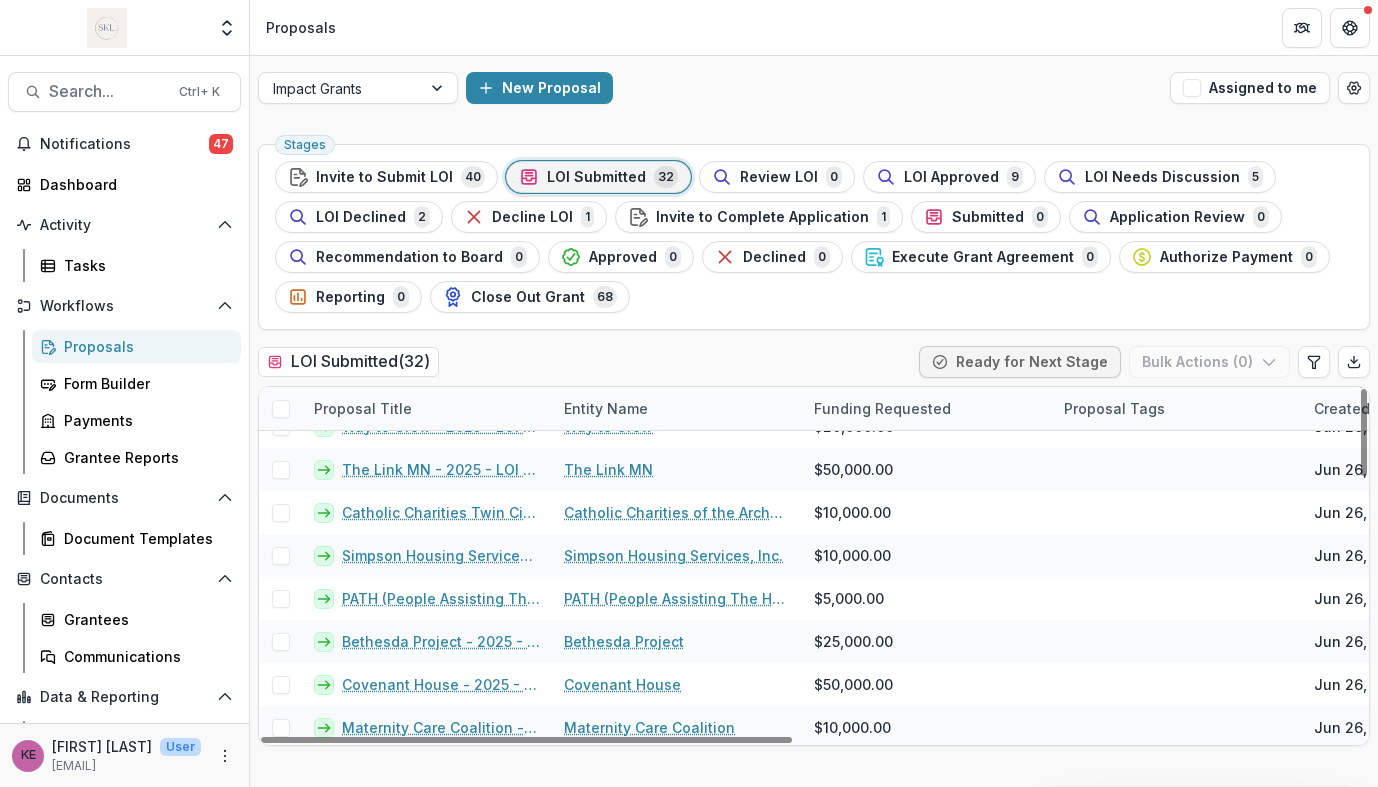 scroll, scrollTop: 0, scrollLeft: 0, axis: both 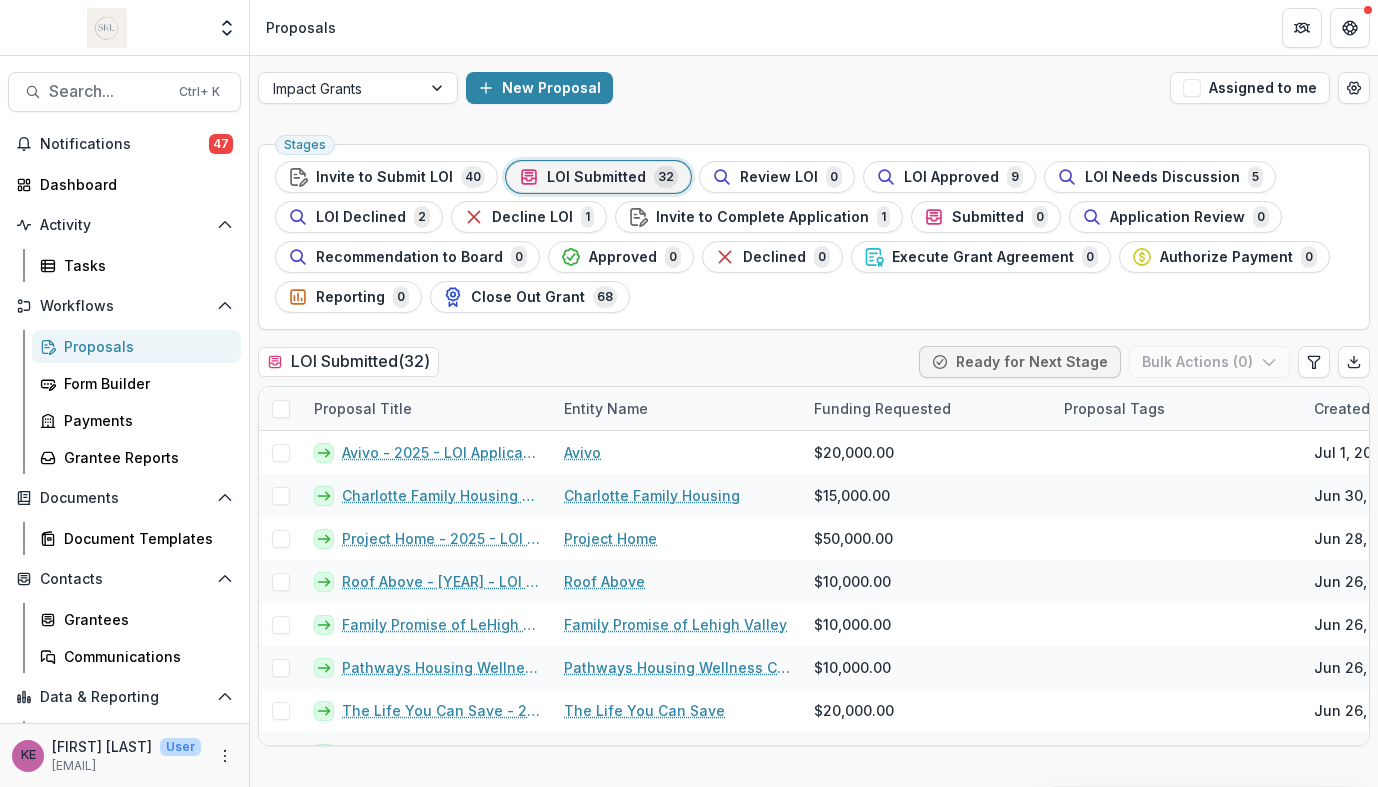 click on "Proposals" at bounding box center [814, 27] 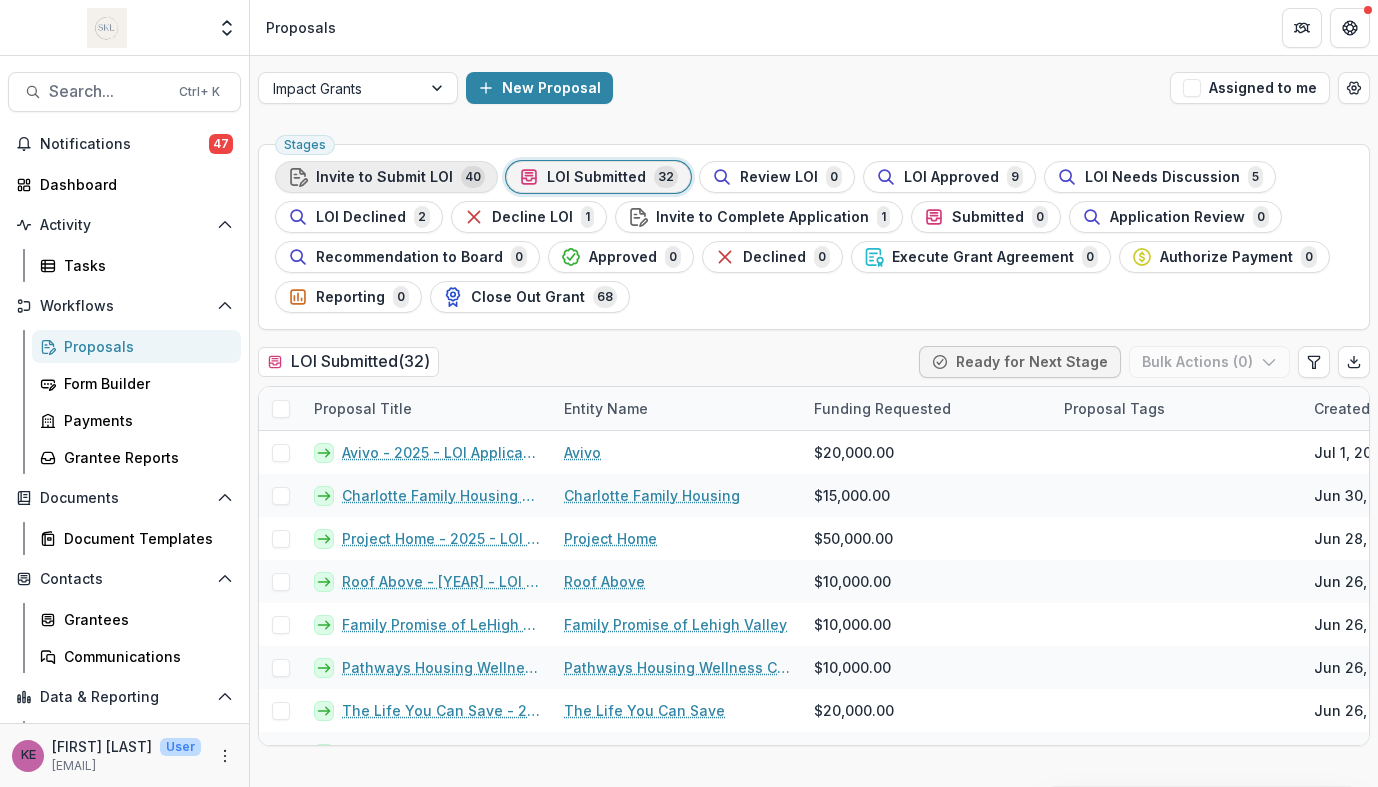 click on "Invite to Submit LOI" at bounding box center (384, 177) 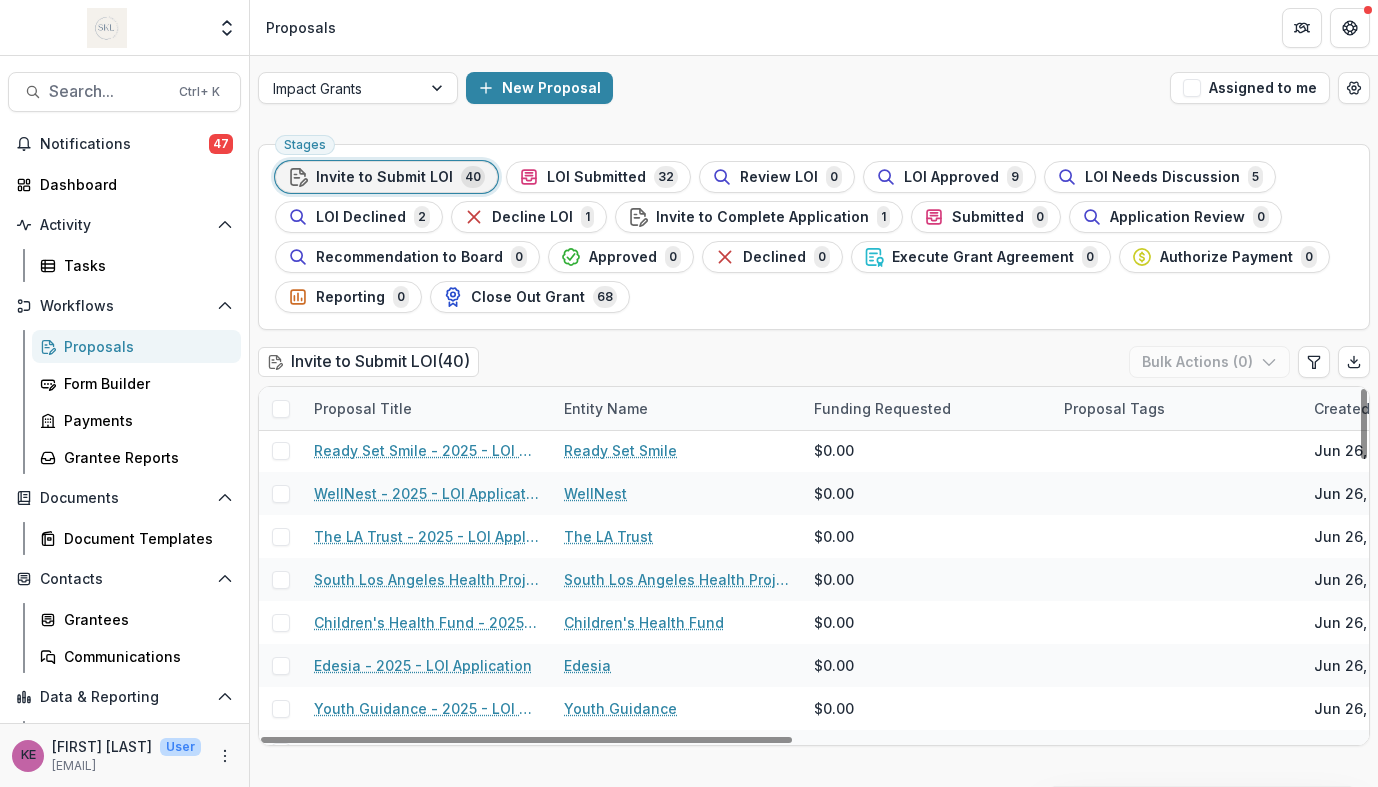 scroll, scrollTop: 605, scrollLeft: 0, axis: vertical 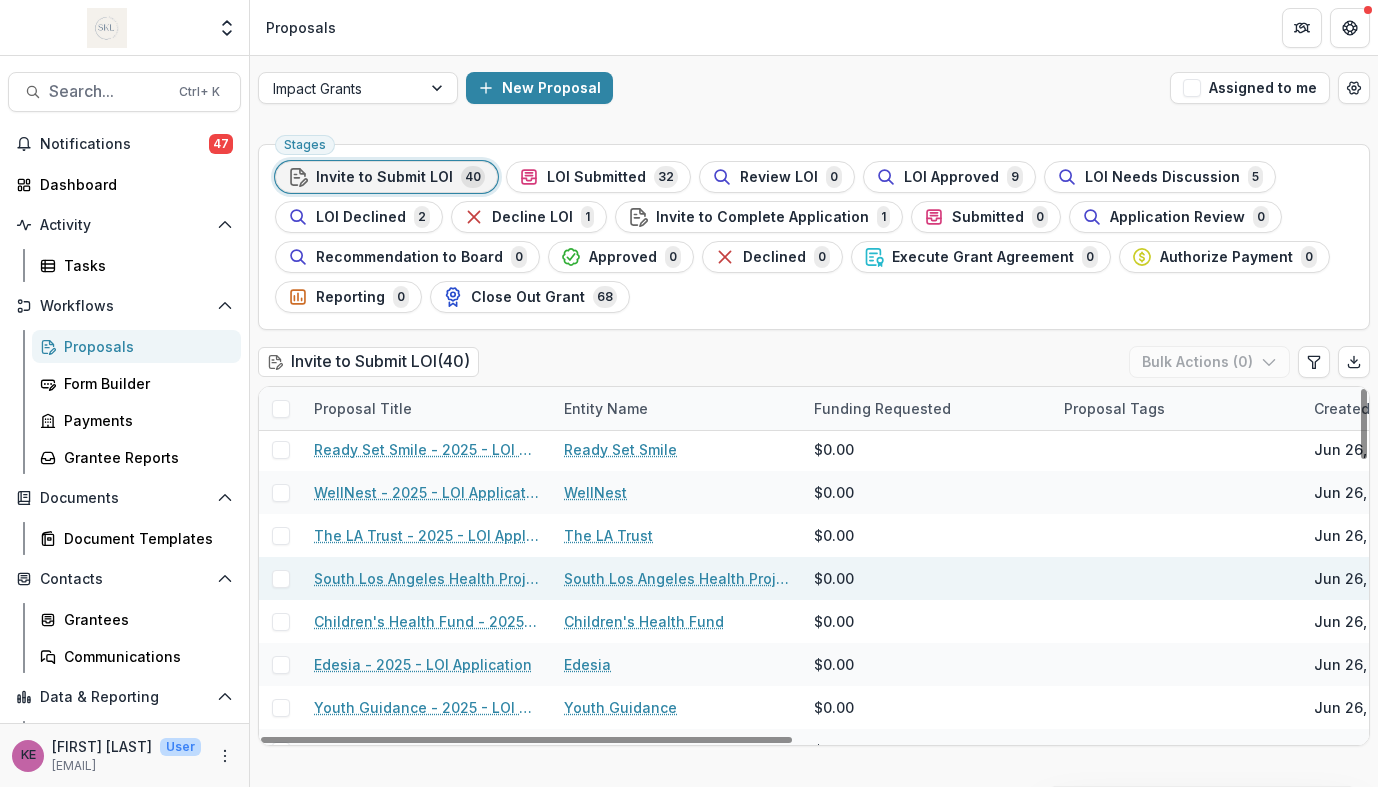 click on "South Los Angeles Health Projects - 2025 - LOI Application" at bounding box center [427, 578] 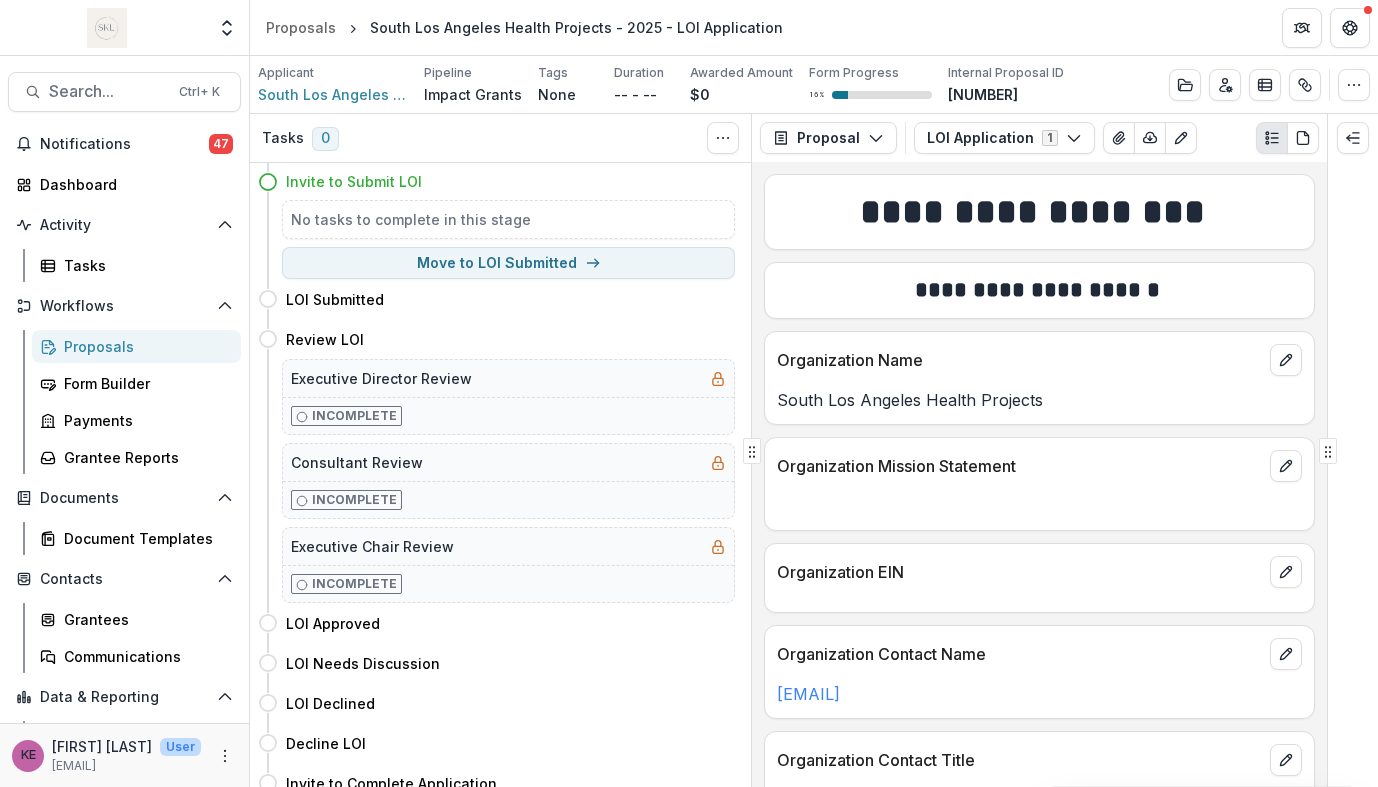 click on "Awarded Amount $0 Form Progress 16 % Internal Proposal ID [NUMBER] Edit Details Change History Key Milestones Change Pipeline Archive Delete Proposal" at bounding box center [814, 84] 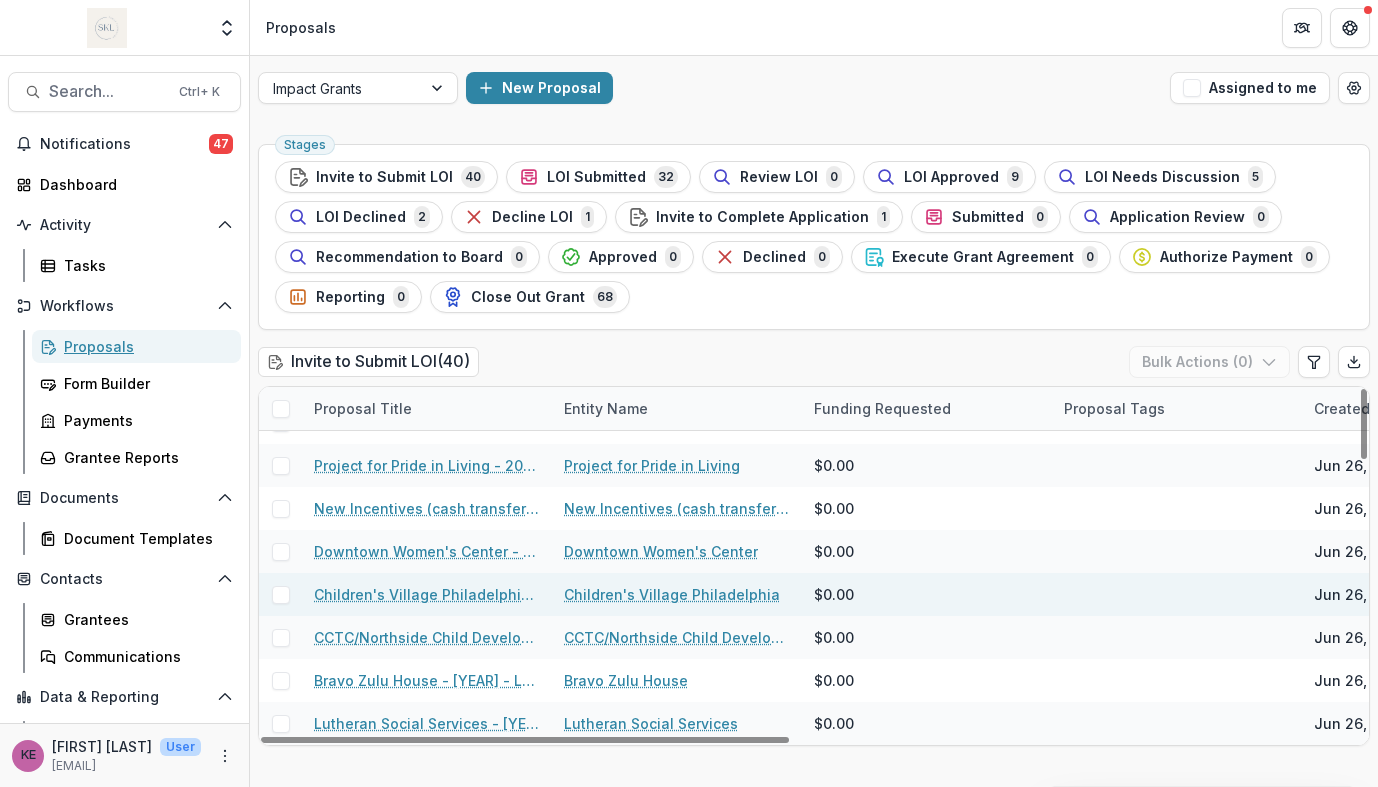 scroll, scrollTop: 1146, scrollLeft: 0, axis: vertical 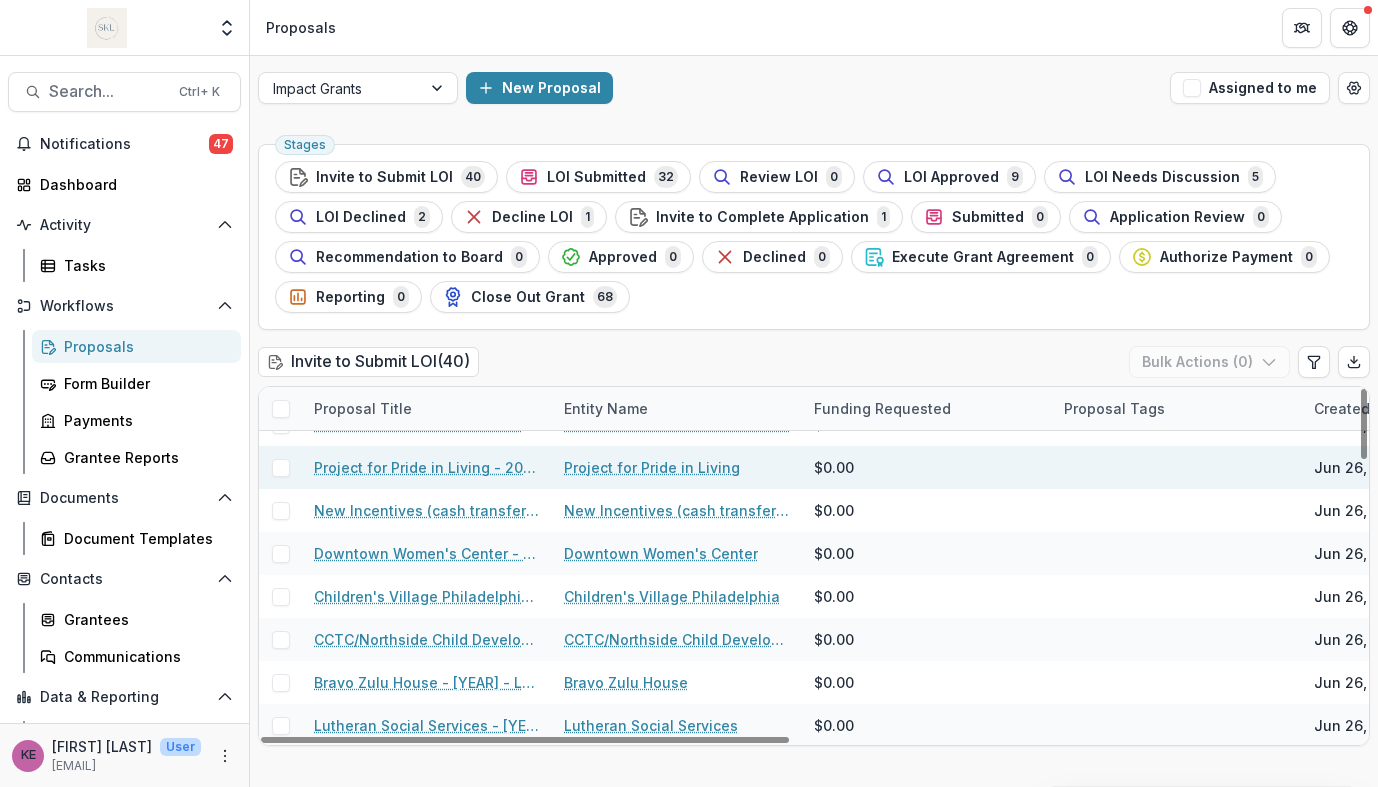 click on "Project for Pride in Living - 2025 - LOI Application" at bounding box center (427, 467) 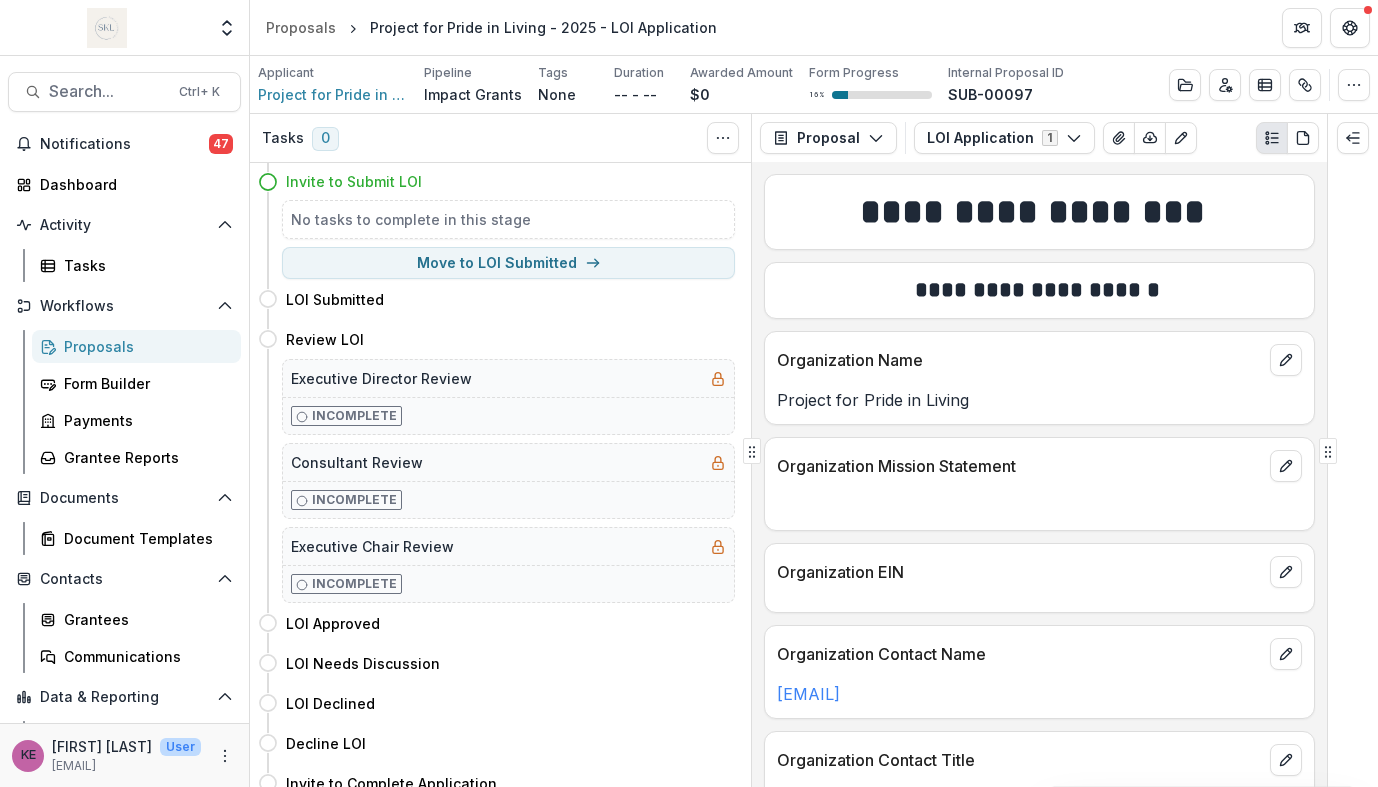 click on "Proposals" at bounding box center (144, 346) 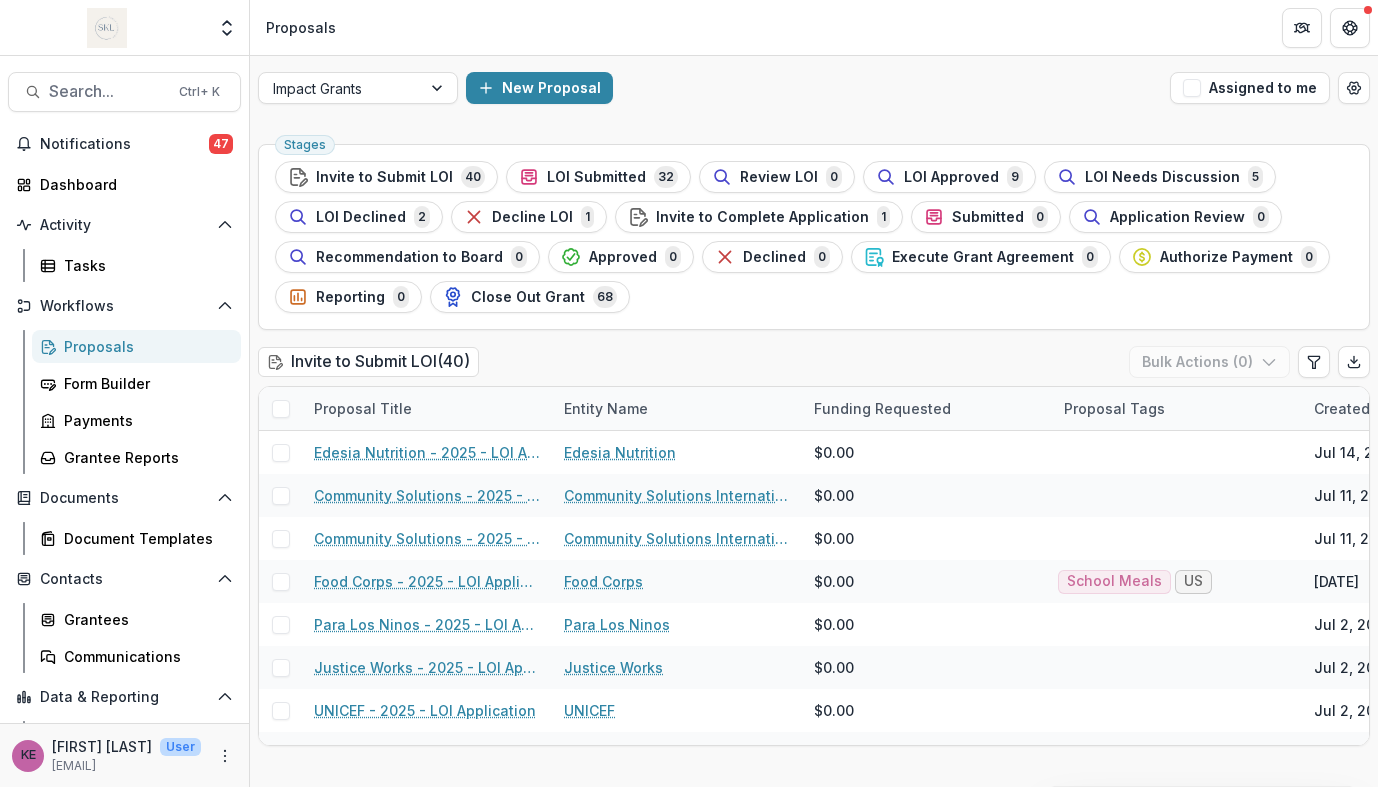 click on "Impact Grants New Proposal Assigned to me" at bounding box center [814, 88] 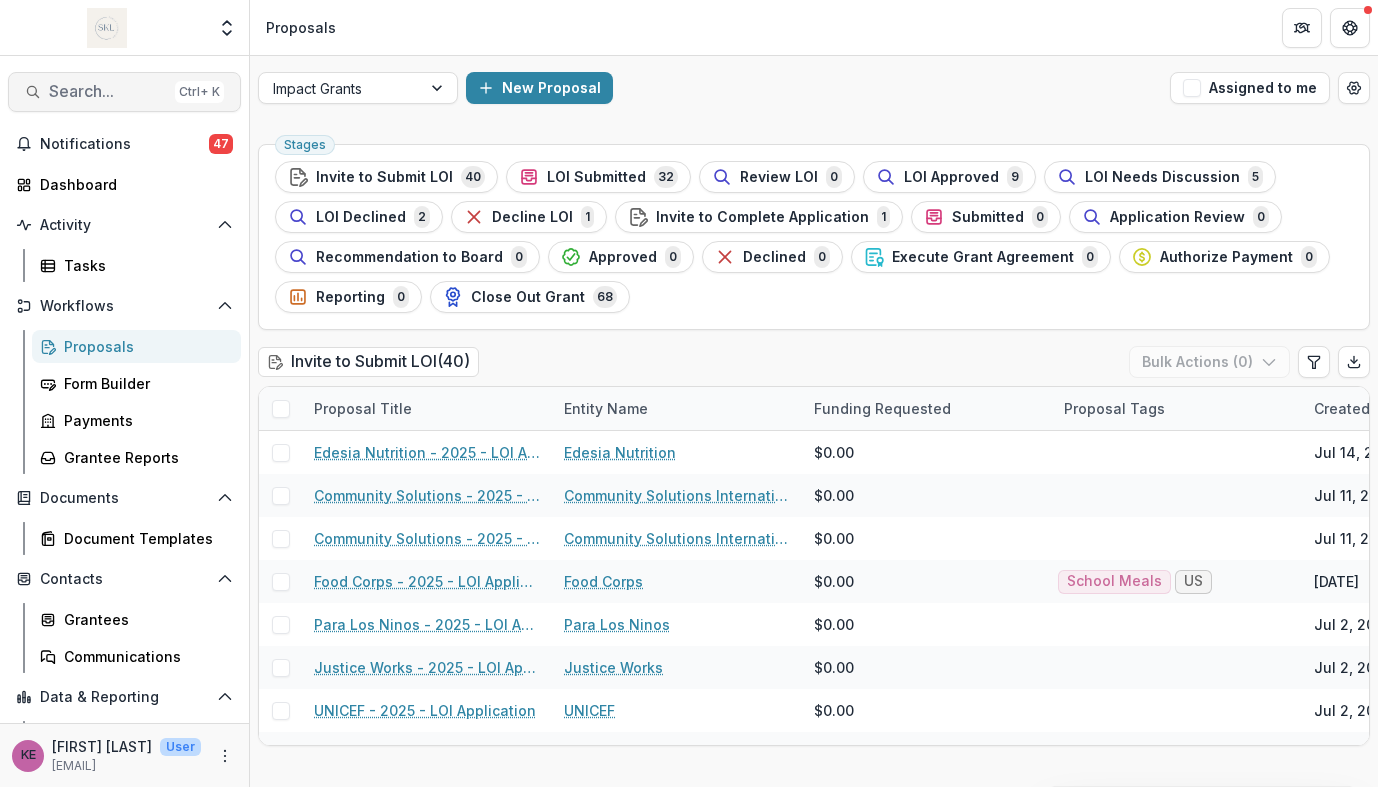 click on "Search..." at bounding box center [108, 91] 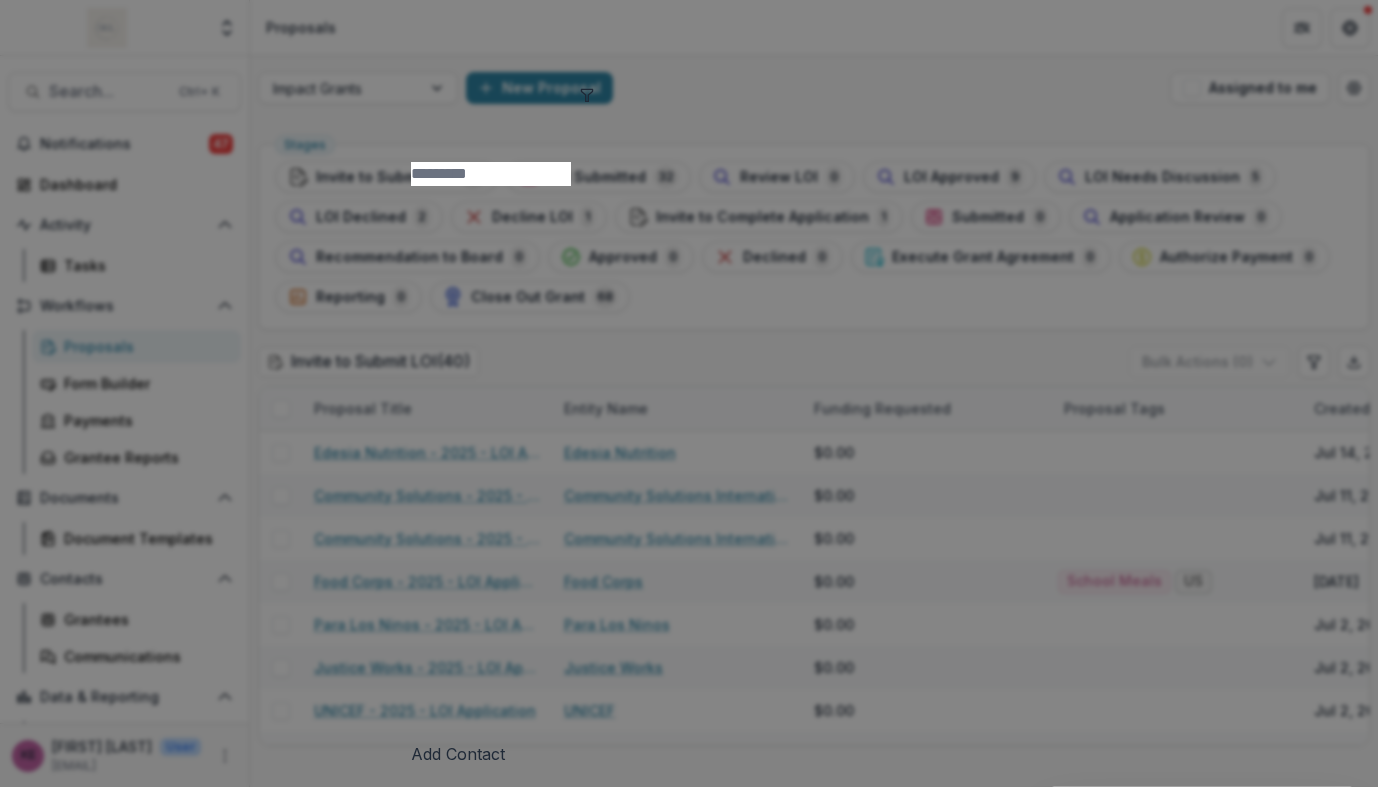 click on "Add Contact New Proposal New Board Document Template New Board Book Get Help User Settings Close Navigate up and down with arrow keys Open with enter key" at bounding box center (689, 393) 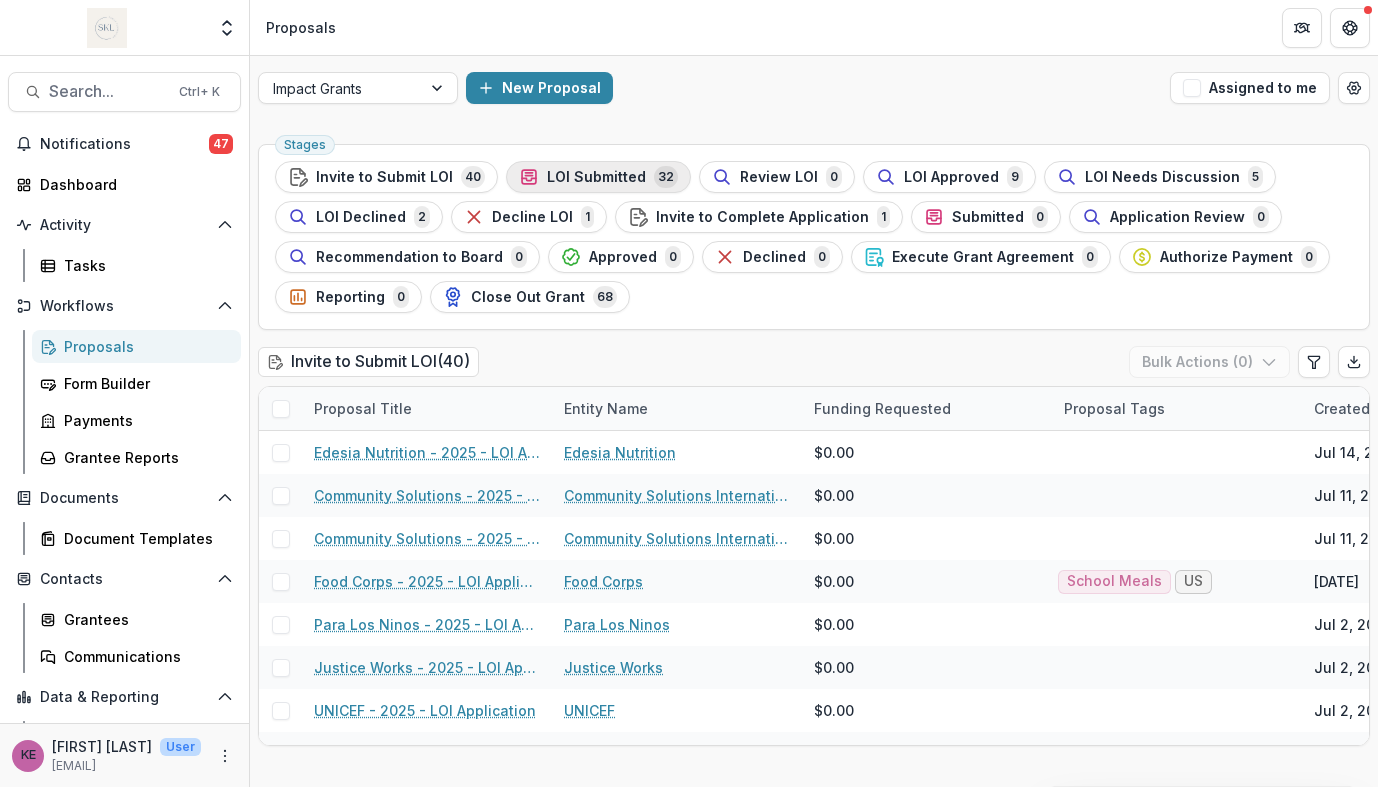 click on "LOI Submitted" at bounding box center (596, 177) 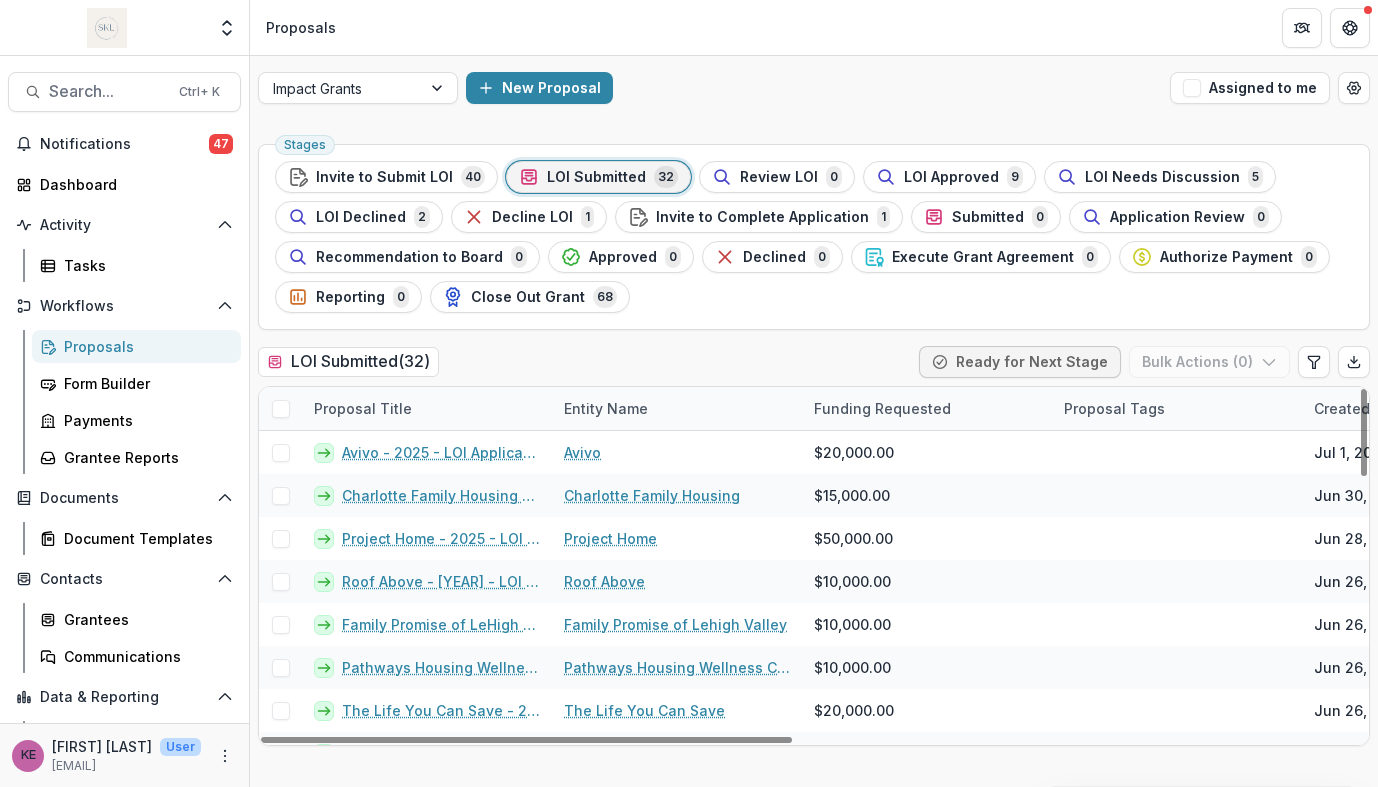 click on "Stages Invite to Submit LOI 40 LOI Submitted 32 Review LOI 0 LOI Approved 9 LOI Needs Discussion 5 LOI Declined 2 Decline LOI 1 Invite to Complete Application 1 Submitted 0 Application Review 0 Recommendation to Board 0 Approved 0 Declined 0 Execute Grant Agreement 0 Authorize Payment 0 Reporting 0 Close Out Grant 68" at bounding box center [814, 237] 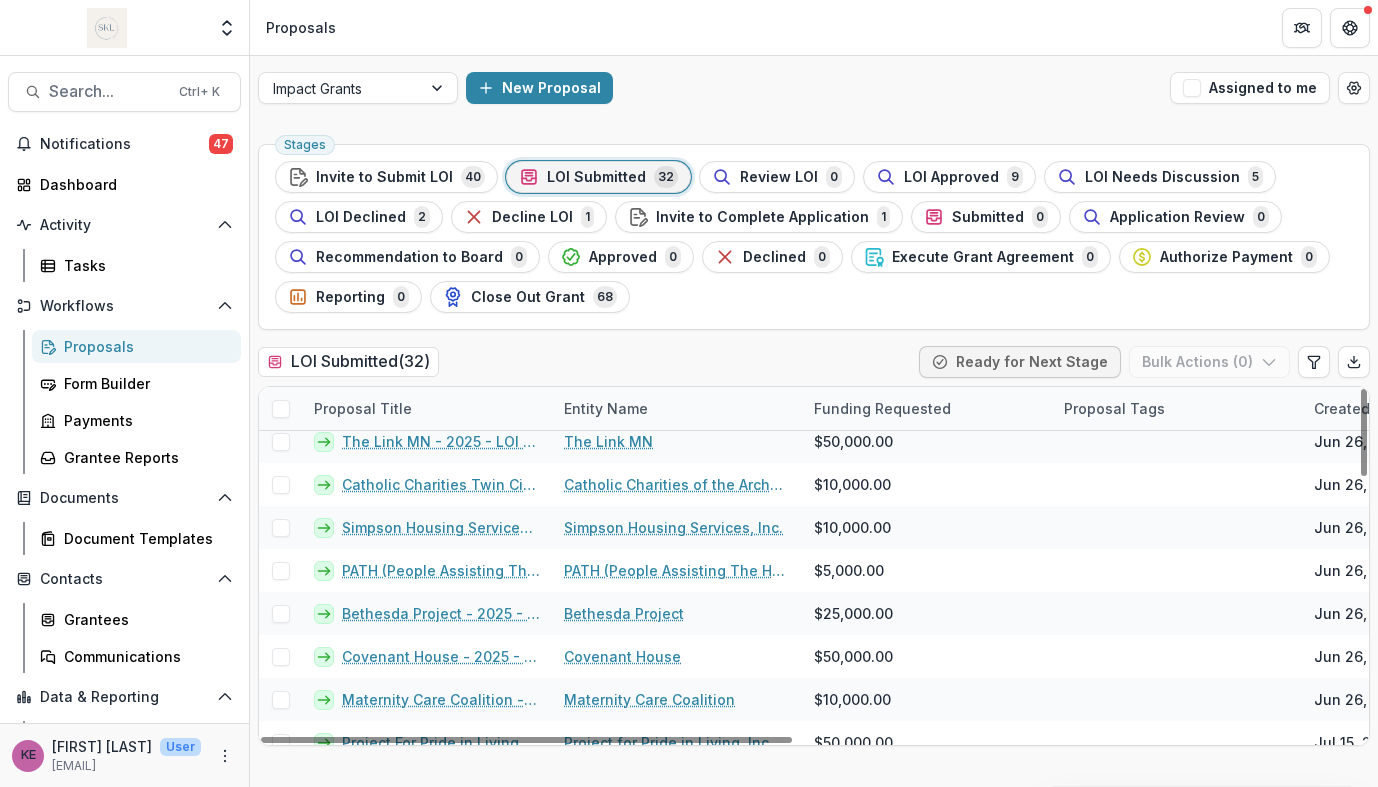 scroll, scrollTop: 496, scrollLeft: 0, axis: vertical 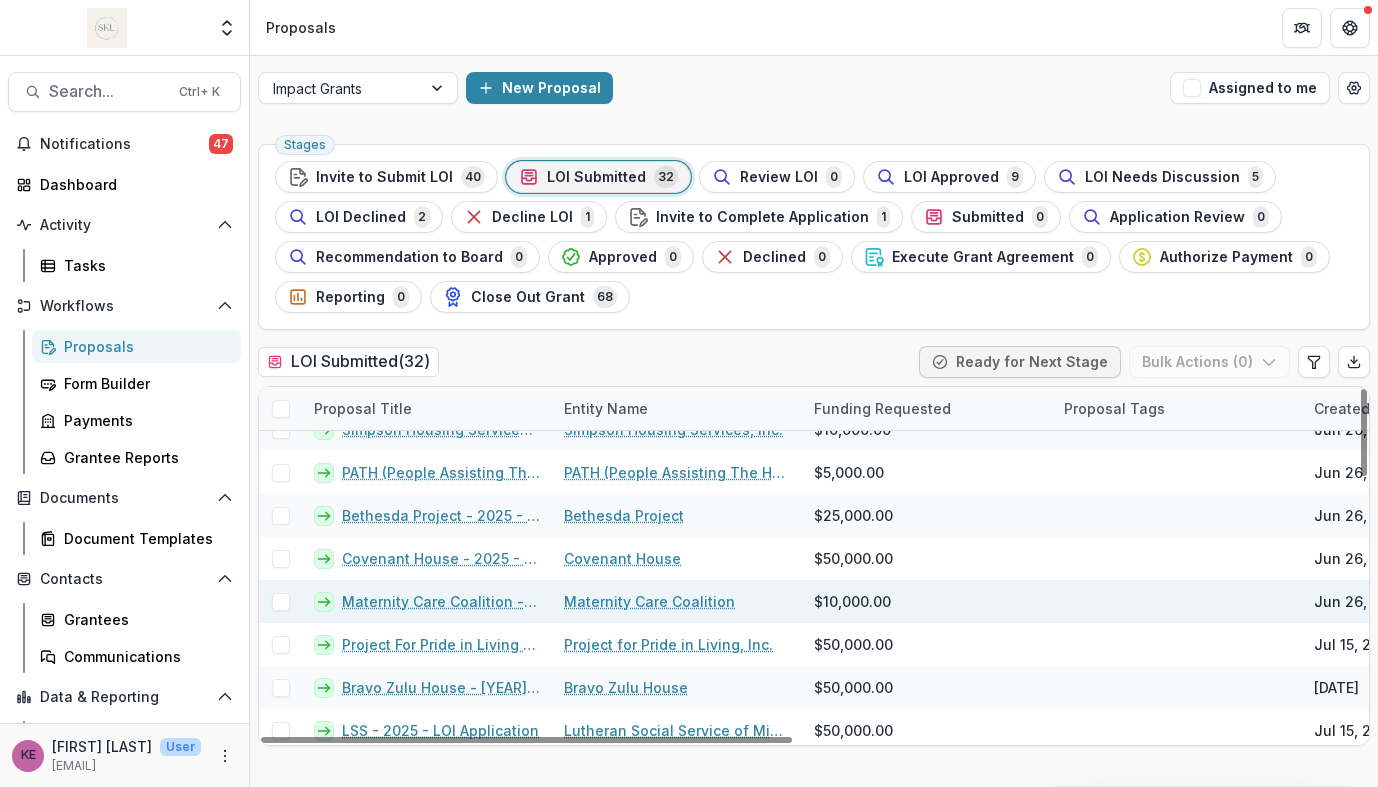 click on "Maternity Care Coalition - 2025 - LOI Application" at bounding box center [441, 601] 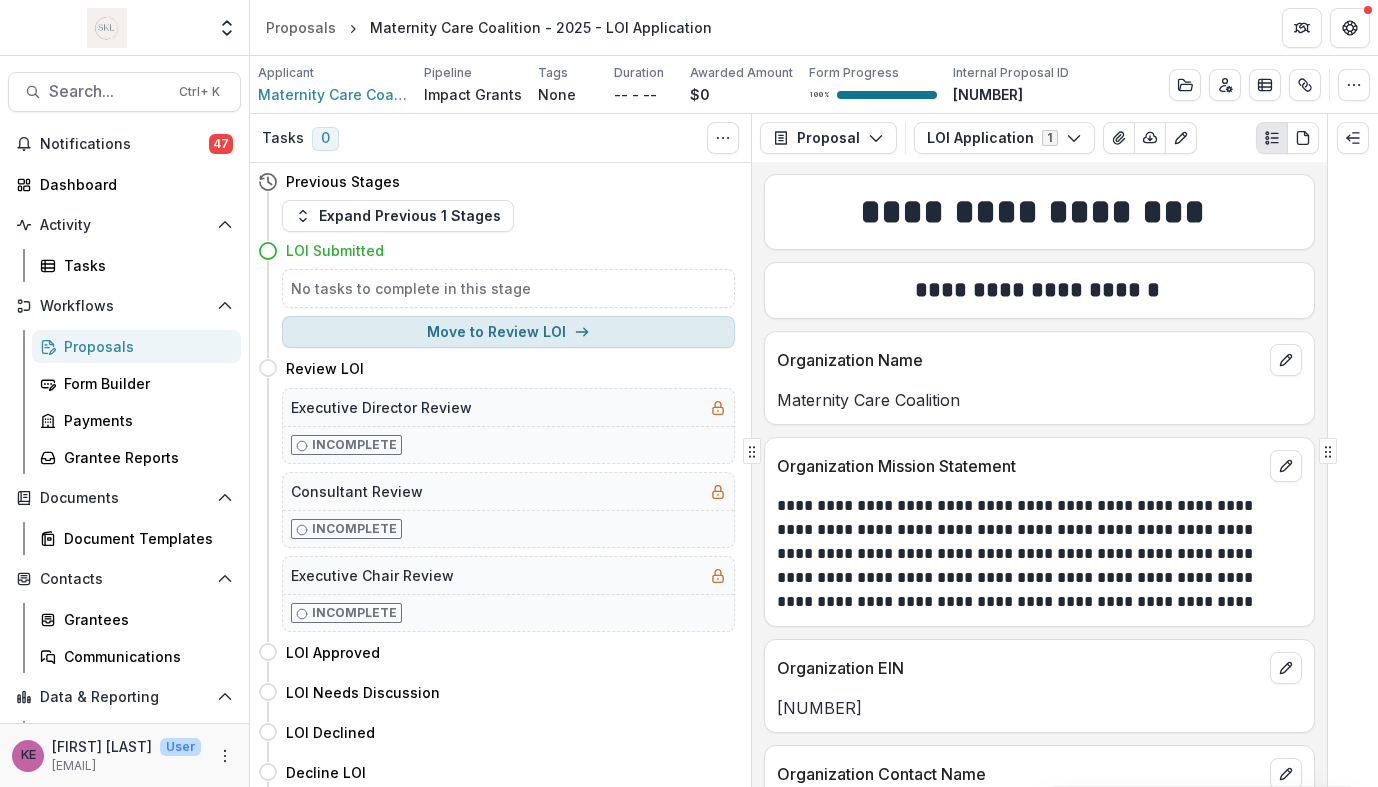 click on "Move to Review LOI" at bounding box center [508, 332] 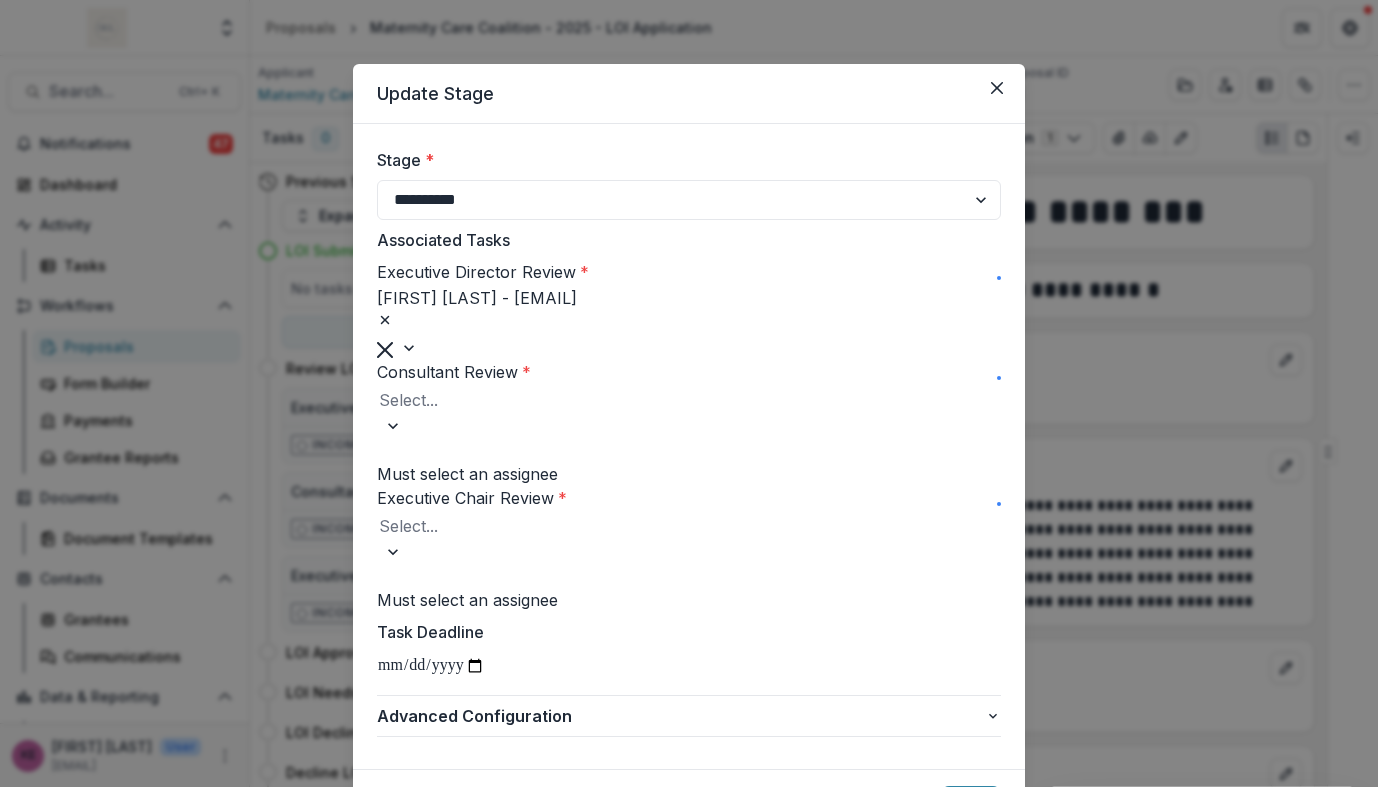 scroll, scrollTop: 78, scrollLeft: 0, axis: vertical 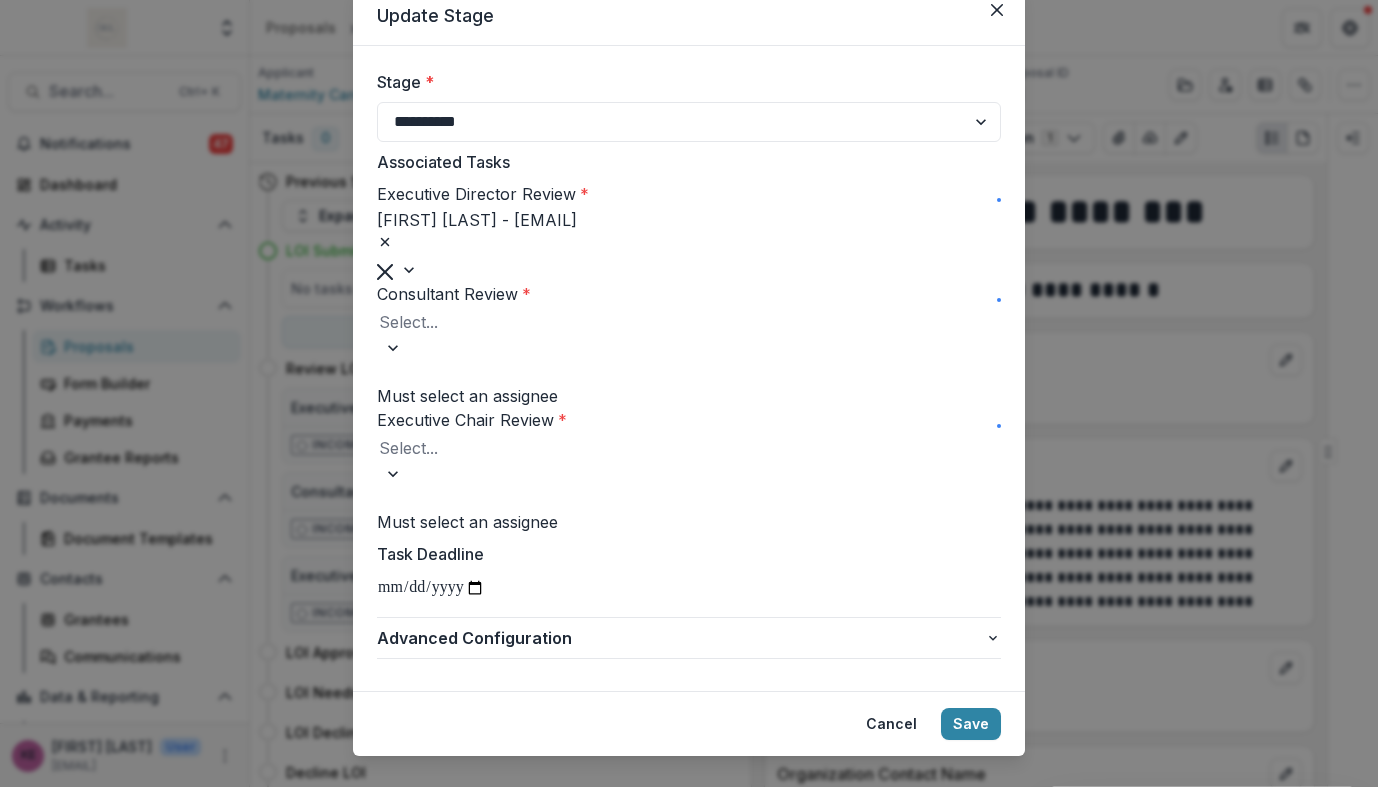 click at bounding box center (689, 348) 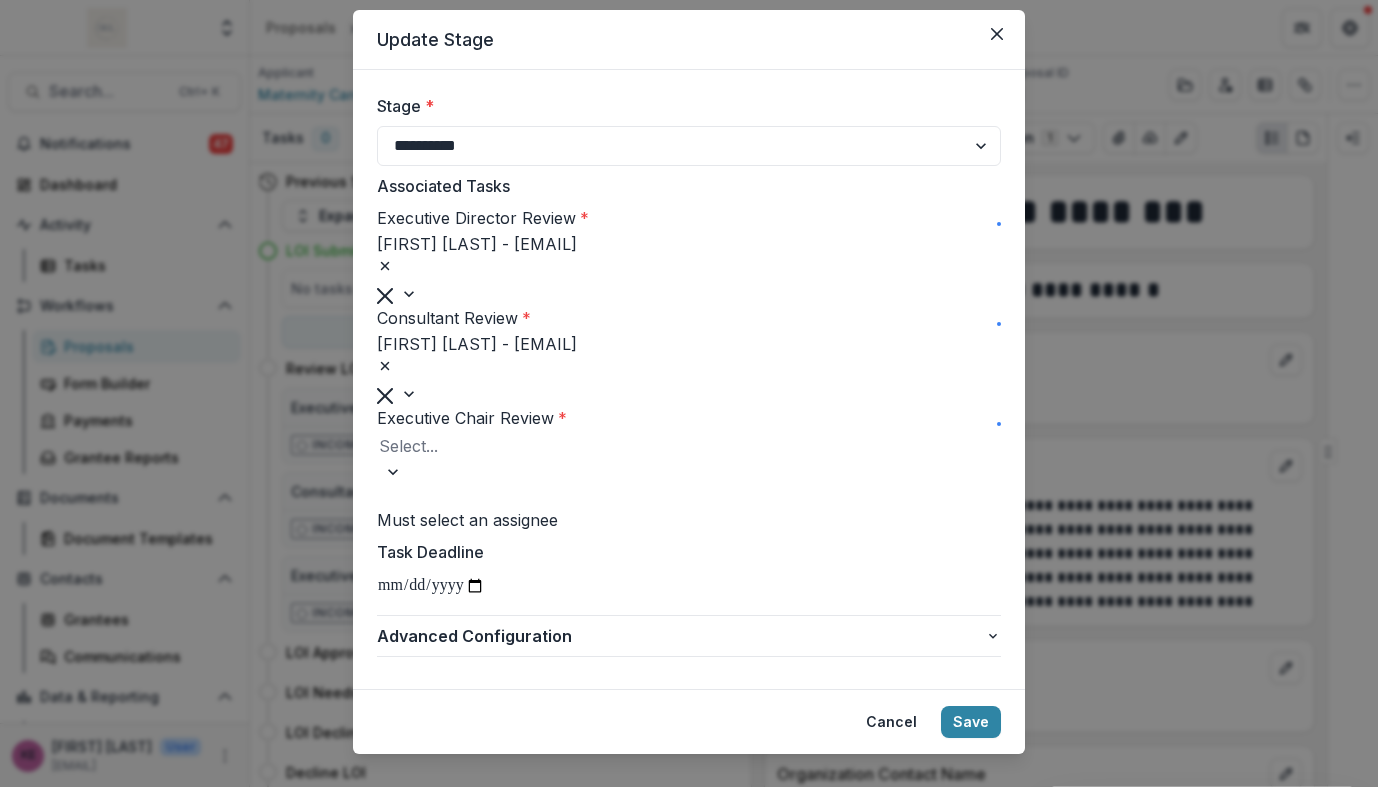 click at bounding box center [689, 446] 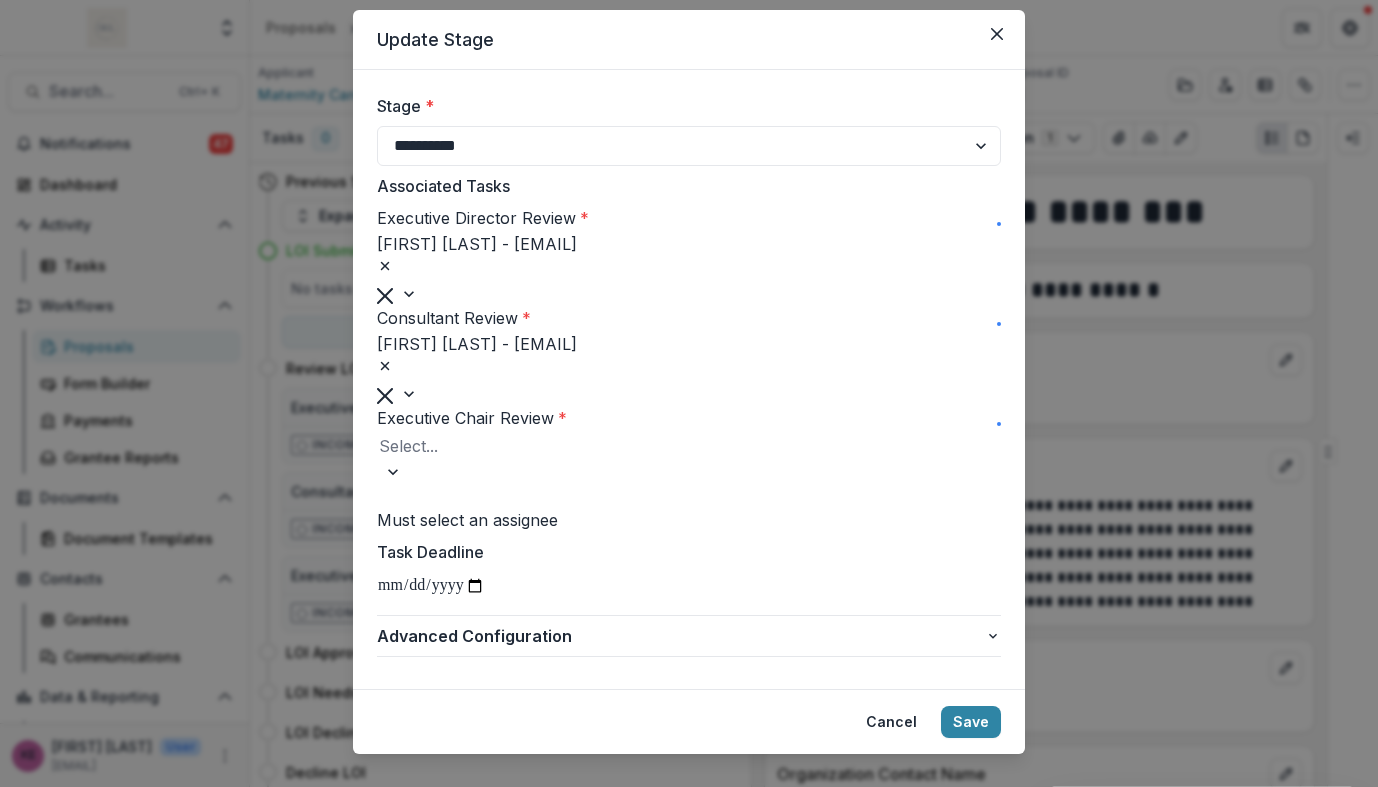click on "[FIRST] [LAST] - [EMAIL]" at bounding box center [689, 871] 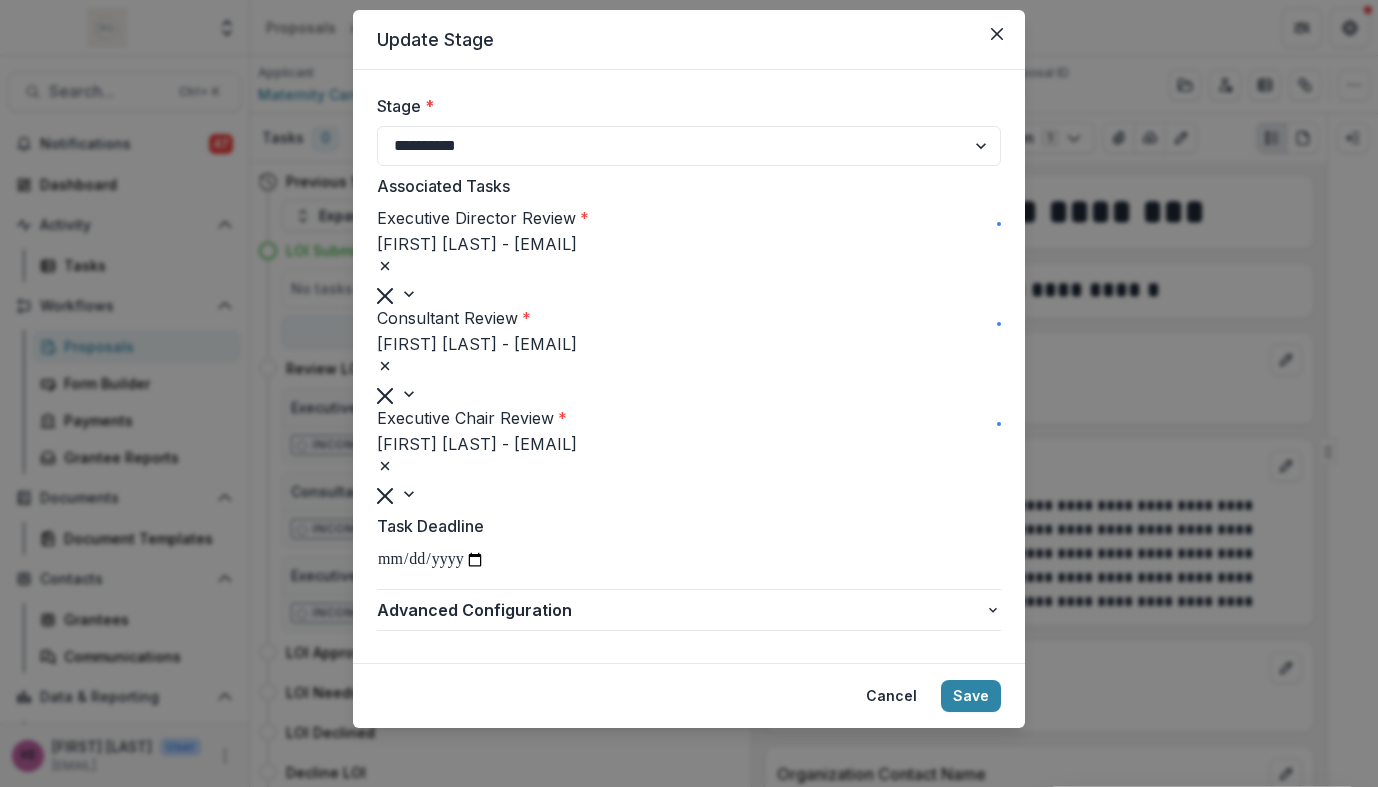 scroll, scrollTop: 29, scrollLeft: 0, axis: vertical 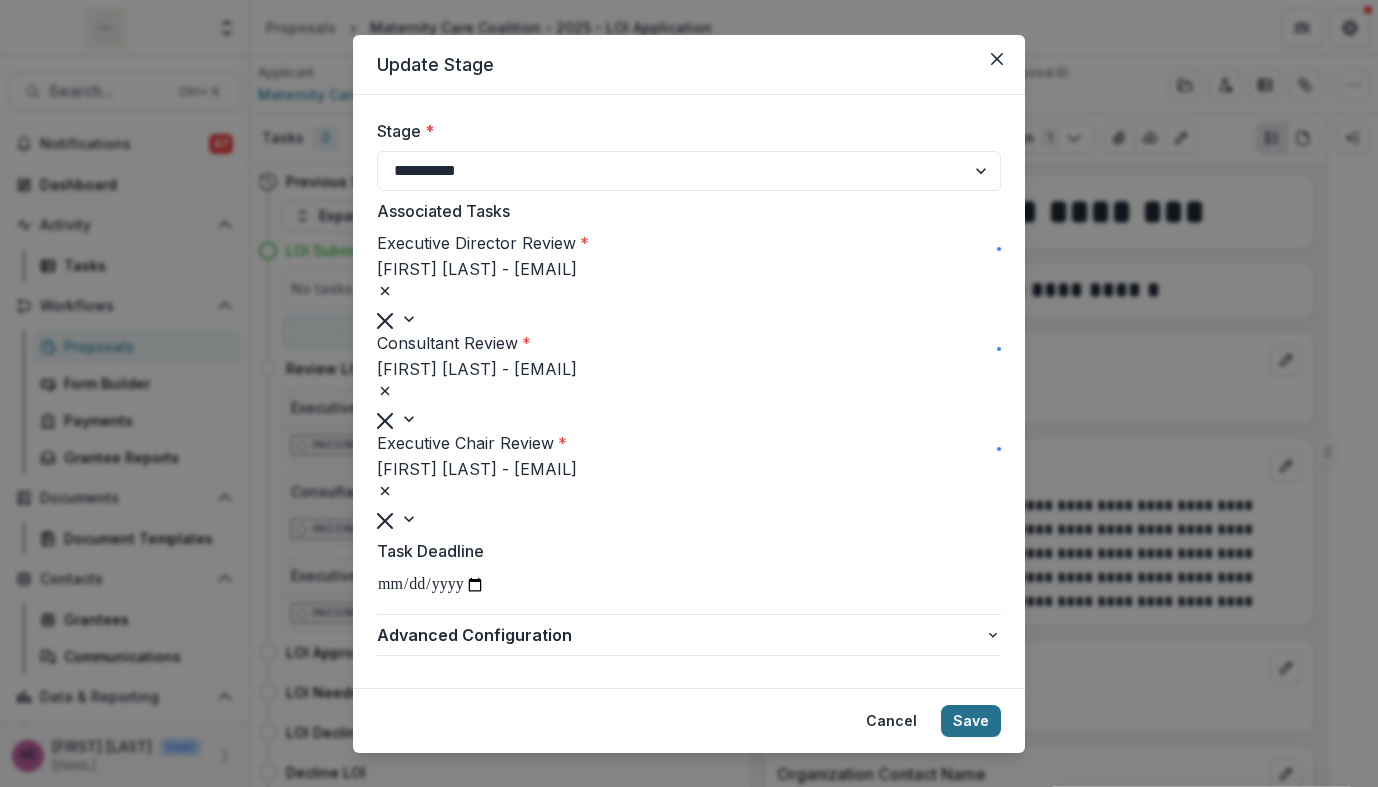 click on "Save" at bounding box center [971, 721] 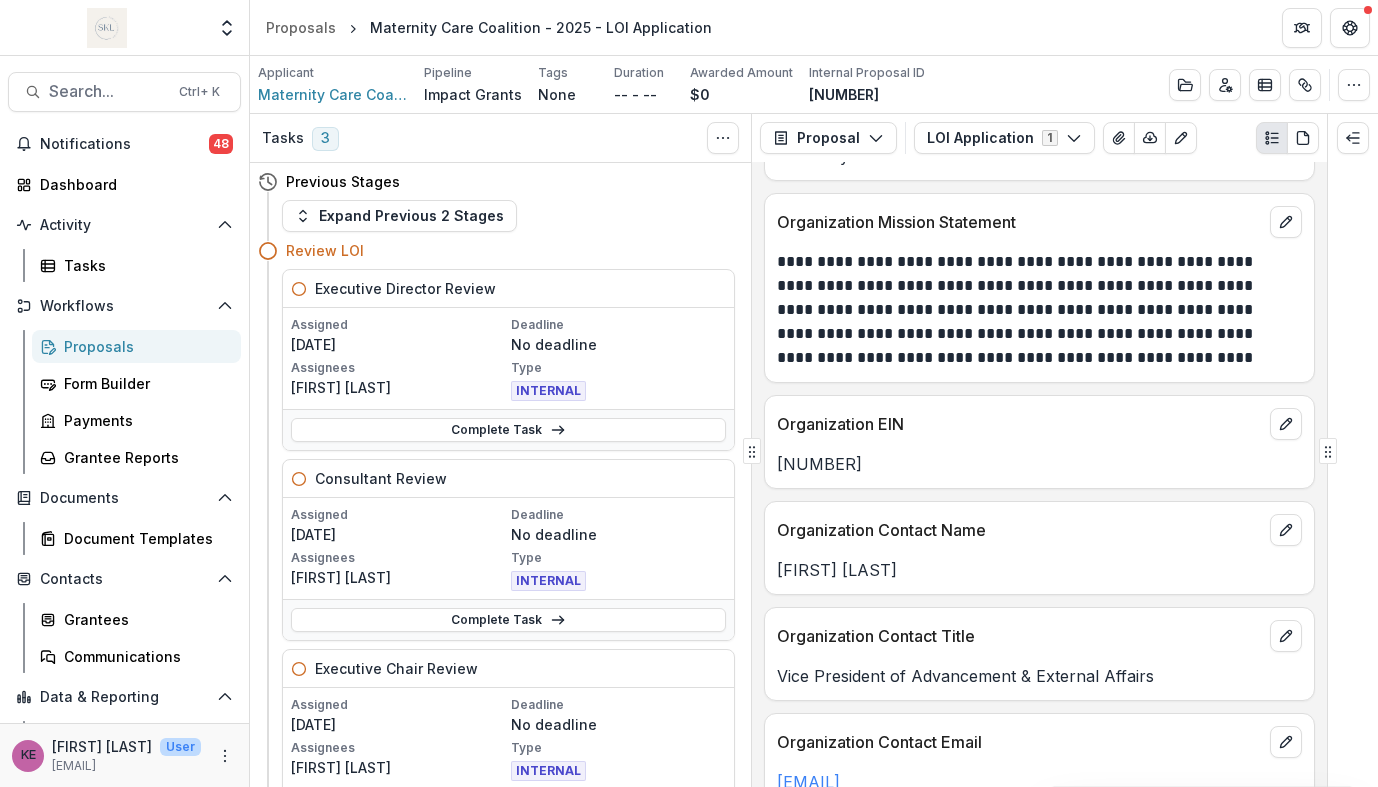 scroll, scrollTop: 397, scrollLeft: 0, axis: vertical 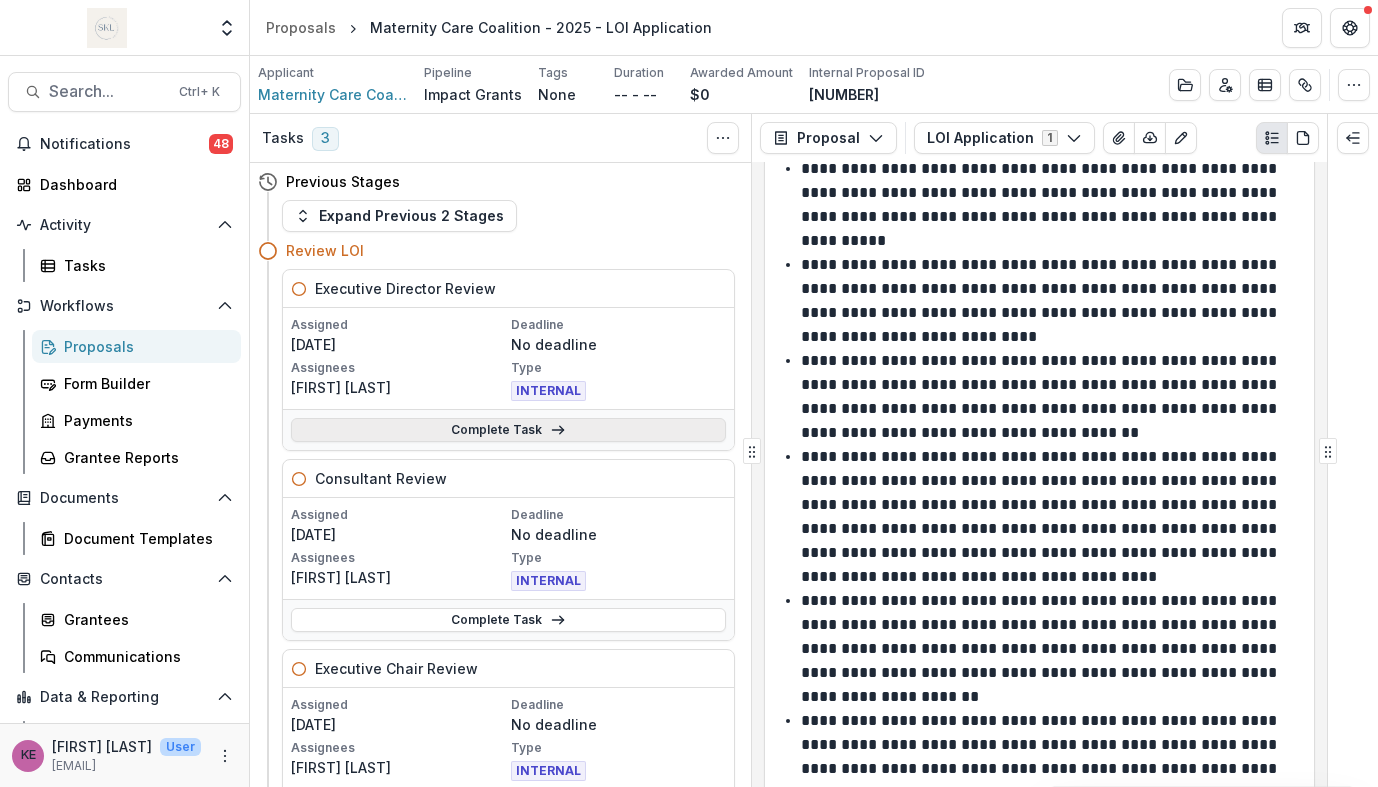 click on "Complete Task" at bounding box center [508, 430] 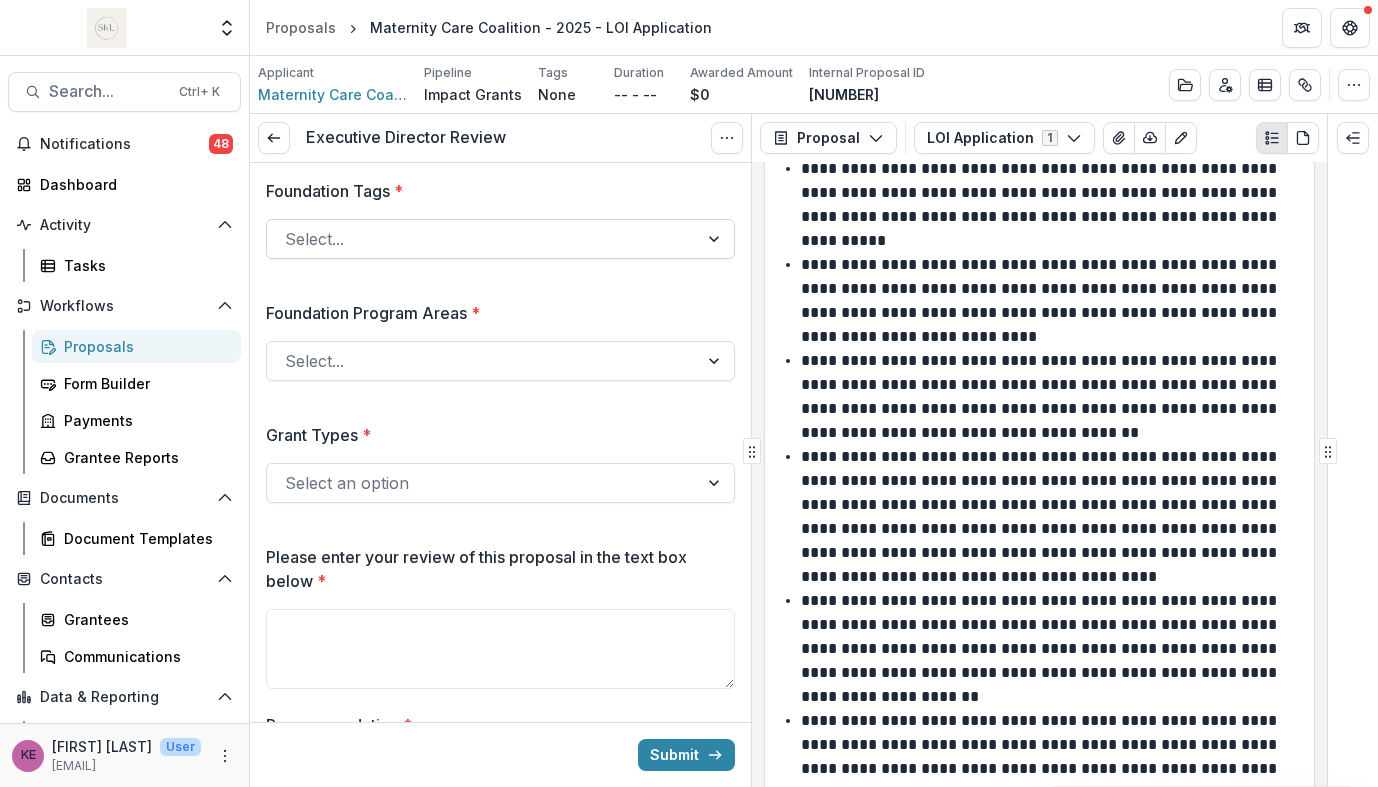 click at bounding box center (716, 239) 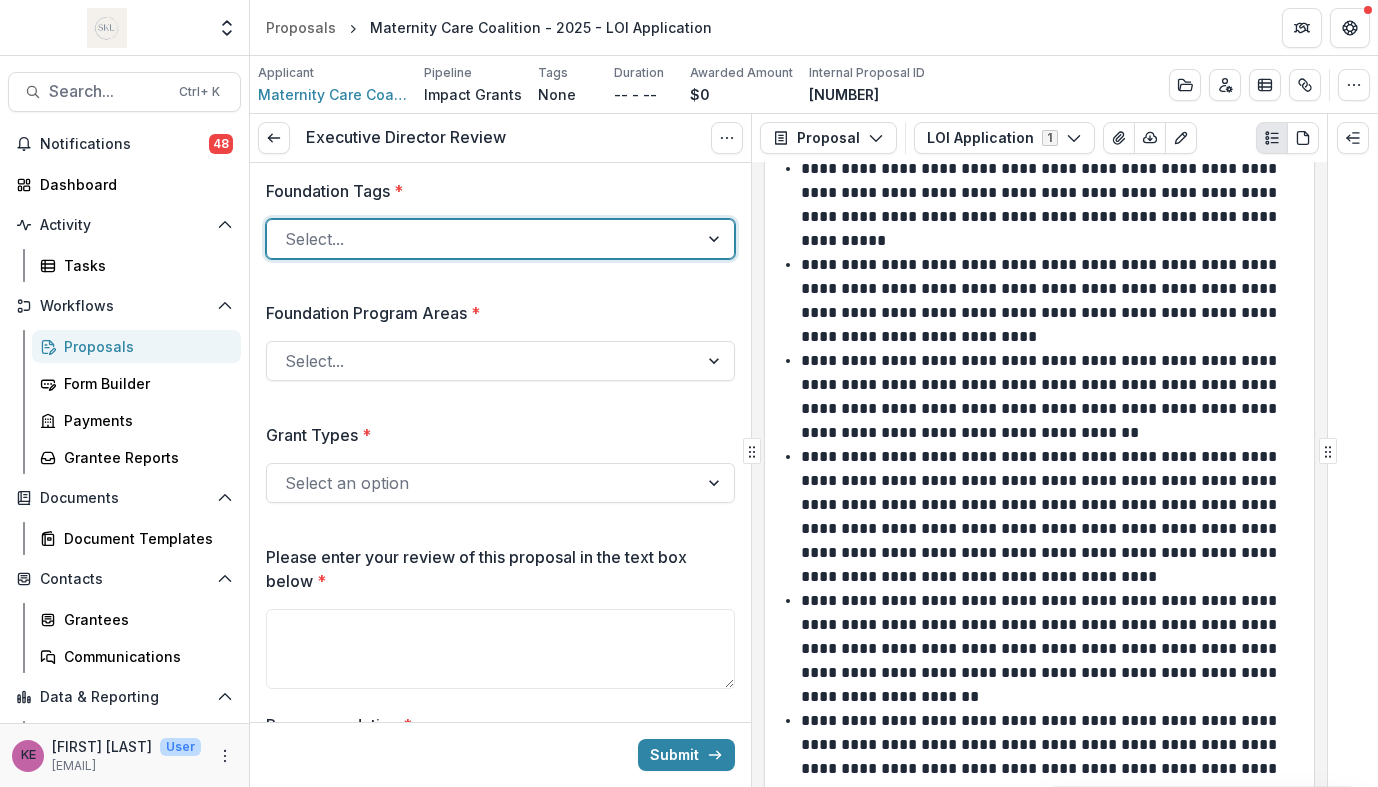 click on "PA" at bounding box center (689, 895) 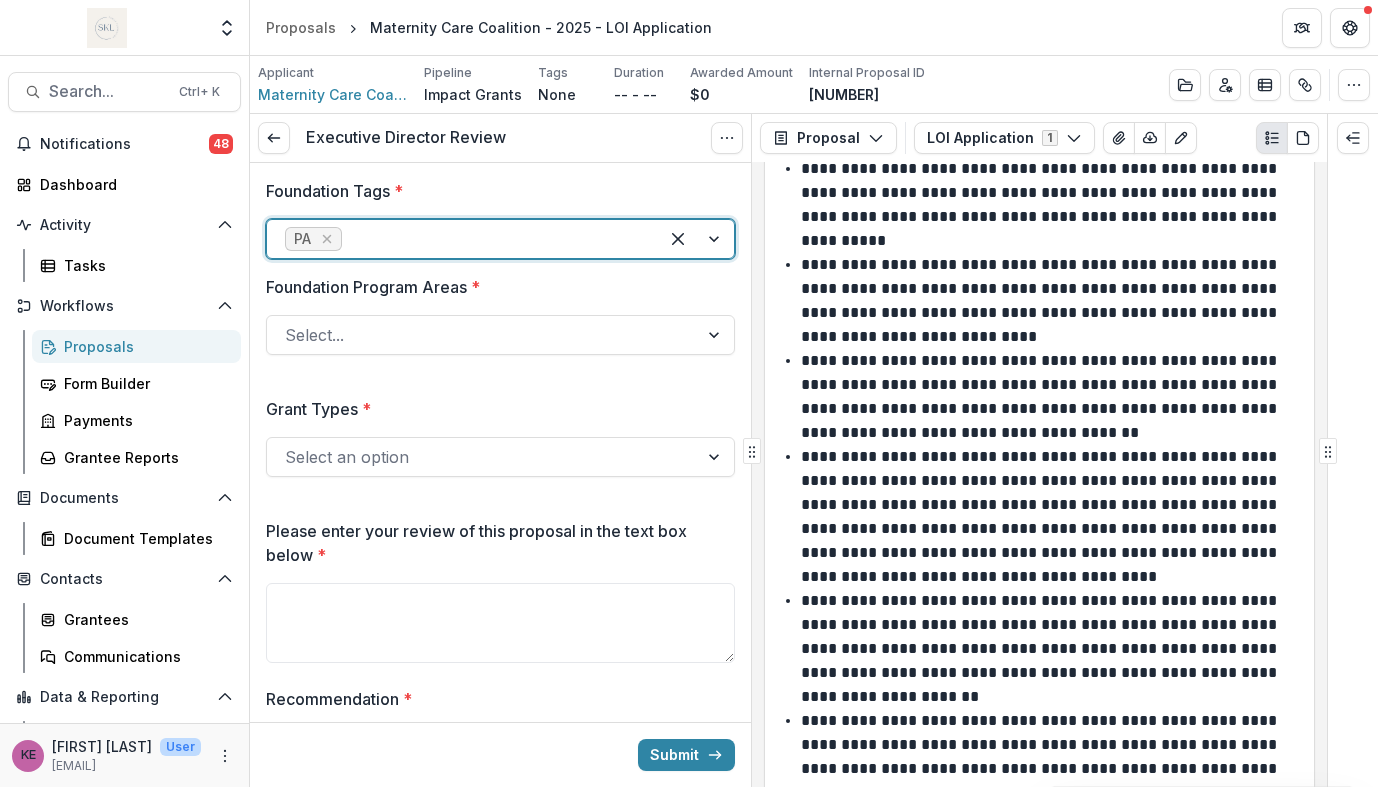 click at bounding box center [696, 239] 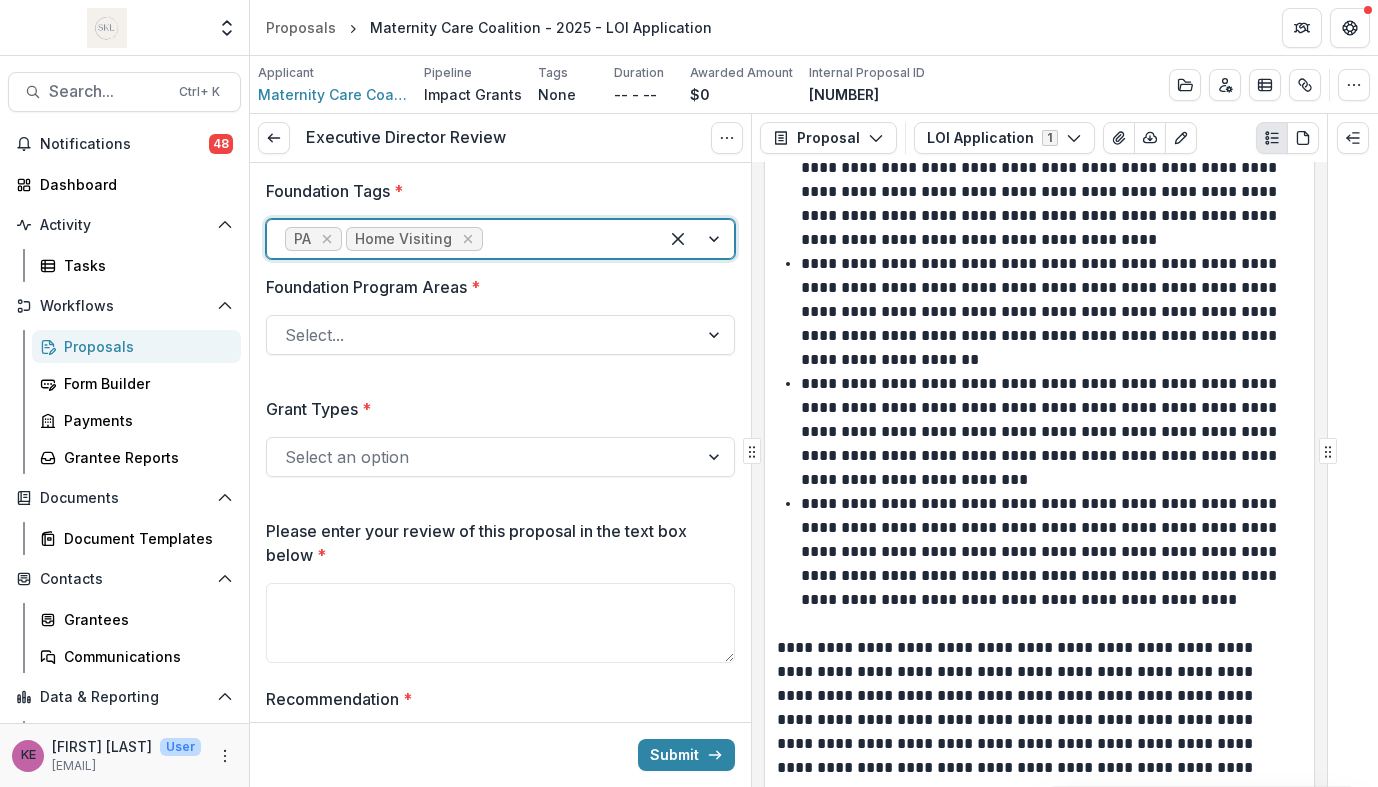 scroll, scrollTop: 1471, scrollLeft: 0, axis: vertical 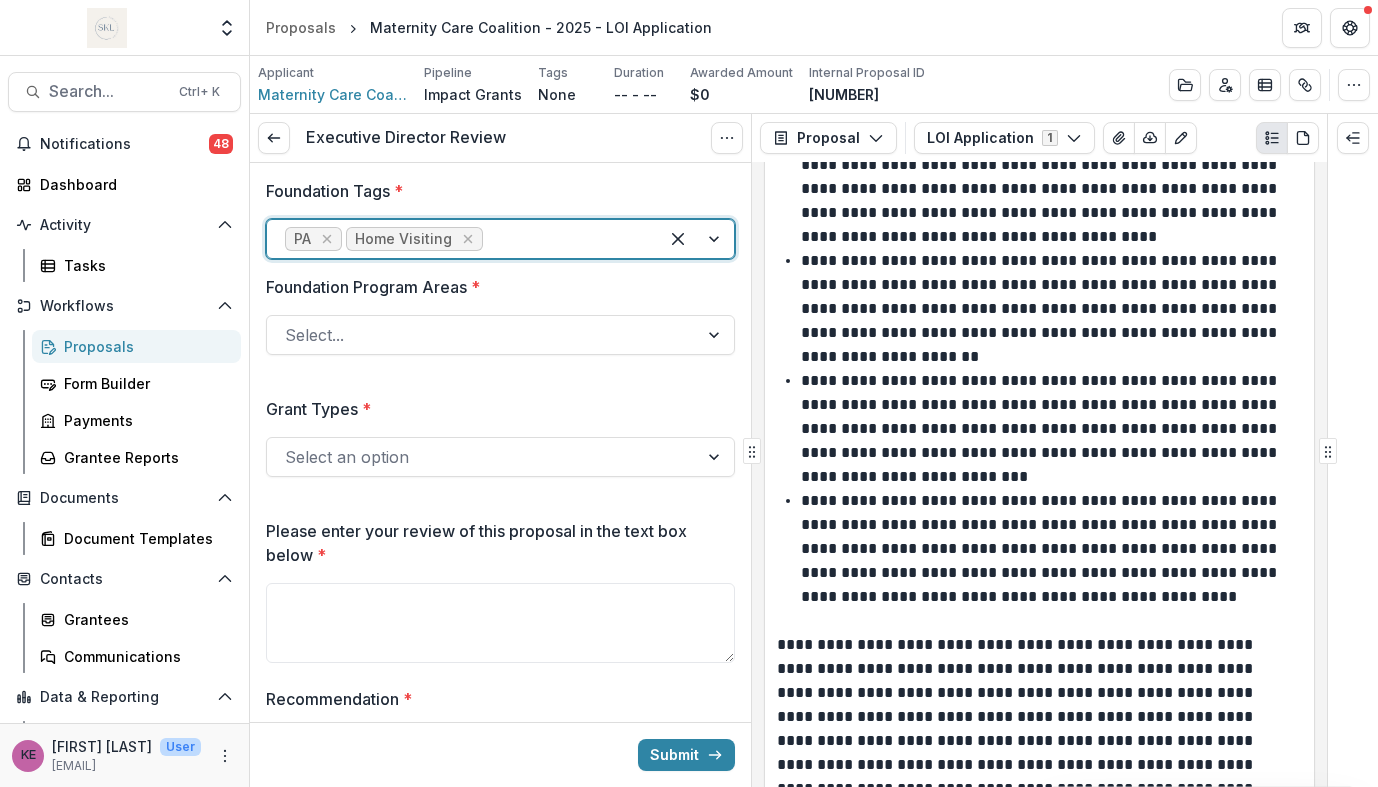 click at bounding box center (696, 239) 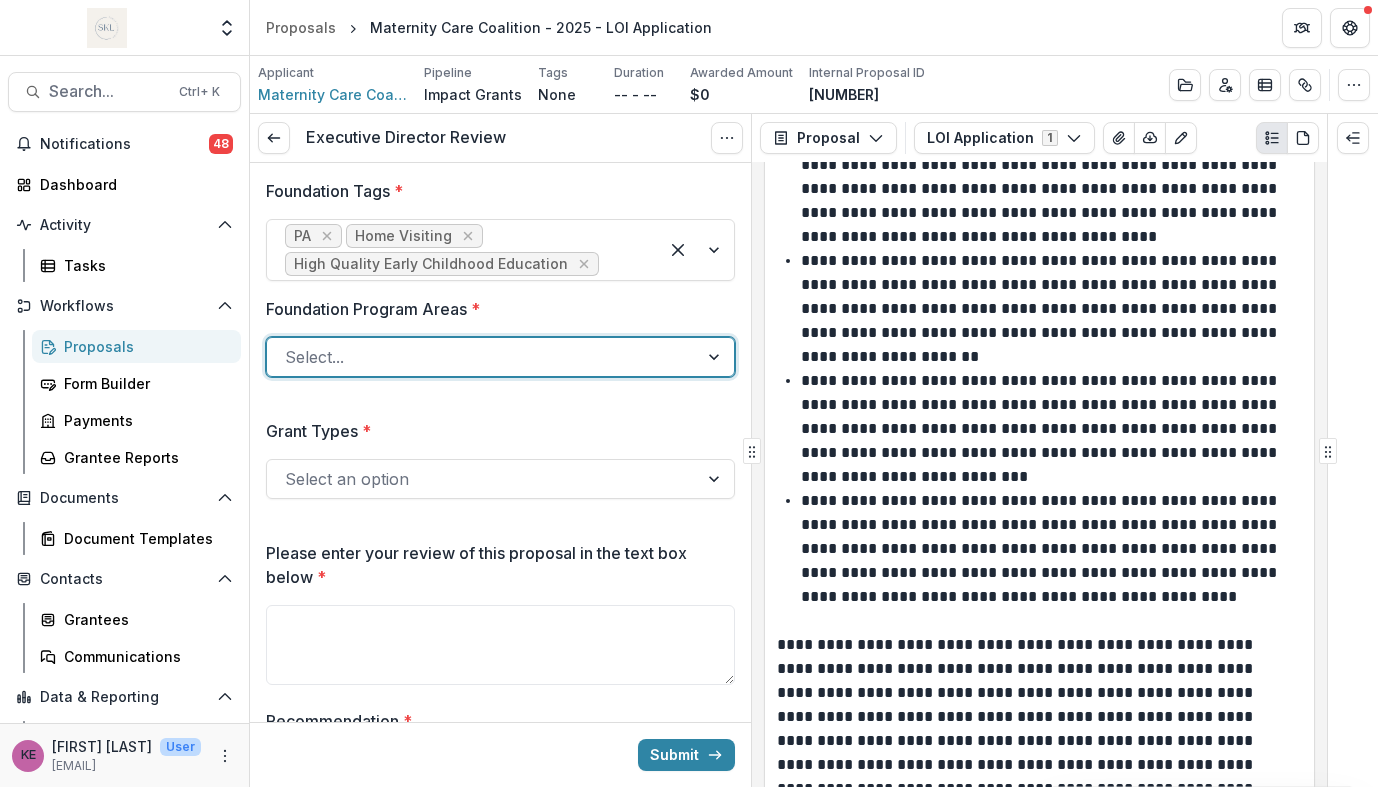 click at bounding box center (716, 357) 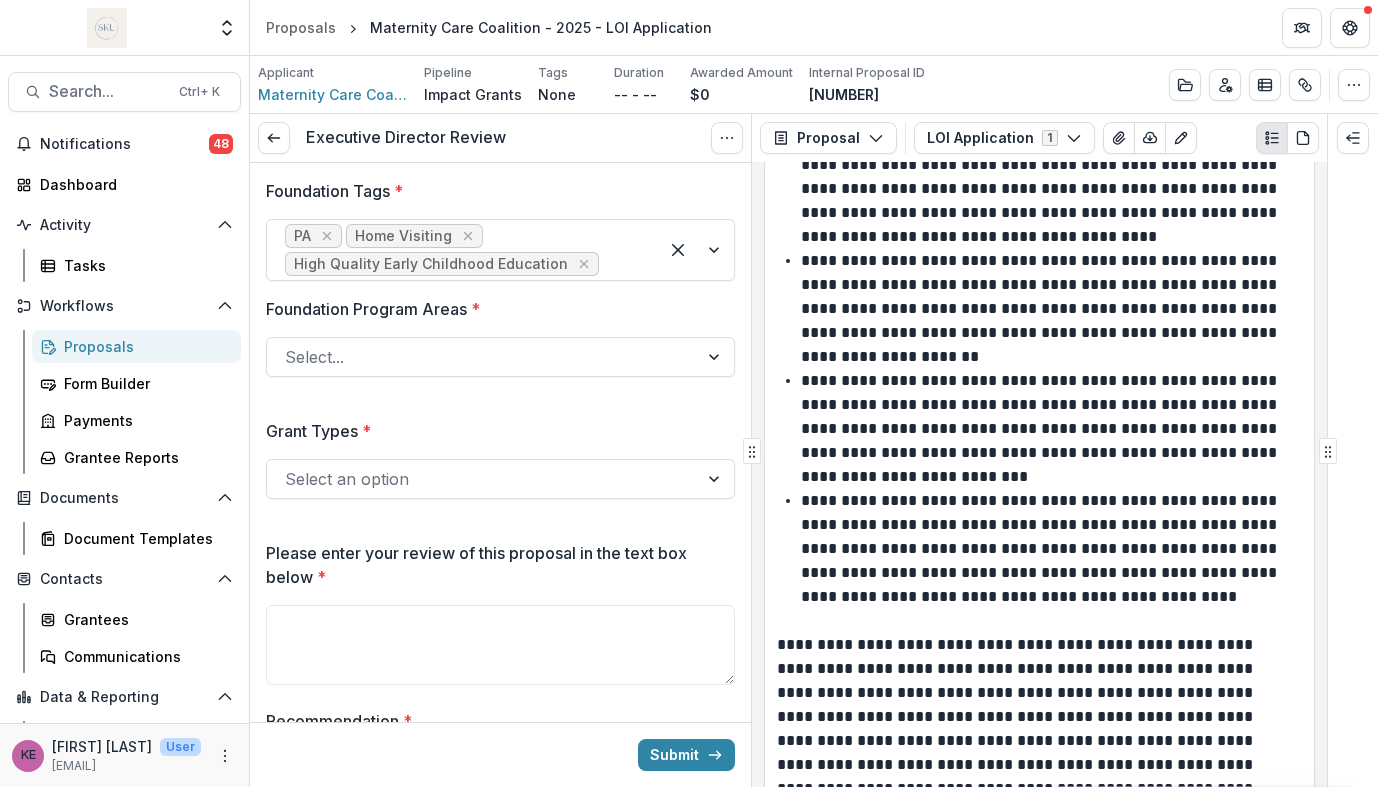 click on "**********" at bounding box center [1048, 429] 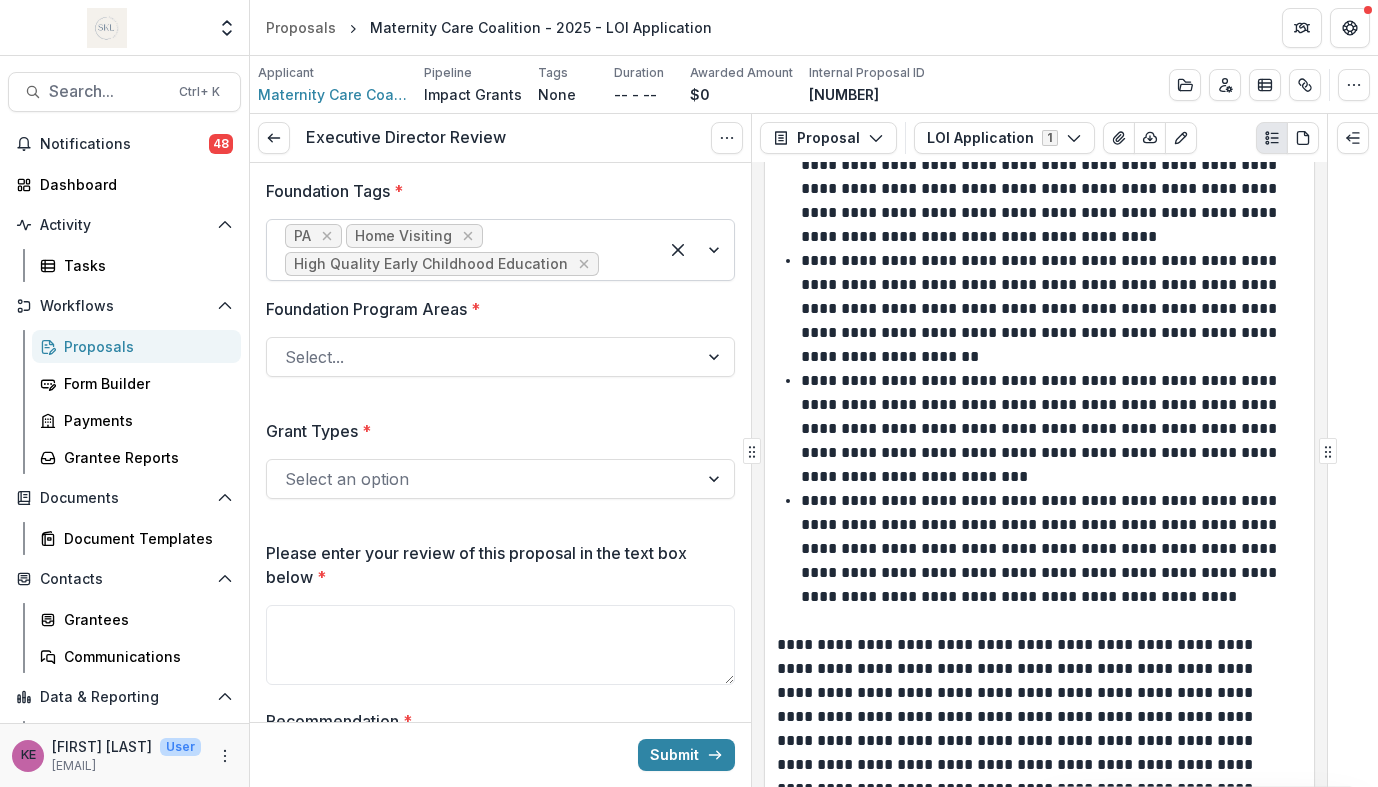 click at bounding box center (696, 250) 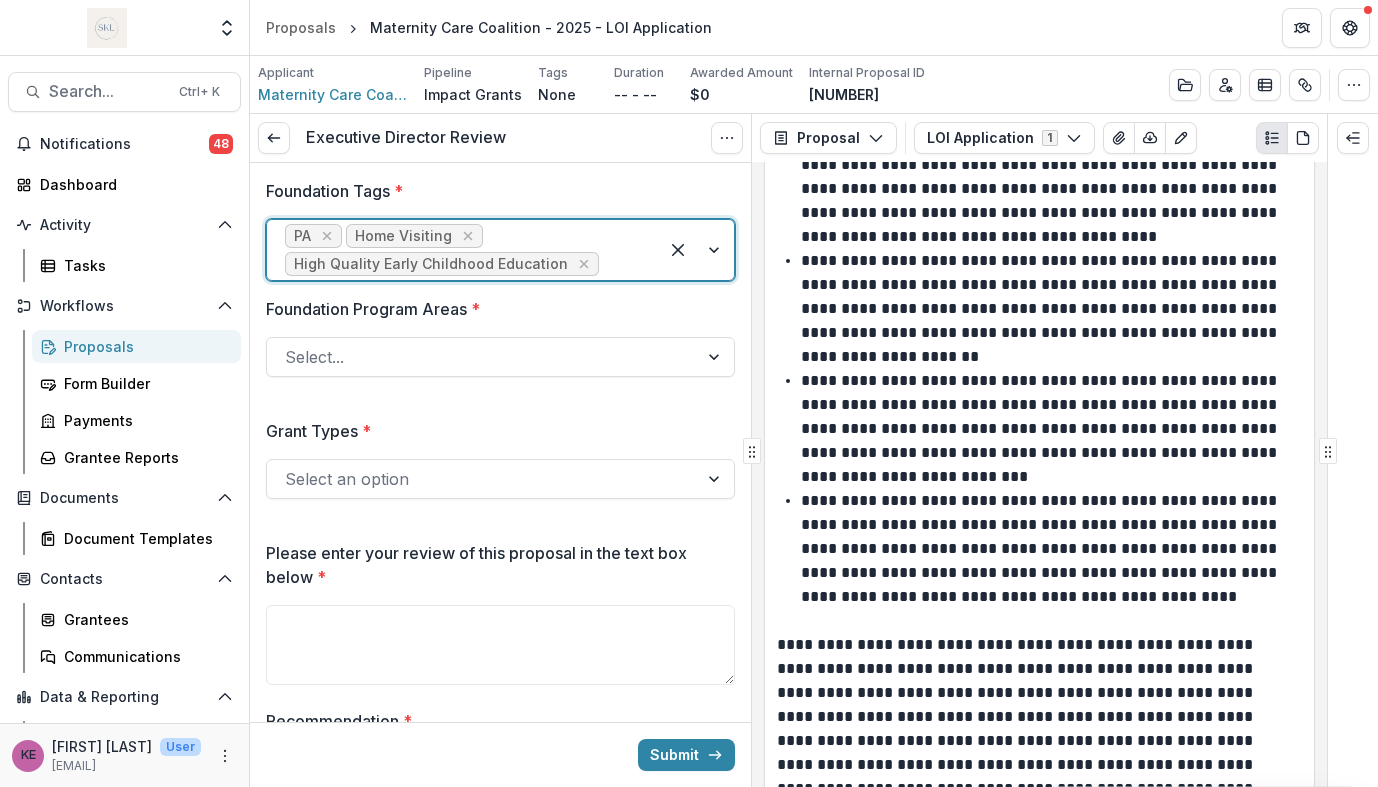 scroll, scrollTop: 566, scrollLeft: 0, axis: vertical 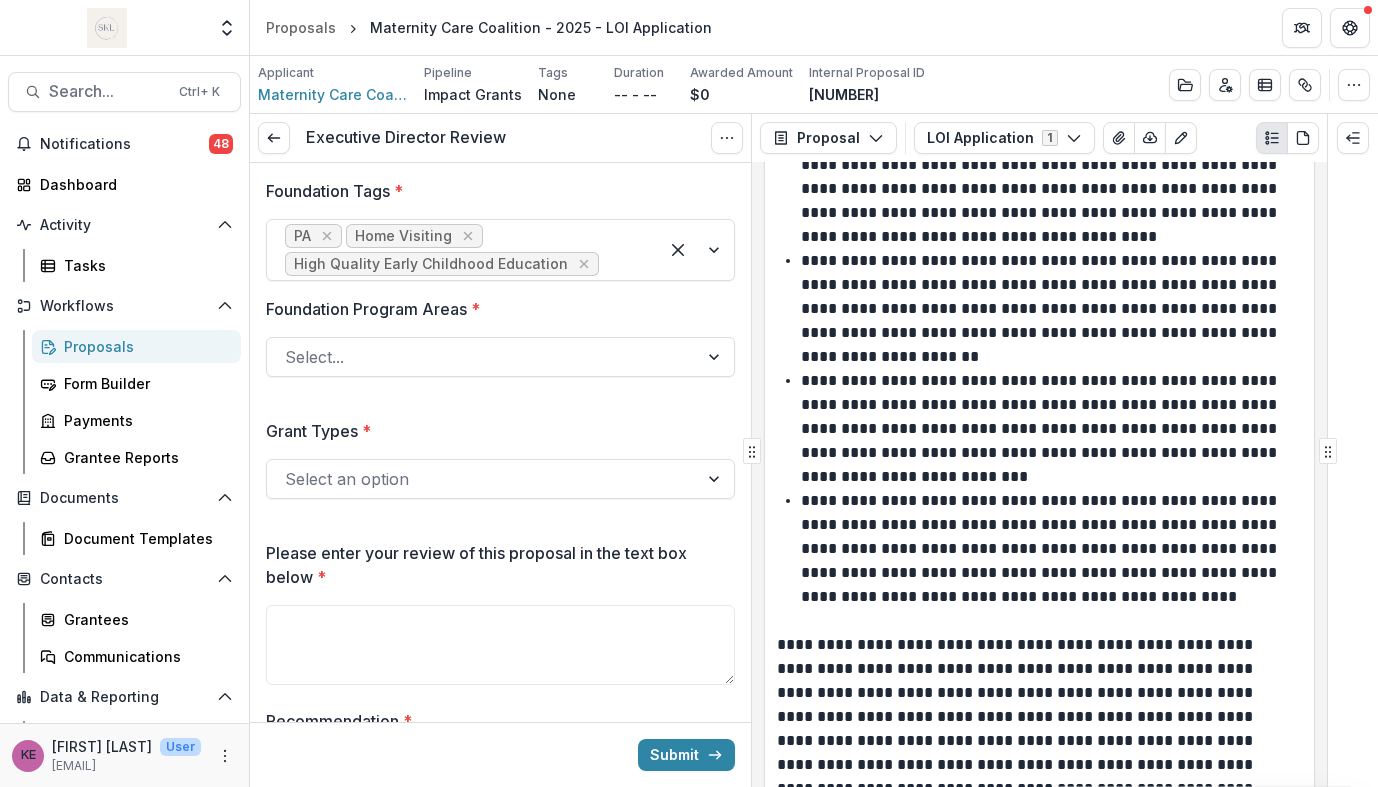 click on "Recommendation *" at bounding box center (494, 721) 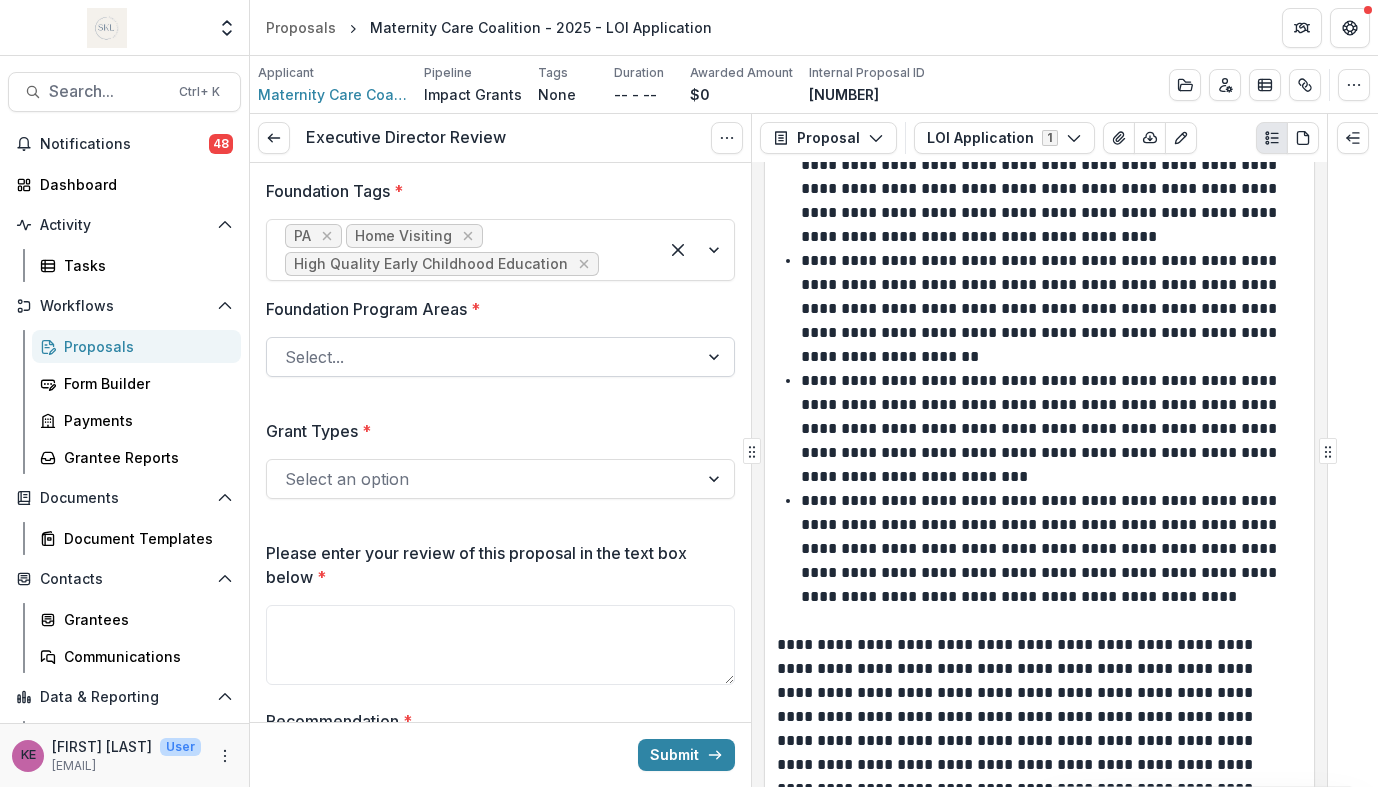 click at bounding box center (716, 357) 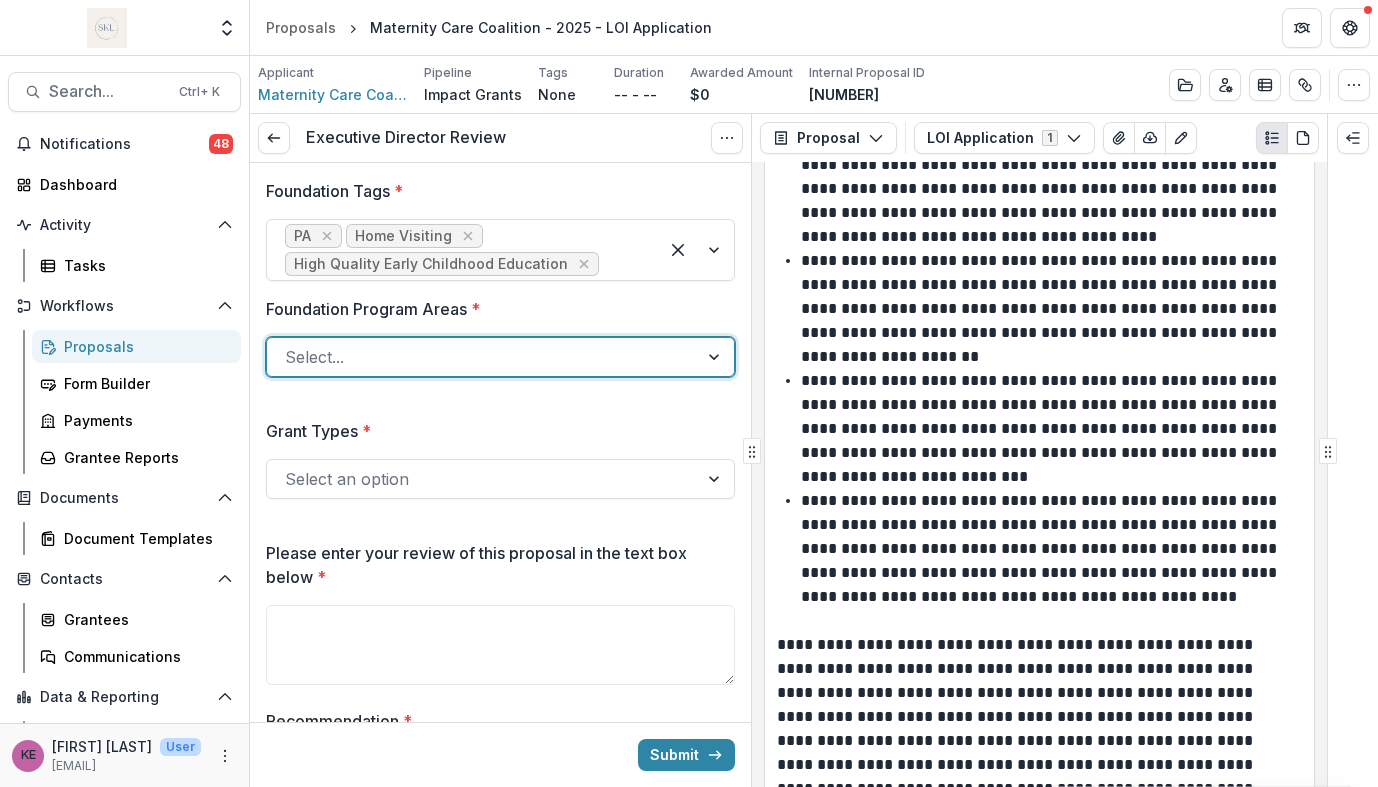 click on "Mental Health" at bounding box center [689, 823] 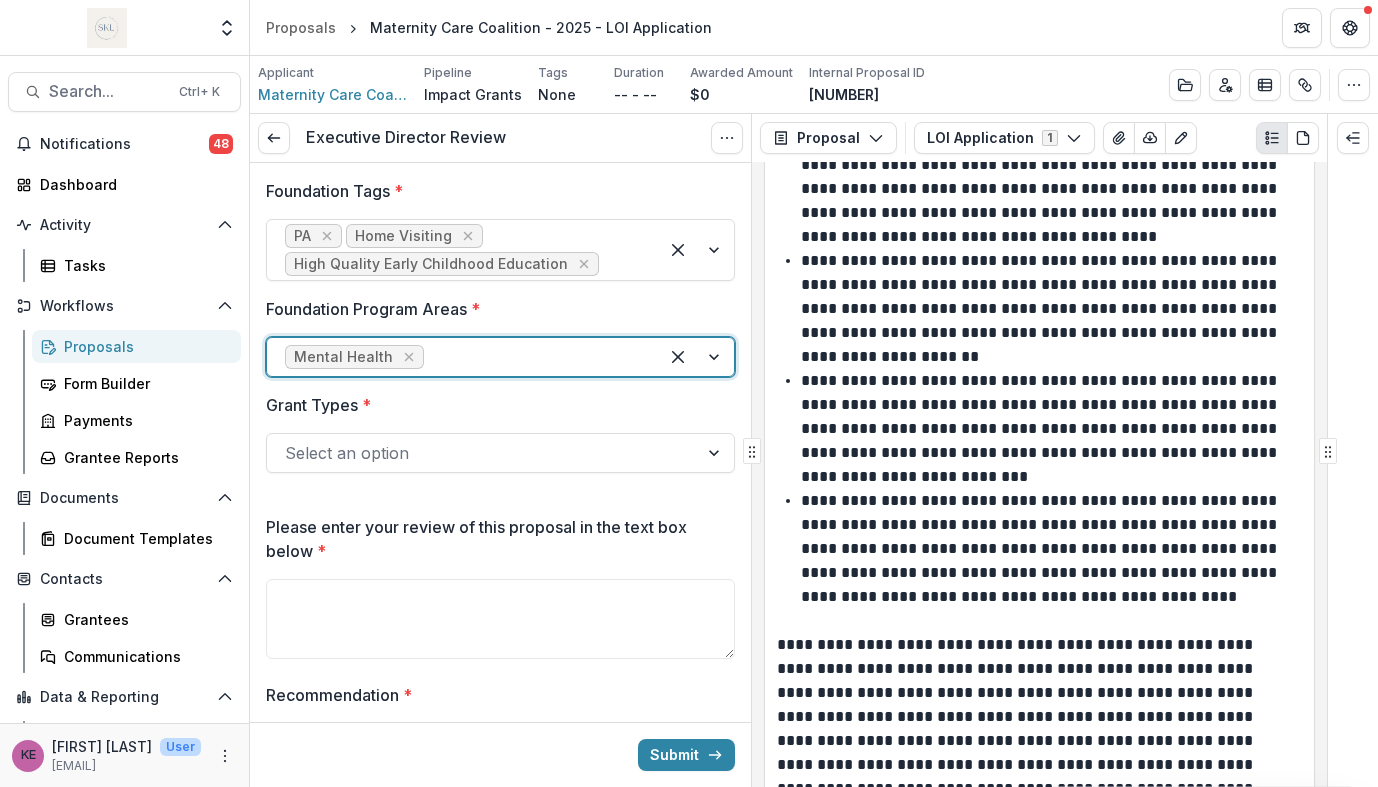 scroll, scrollTop: 107, scrollLeft: 0, axis: vertical 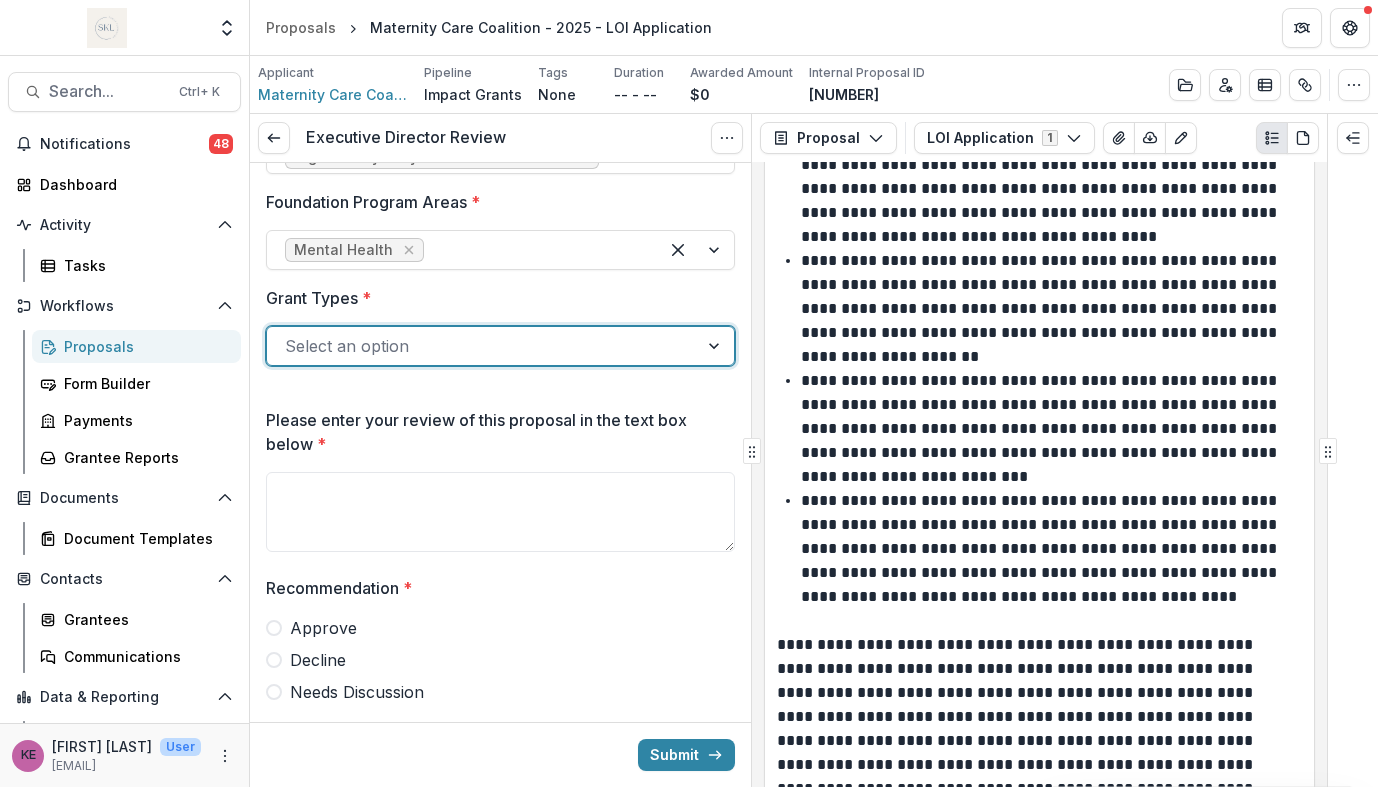 click at bounding box center [482, 346] 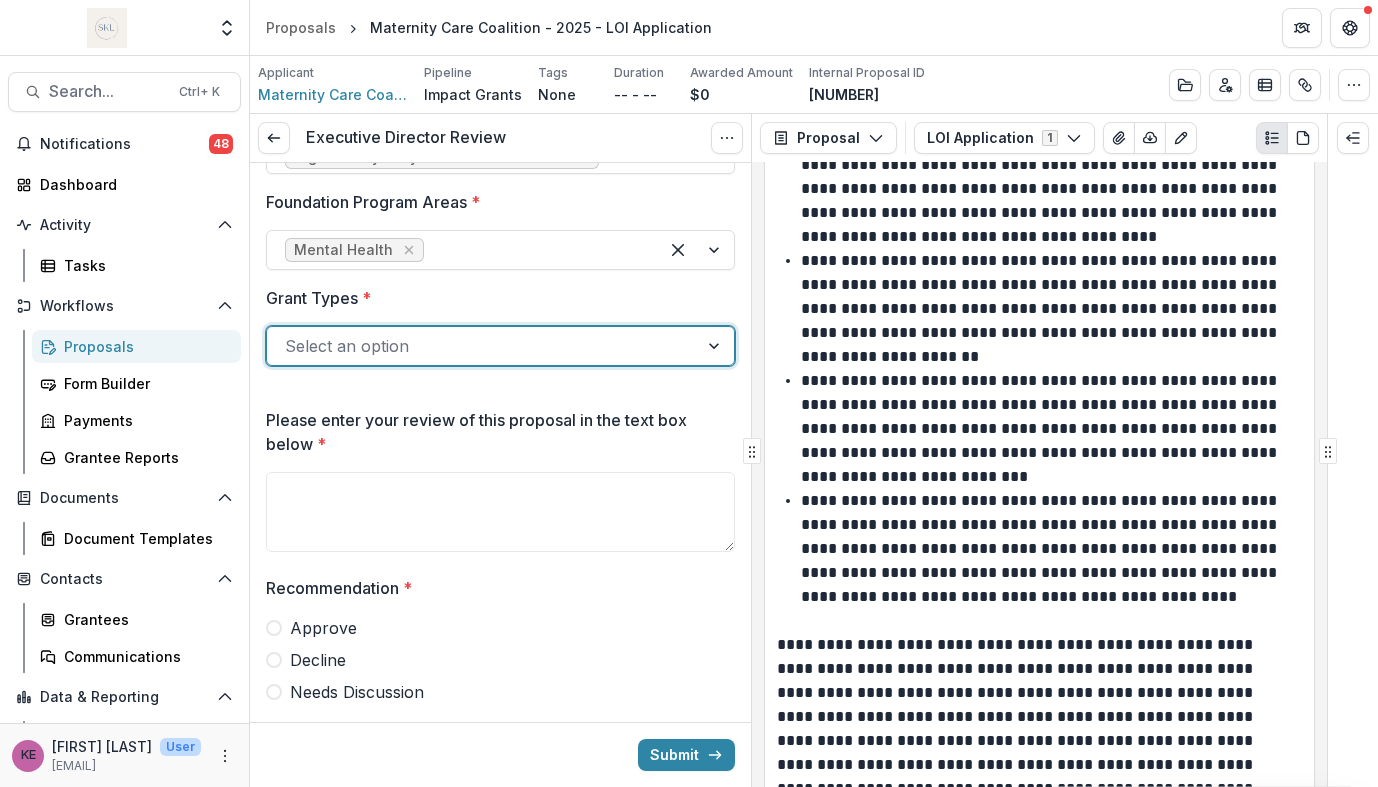 click on "Unrestricted General Operating Grant" at bounding box center [689, 799] 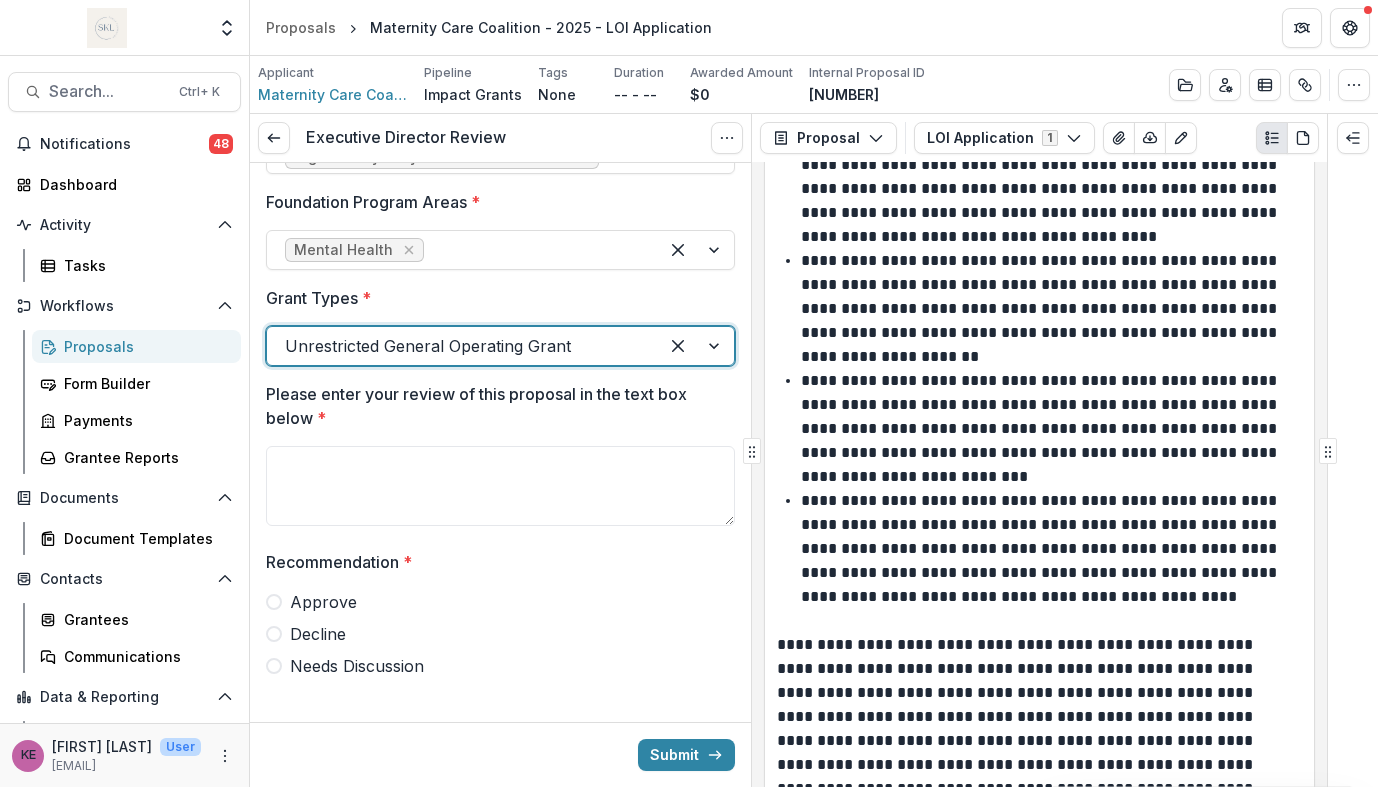 scroll, scrollTop: 124, scrollLeft: 0, axis: vertical 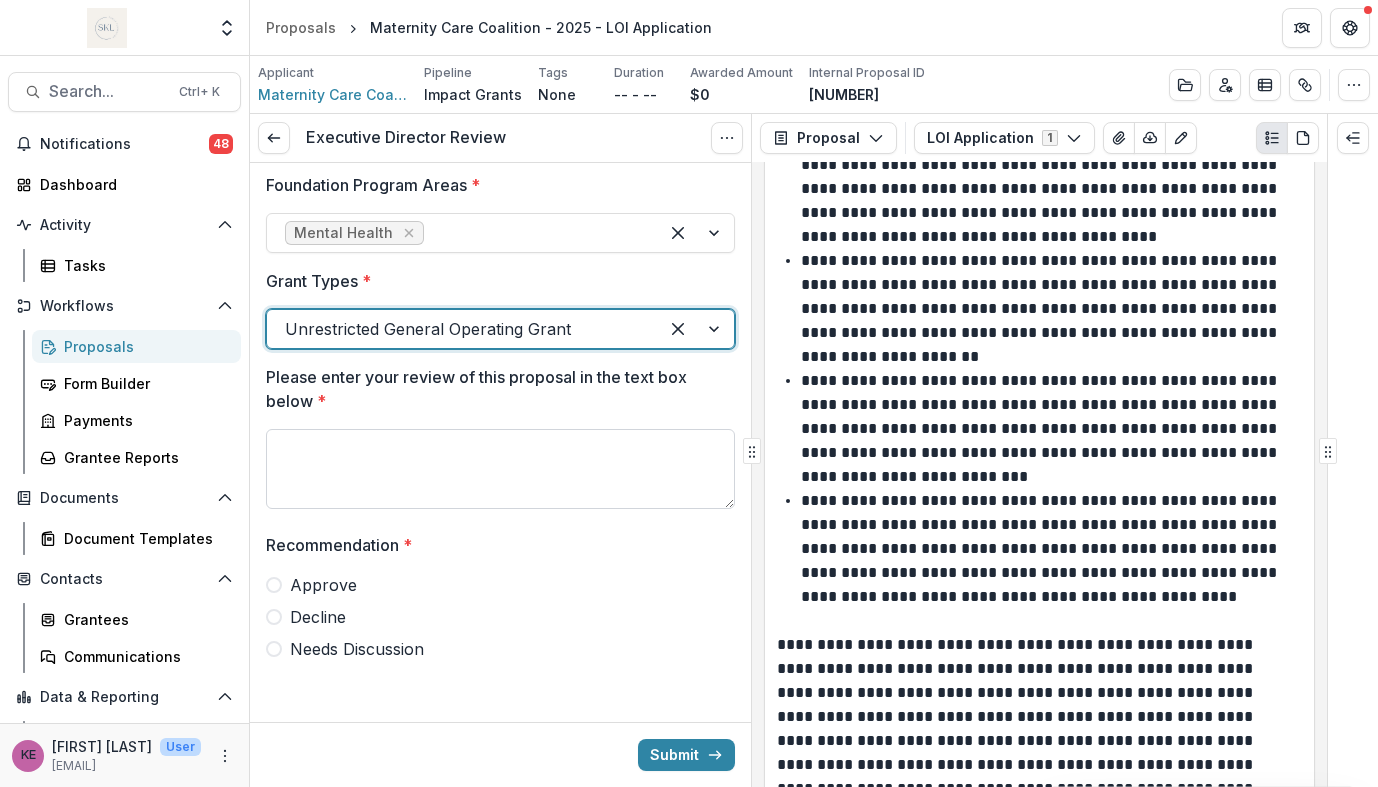 click on "Please enter your review of this proposal in the text box below *" at bounding box center [500, 469] 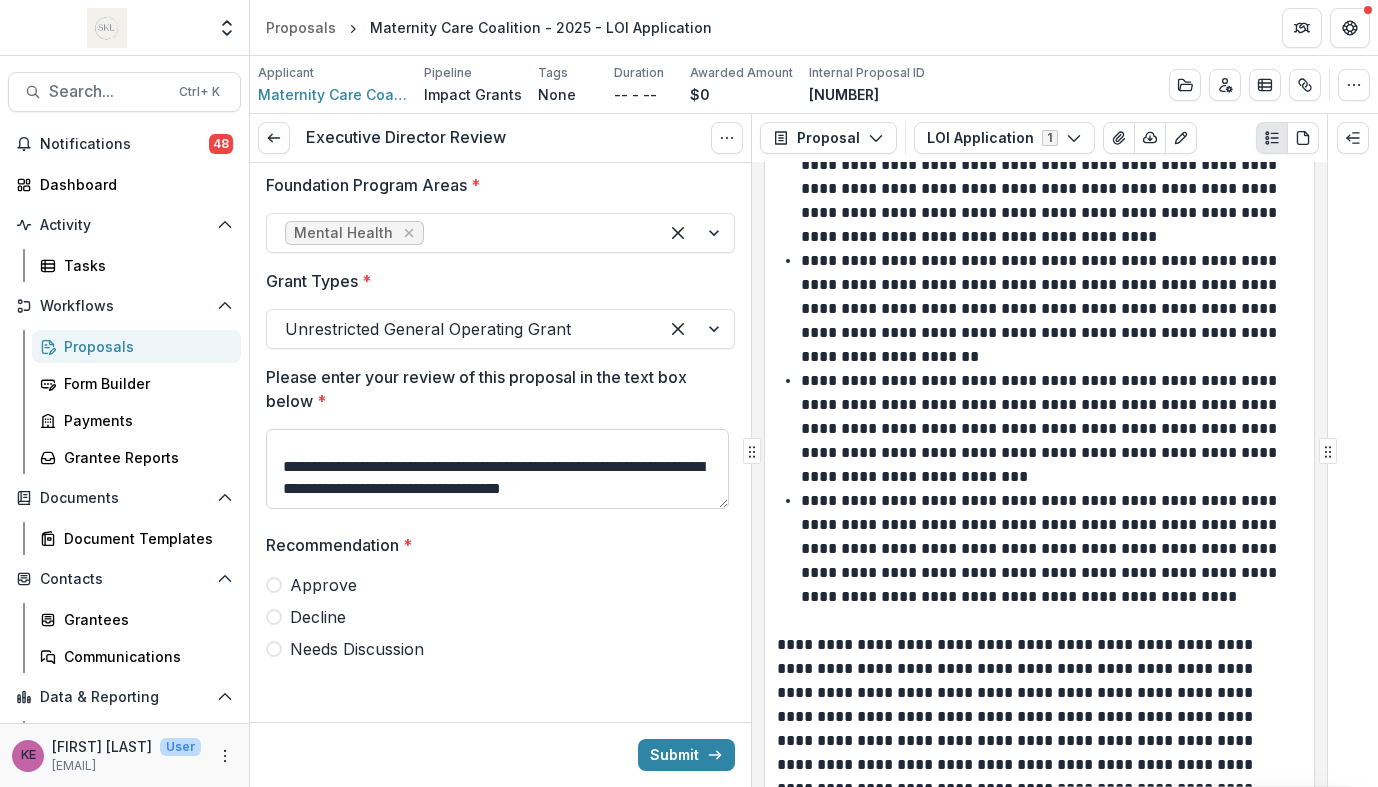 scroll, scrollTop: 60, scrollLeft: 0, axis: vertical 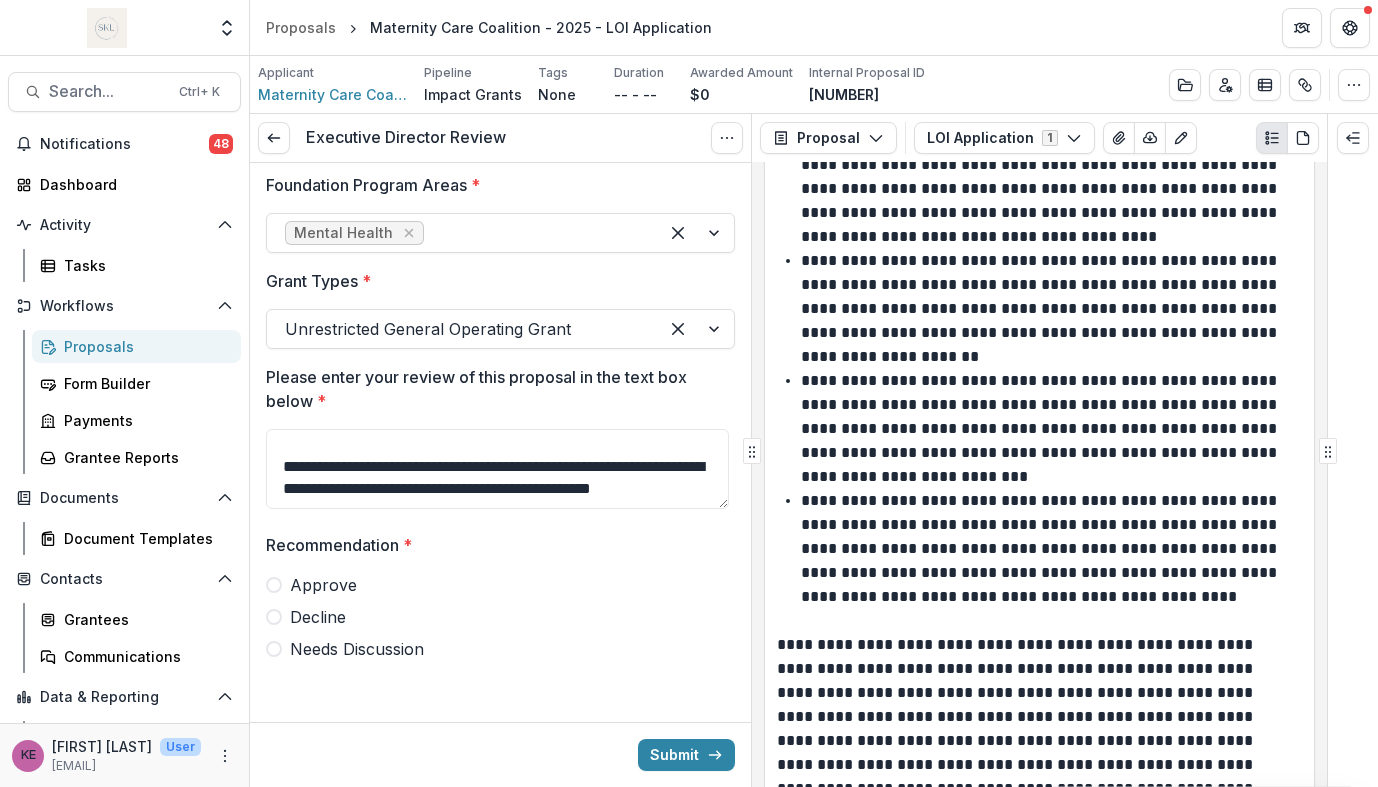 type on "**********" 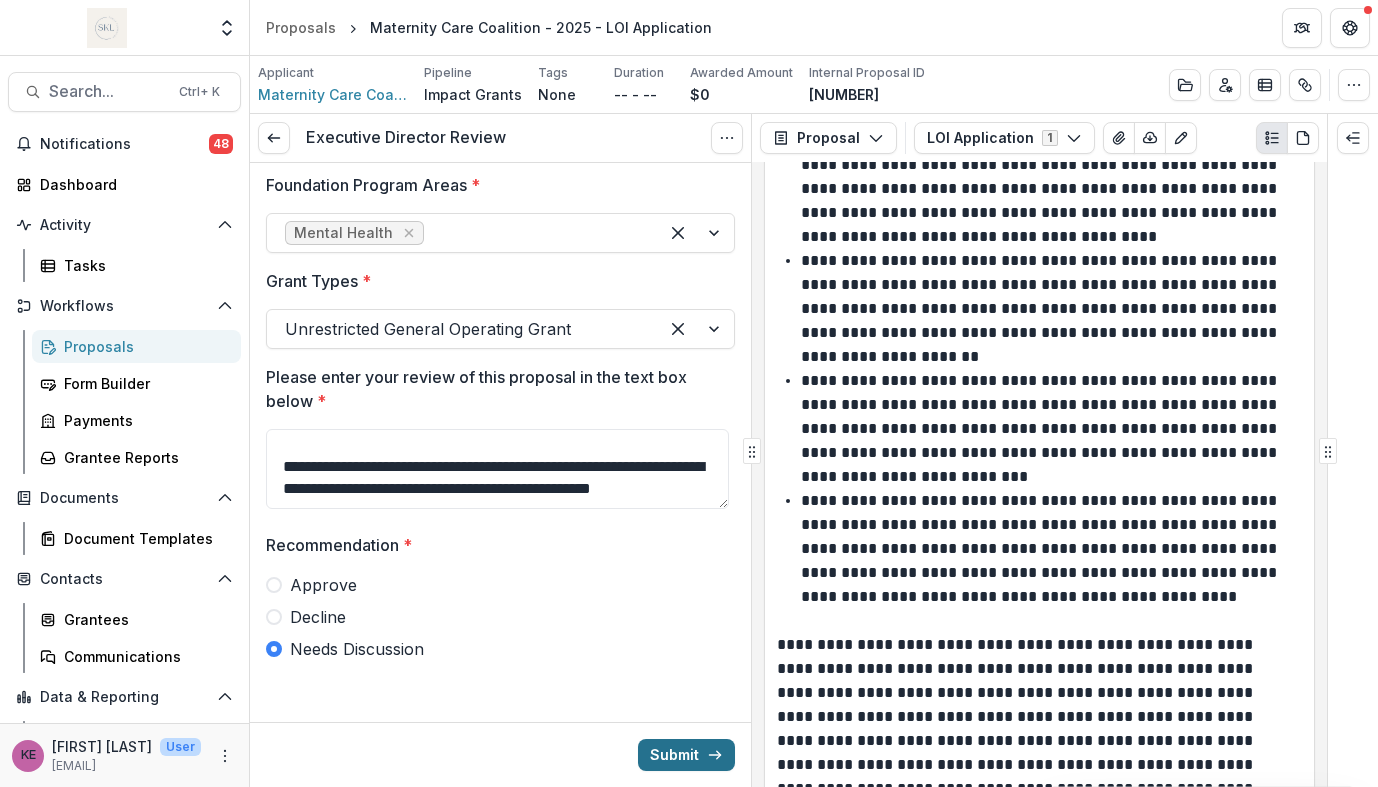 click on "Submit" at bounding box center [686, 755] 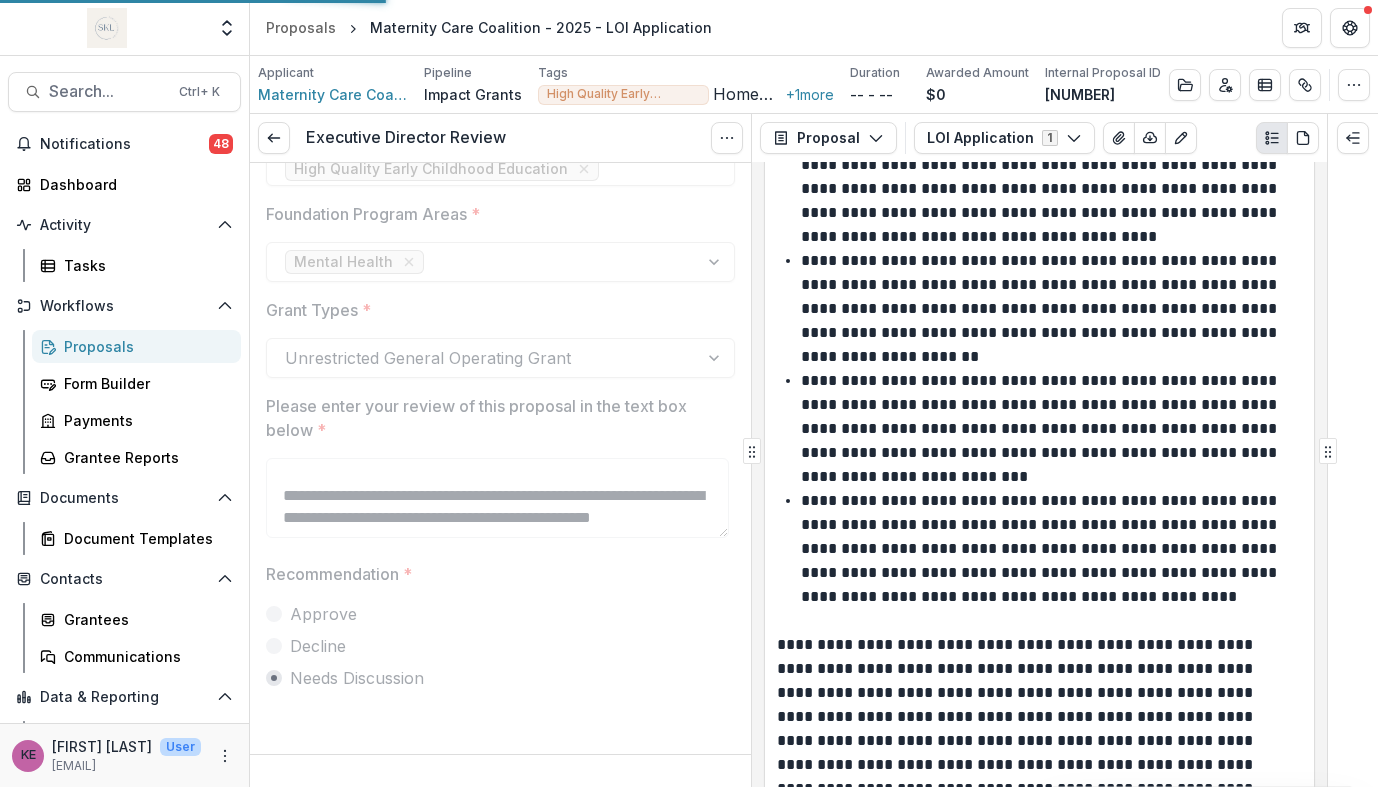 scroll, scrollTop: 92, scrollLeft: 0, axis: vertical 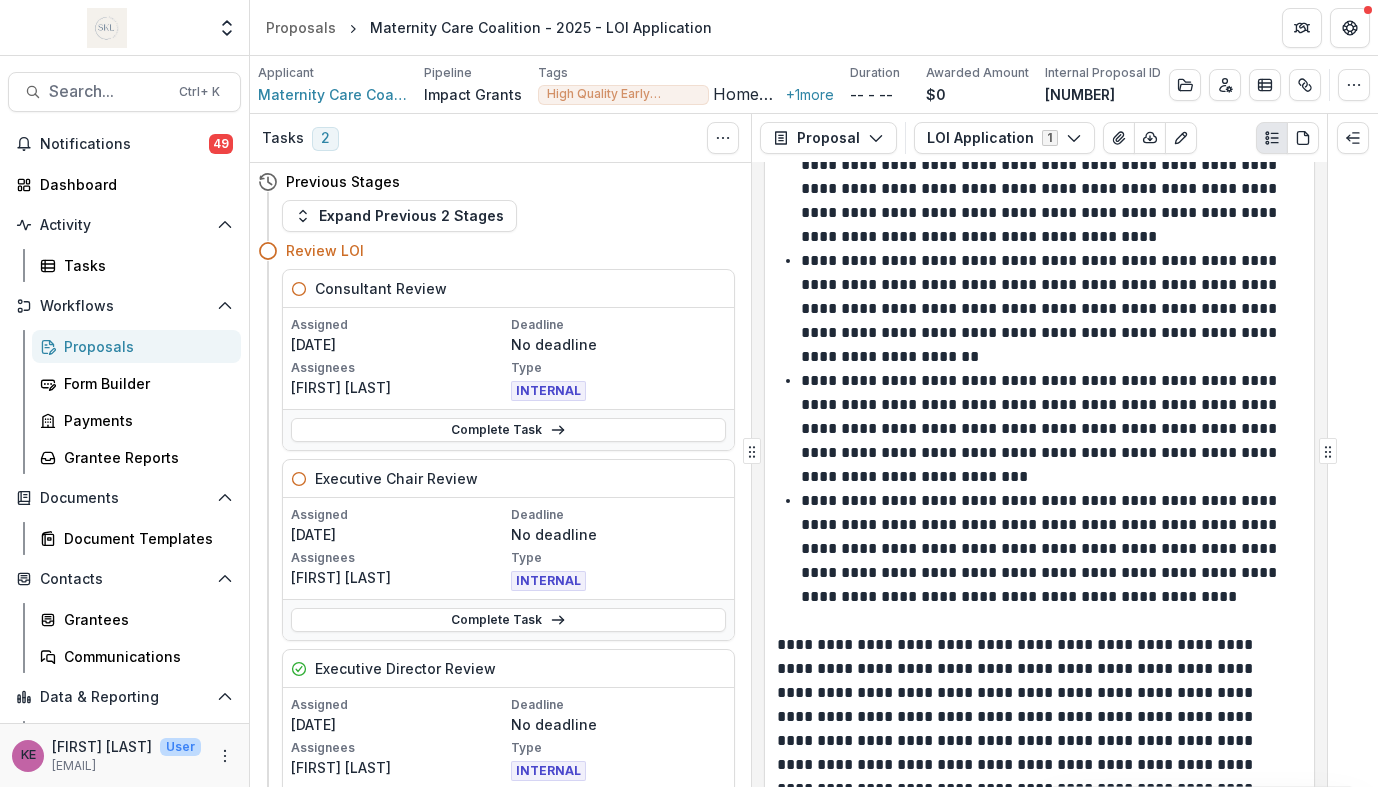 click on "**********" at bounding box center (1048, 429) 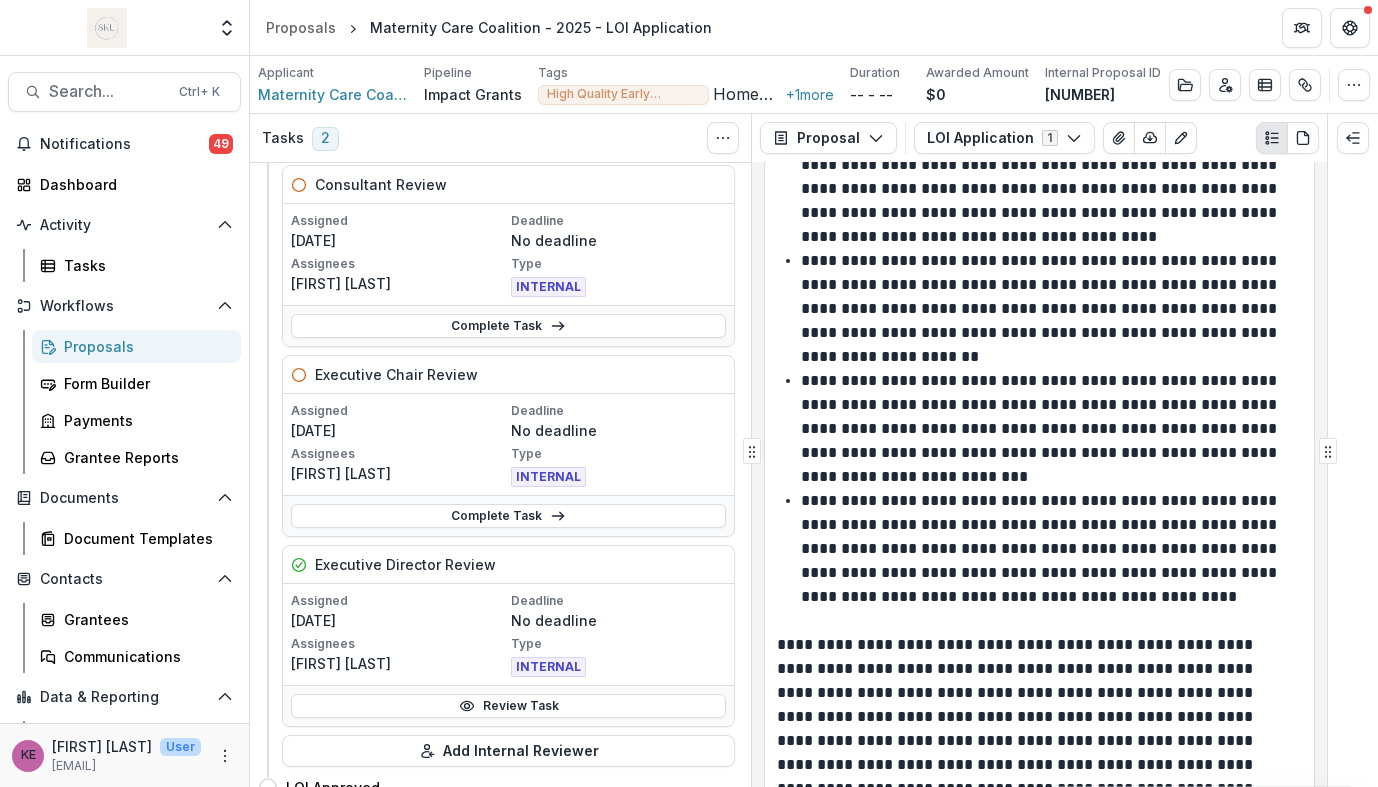 scroll, scrollTop: 0, scrollLeft: 0, axis: both 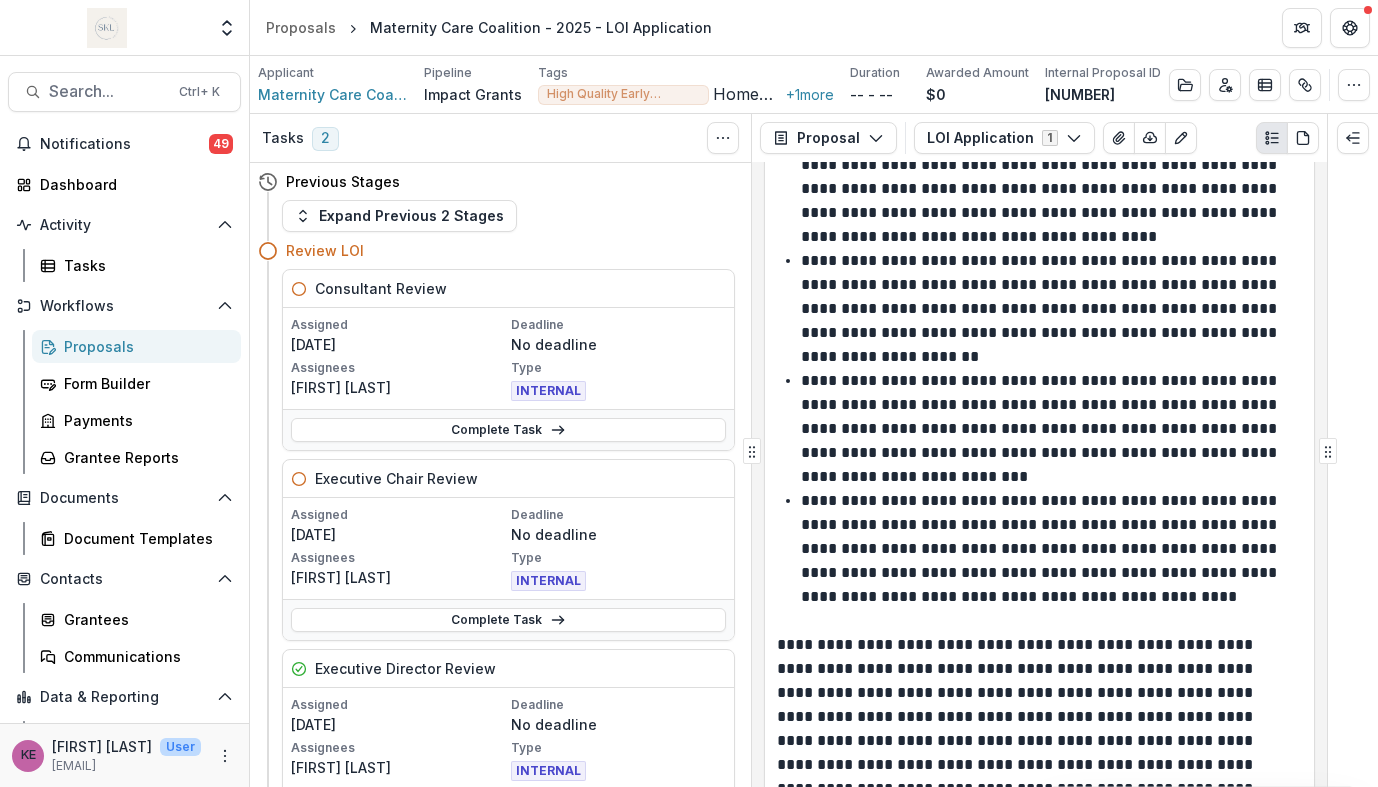click on "Proposals" at bounding box center [144, 346] 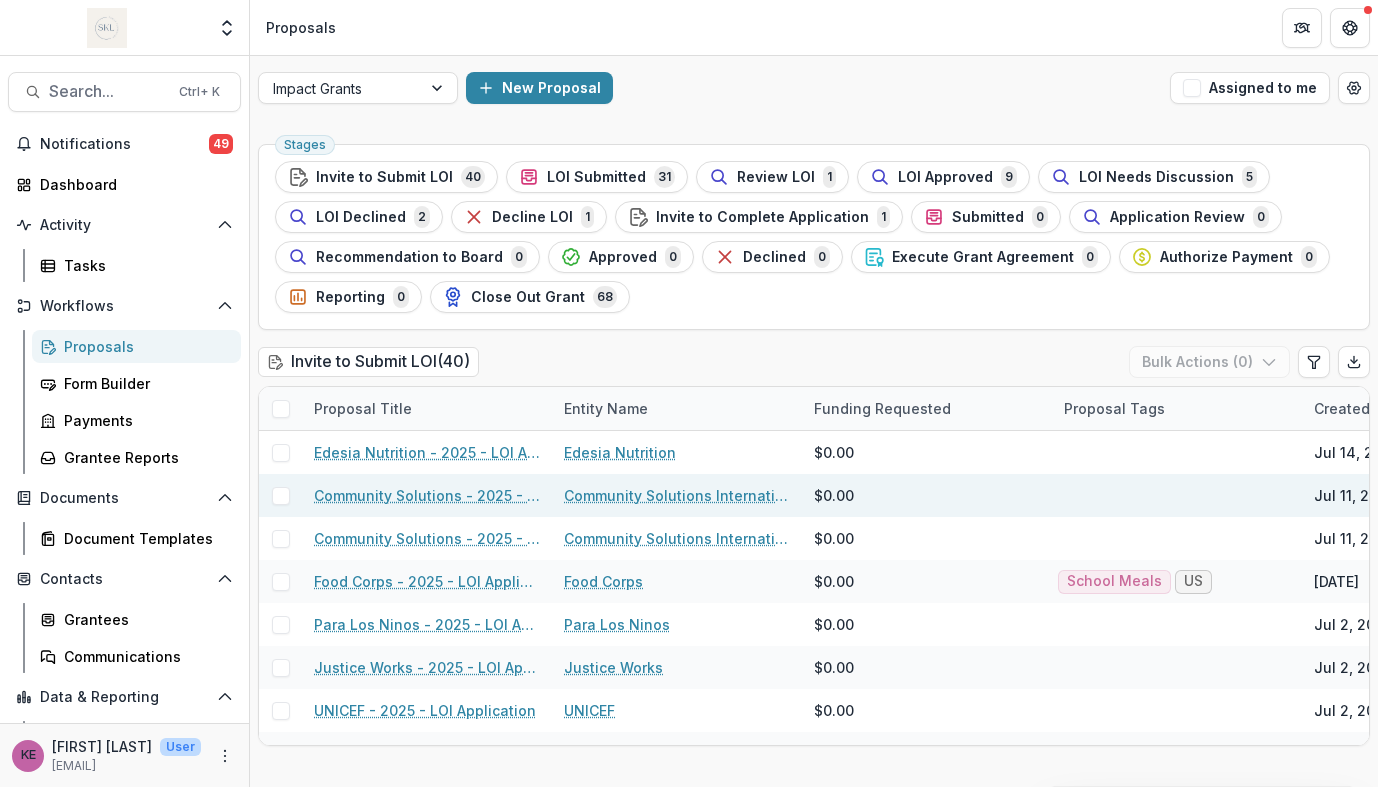 click on "New Proposal" at bounding box center (814, 88) 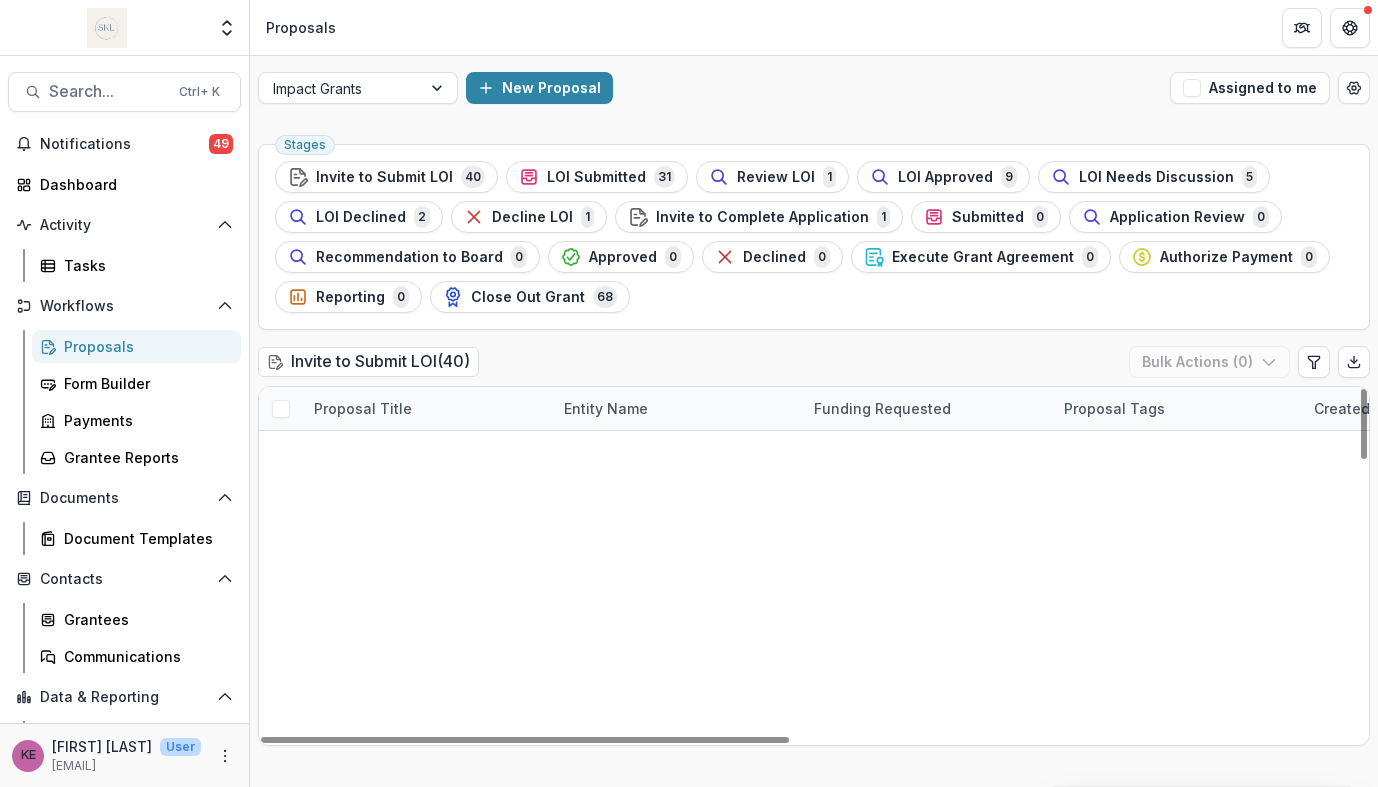 scroll, scrollTop: 0, scrollLeft: 0, axis: both 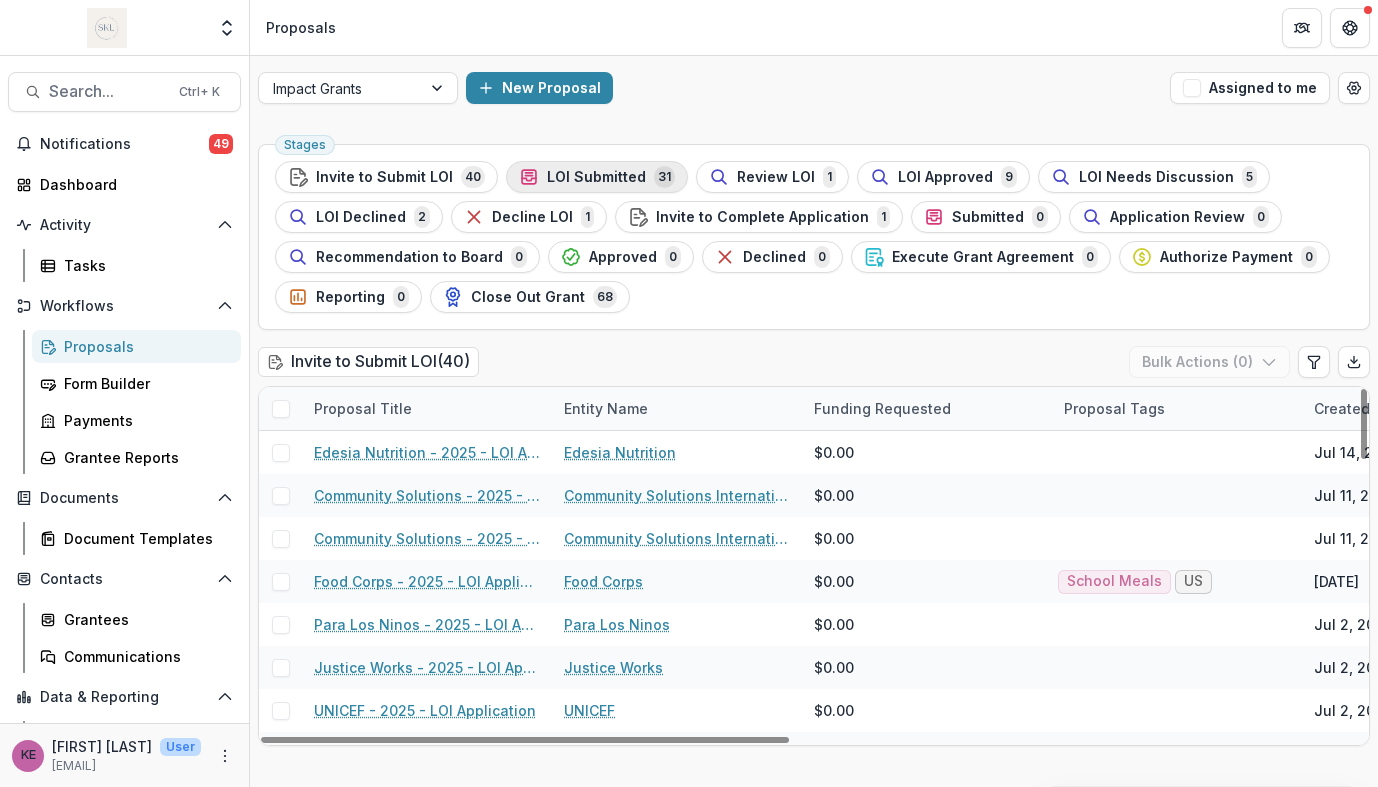 click on "LOI Submitted" at bounding box center [596, 177] 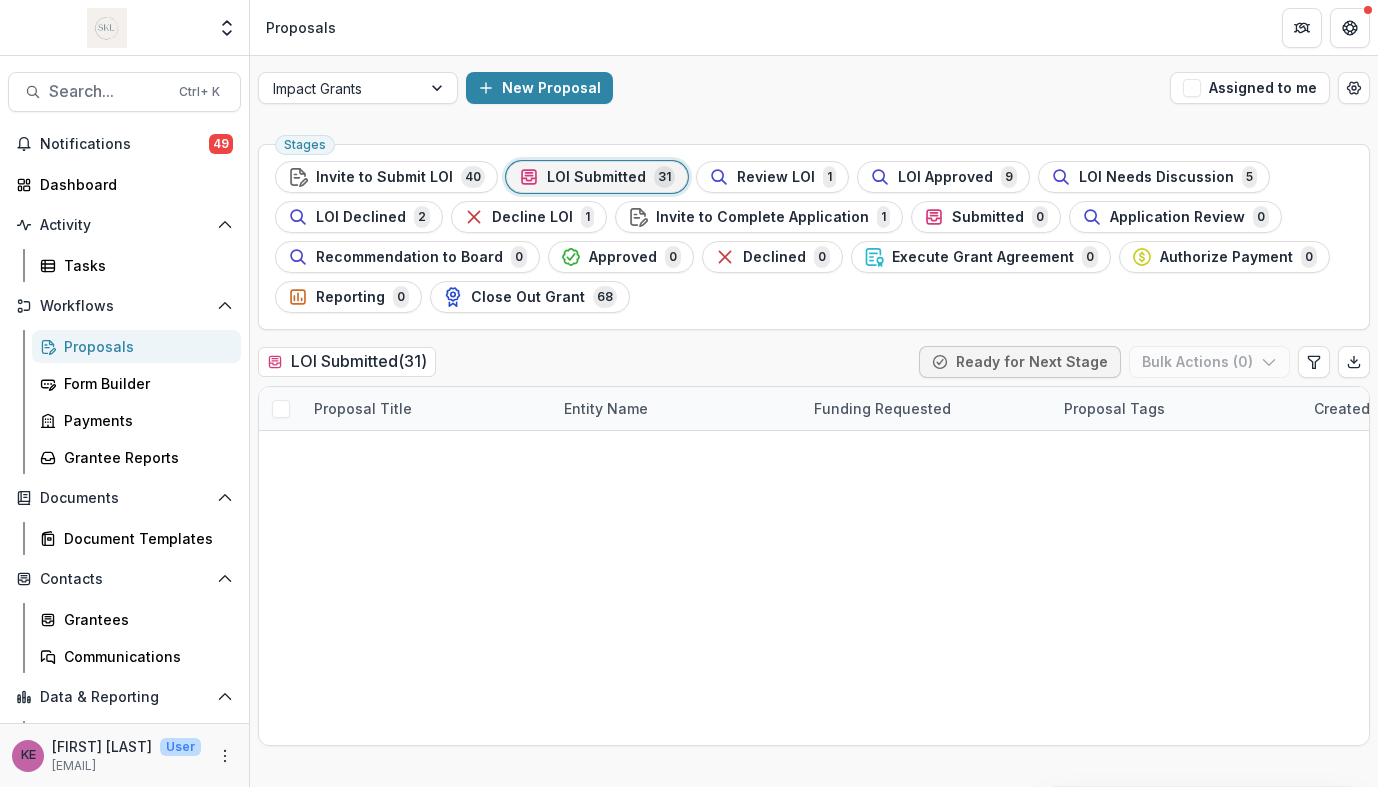 click on "Impact Grants New Proposal Assigned to me Stages Invite to Submit LOI 40 LOI Submitted 31 Review LOI 1 LOI Approved 9 LOI Needs Discussion 5 LOI Declined 2 Decline LOI 1 Invite to Complete Application 1 Submitted 0 Application Review 0 Recommendation to Board 0 Approved 0 Declined 0 Execute Grant Agreement 0 Authorize Payment 0 Reporting 0 Close Out Grant 68 LOI Submitted  ( 31 ) Ready for Next Stage Bulk Actions ( 0 ) Proposal Title Entity Name Funding Requested Proposal Tags Created Submitted Date Form Current Stage Task Assignees Pending Tasks Avivo - [YEAR] - LOI Application Avivo $20,000.00 [DATE] [DATE] LOI Application 0 Charlotte Family Housing - [YEAR] - LOI Application Charlotte Family Housing $15,000.00 [DATE] [DATE] LOI Application 0 Project Home - [YEAR] - LOI Application Project Home $50,000.00 [DATE] [DATE] LOI Application 0 Roof Above - [YEAR] - LOI Application Roof Above $10,000.00 [DATE] [DATE] LOI Application 0 Family Promise of Lehigh Valley $10,000.00 0" at bounding box center (814, 421) 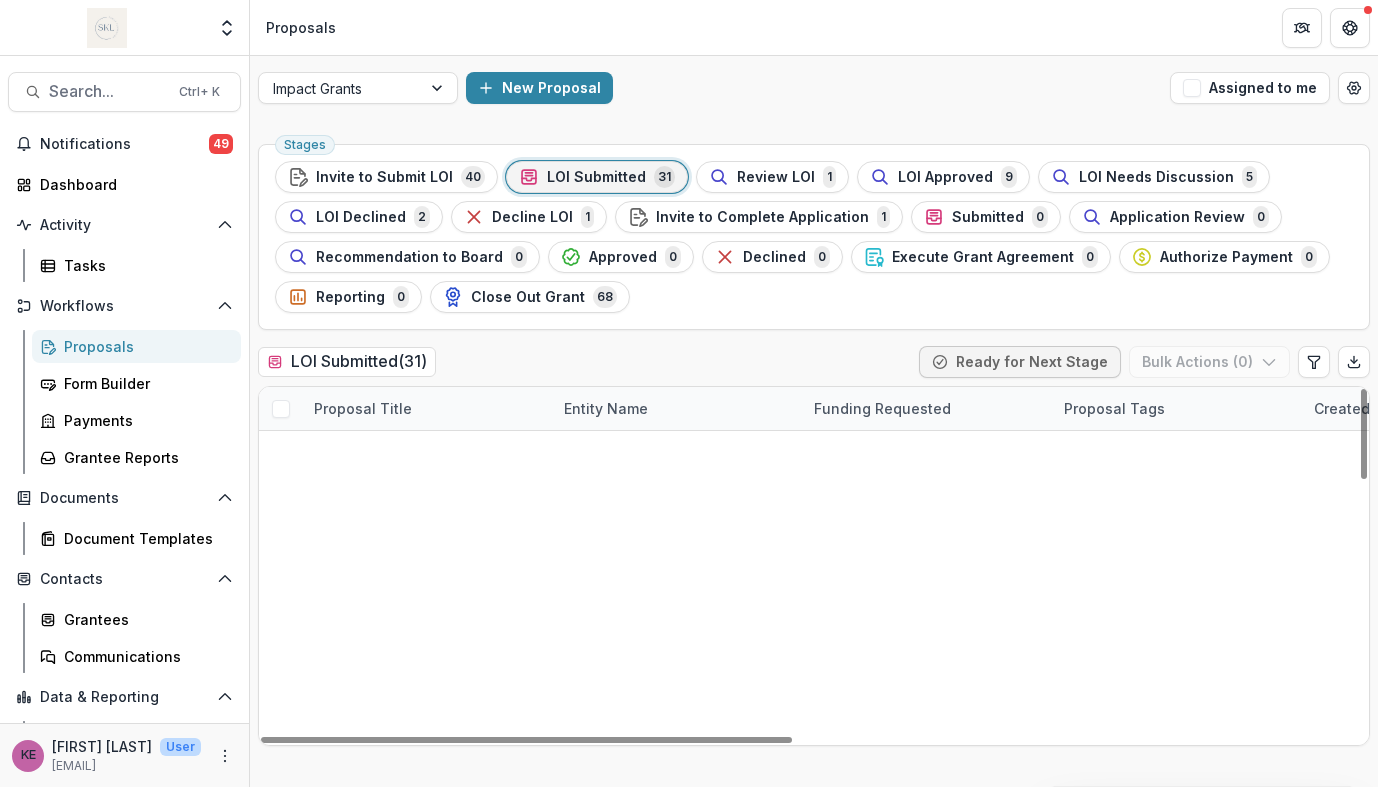 click on "Stages Invite to Submit LOI 40 LOI Submitted 31 Review LOI 1 LOI Approved 9 LOI Needs Discussion 5 LOI Declined 2 Decline LOI 1 Invite to Complete Application 1 Submitted 0 Application Review 0 Recommendation to Board 0 Approved 0 Declined 0 Execute Grant Agreement 0 Authorize Payment 0 Reporting 0 Close Out Grant 68" at bounding box center (814, 237) 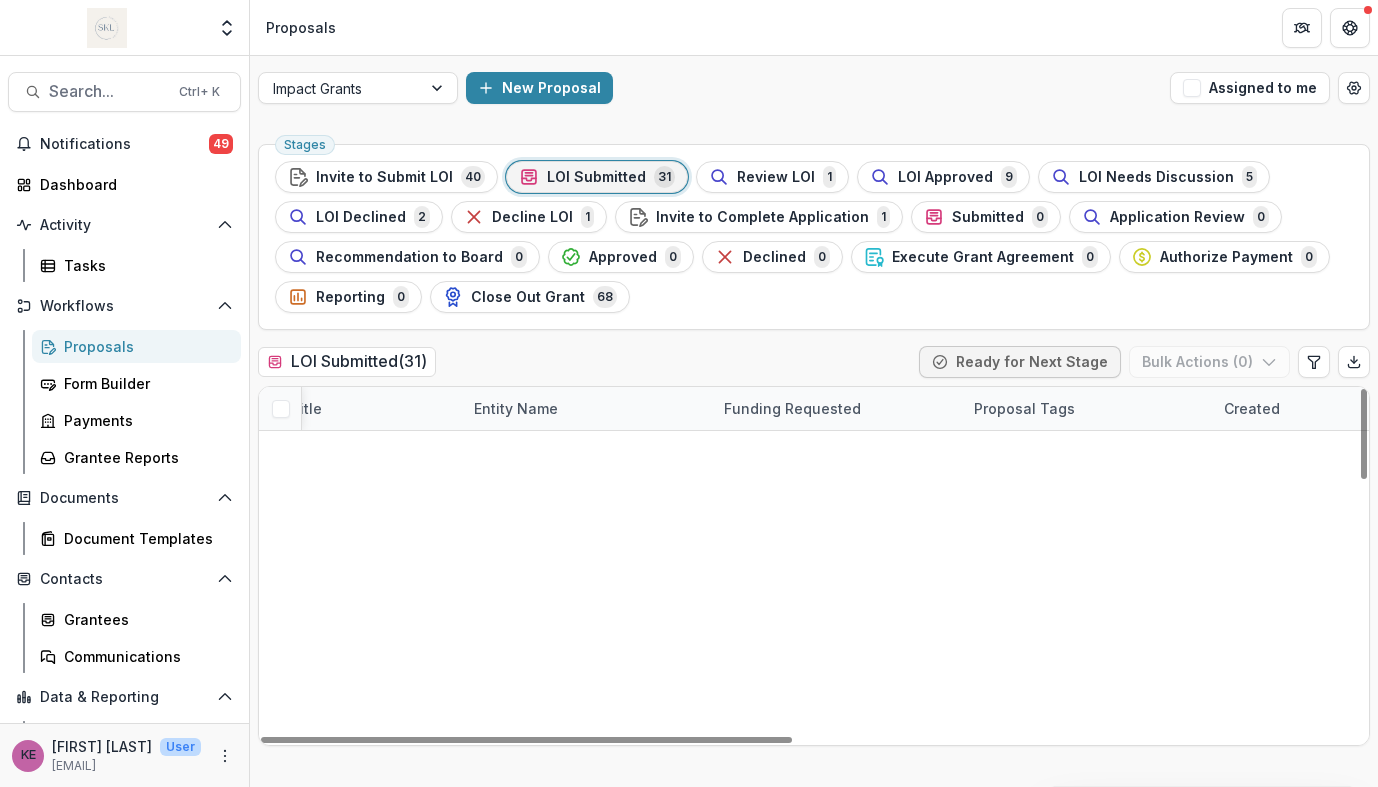 scroll, scrollTop: 1018, scrollLeft: 0, axis: vertical 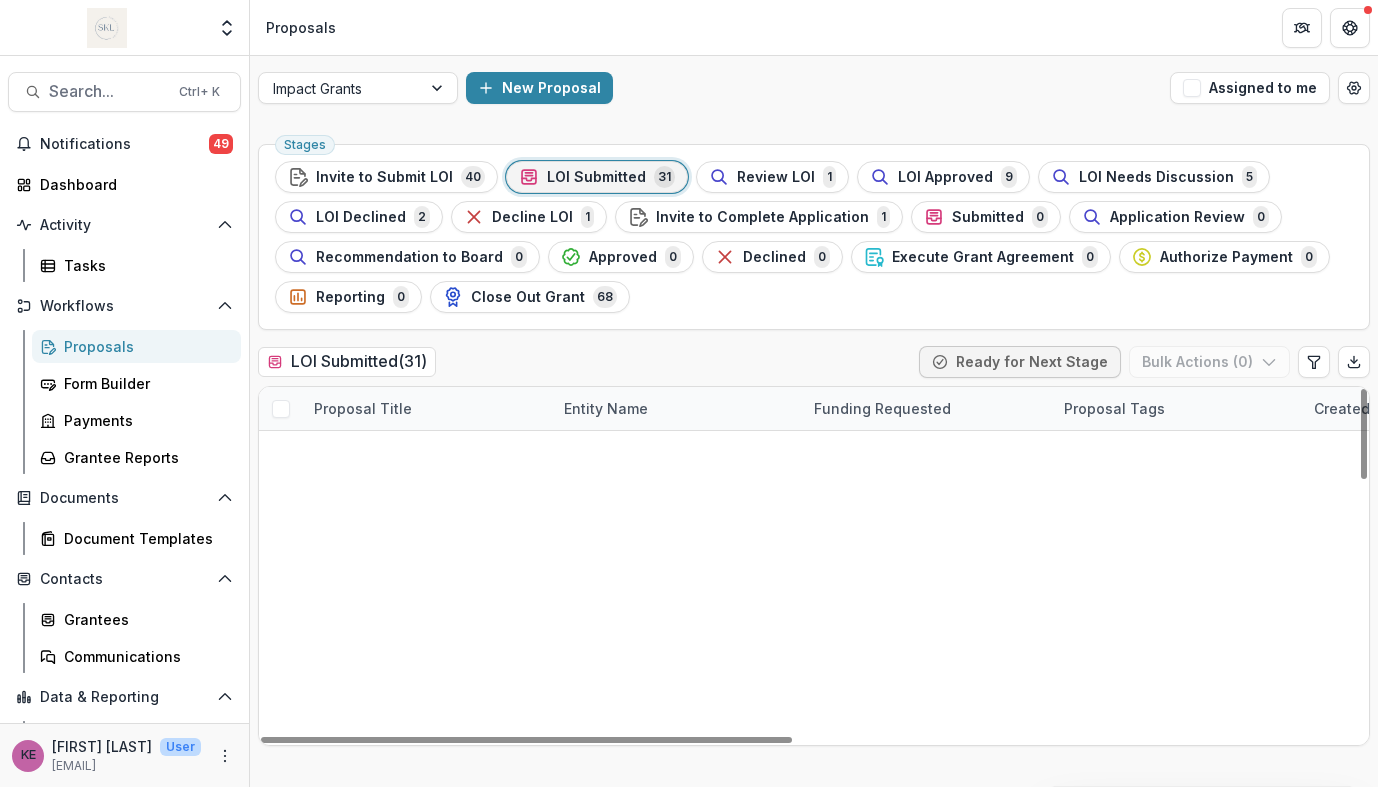 click on "Changent - 2025 - LOI Application" at bounding box center (441, 1742) 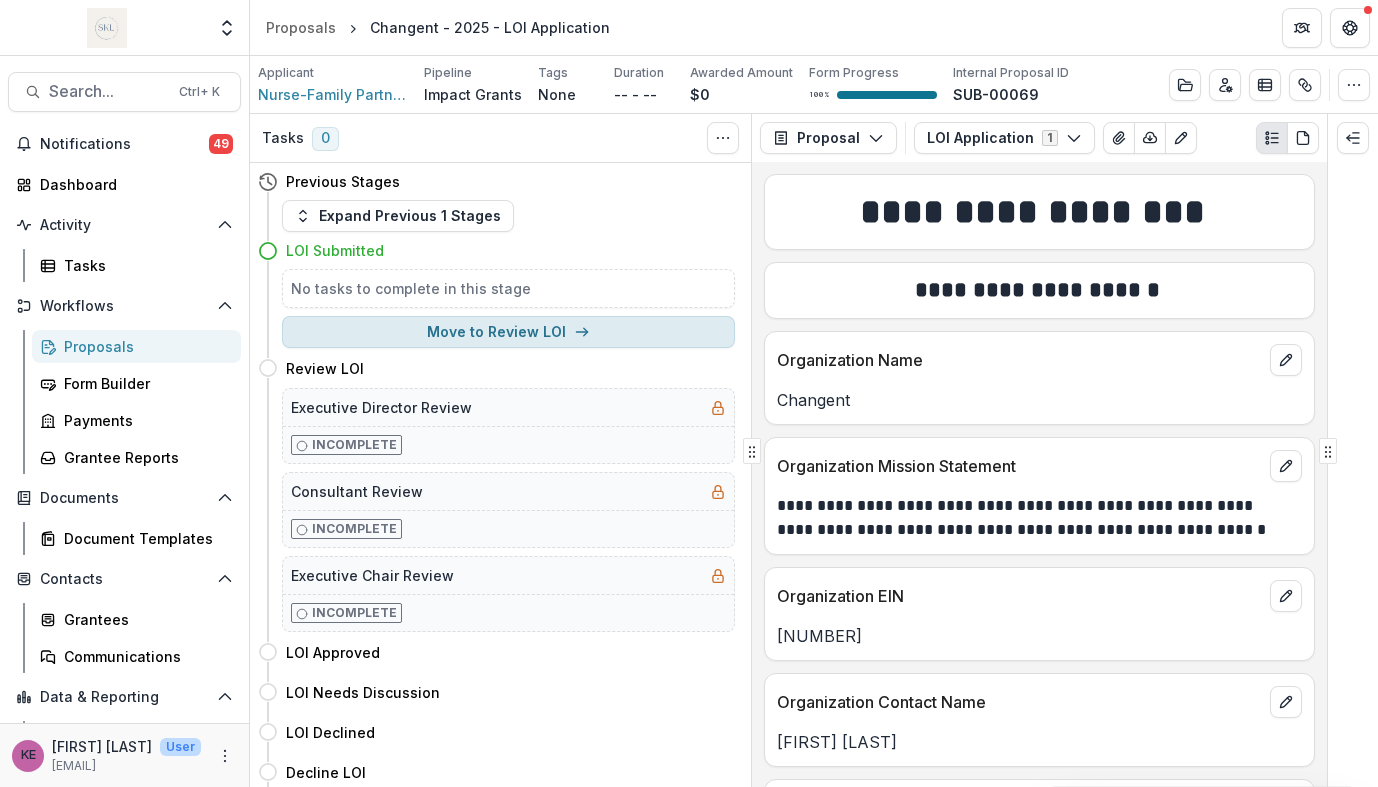click on "Move to Review LOI" at bounding box center [508, 332] 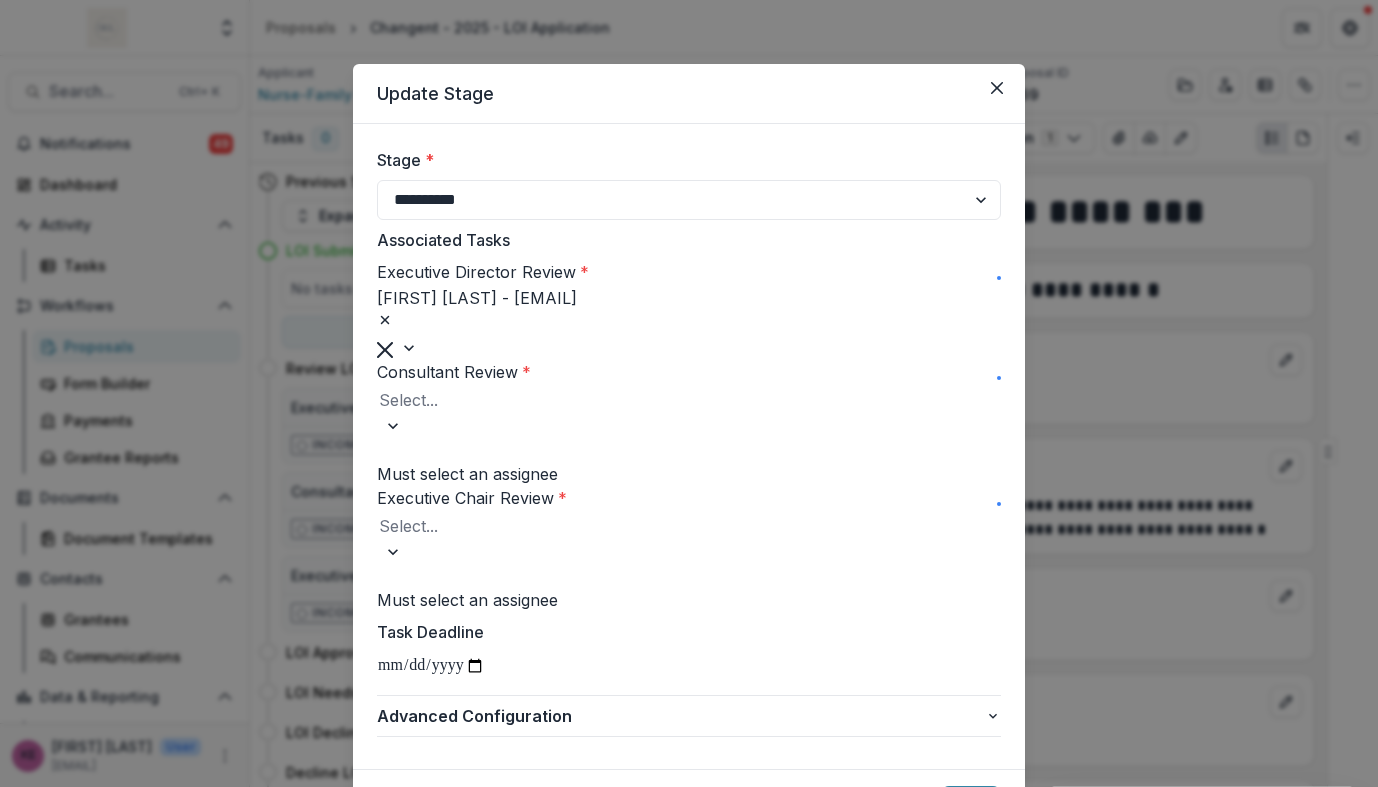click at bounding box center [689, 400] 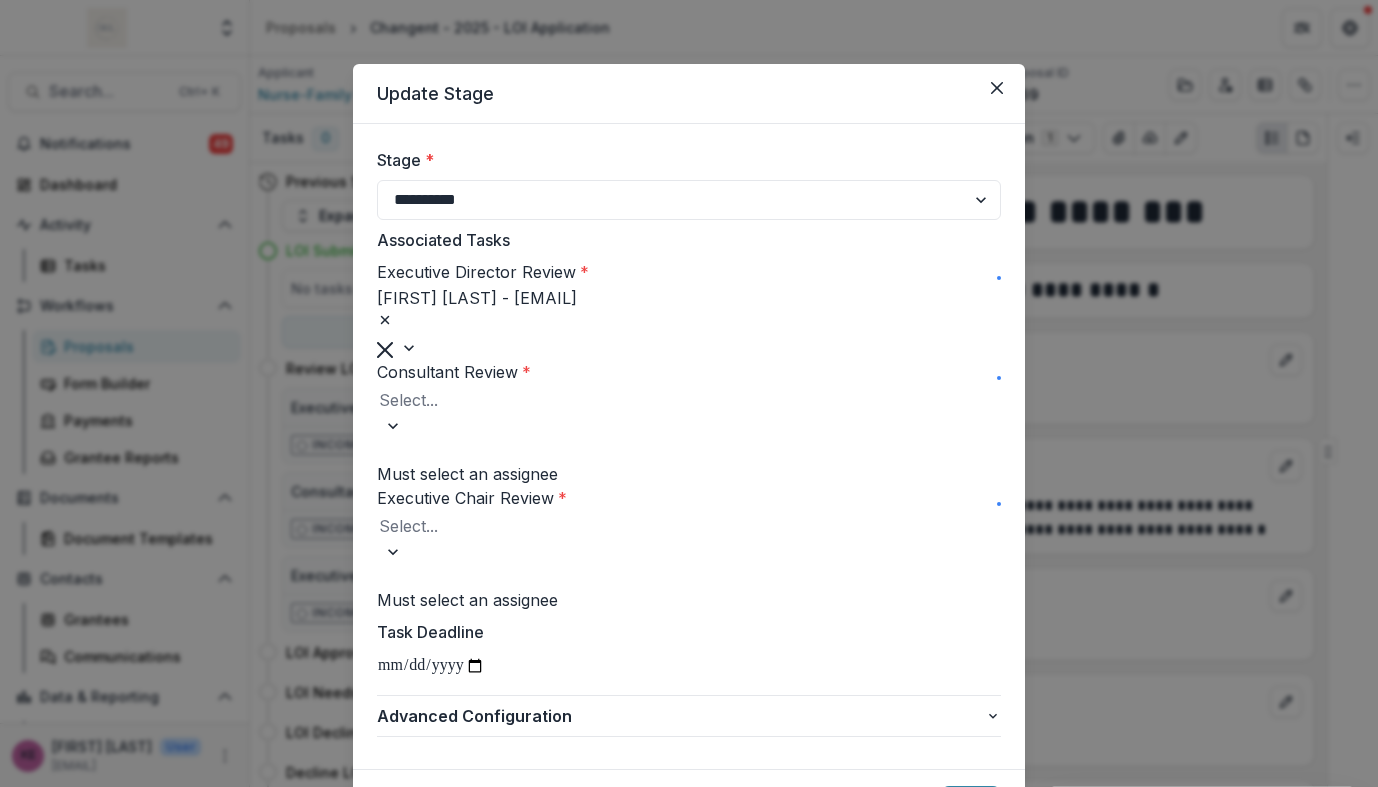 click on "[FIRST] [LAST] - [EMAIL]" at bounding box center [689, 895] 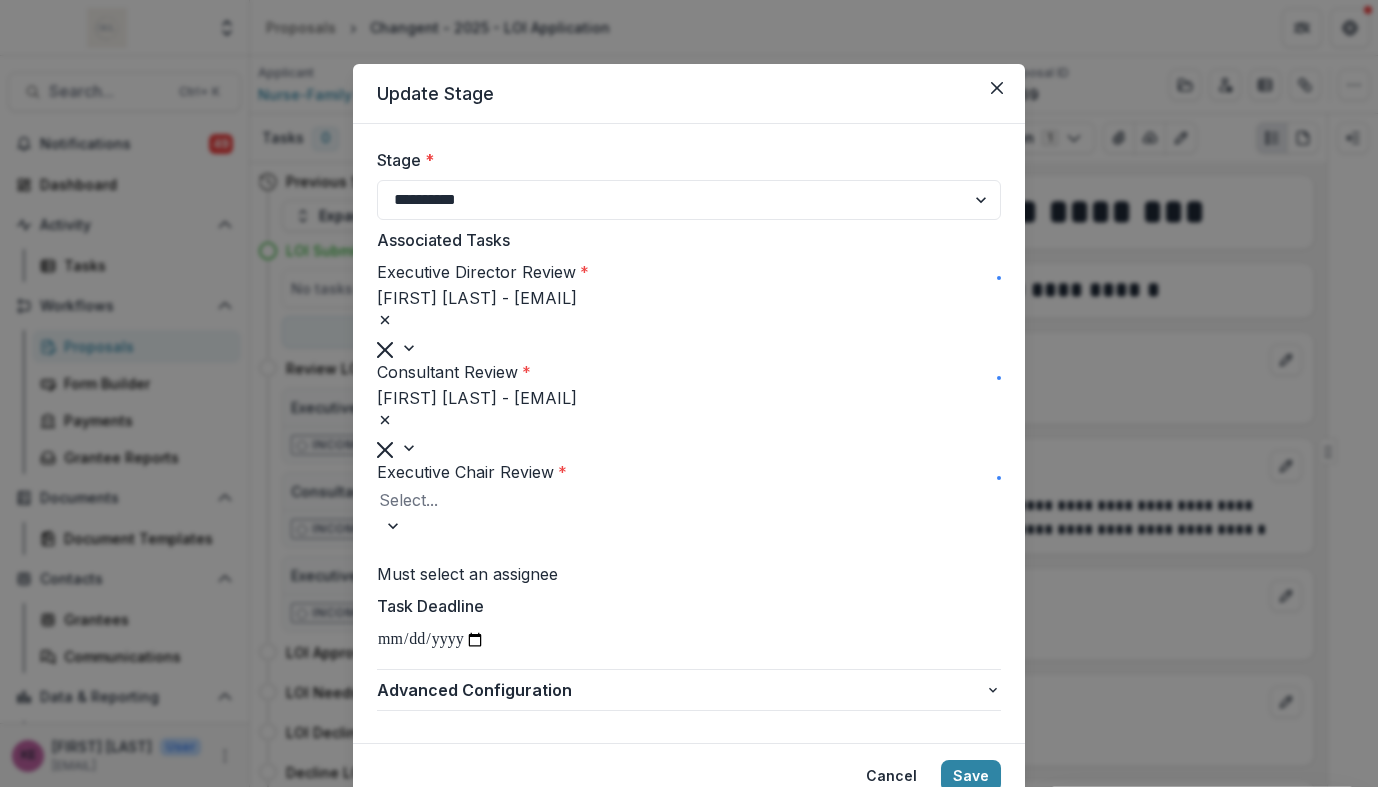 click at bounding box center (689, 500) 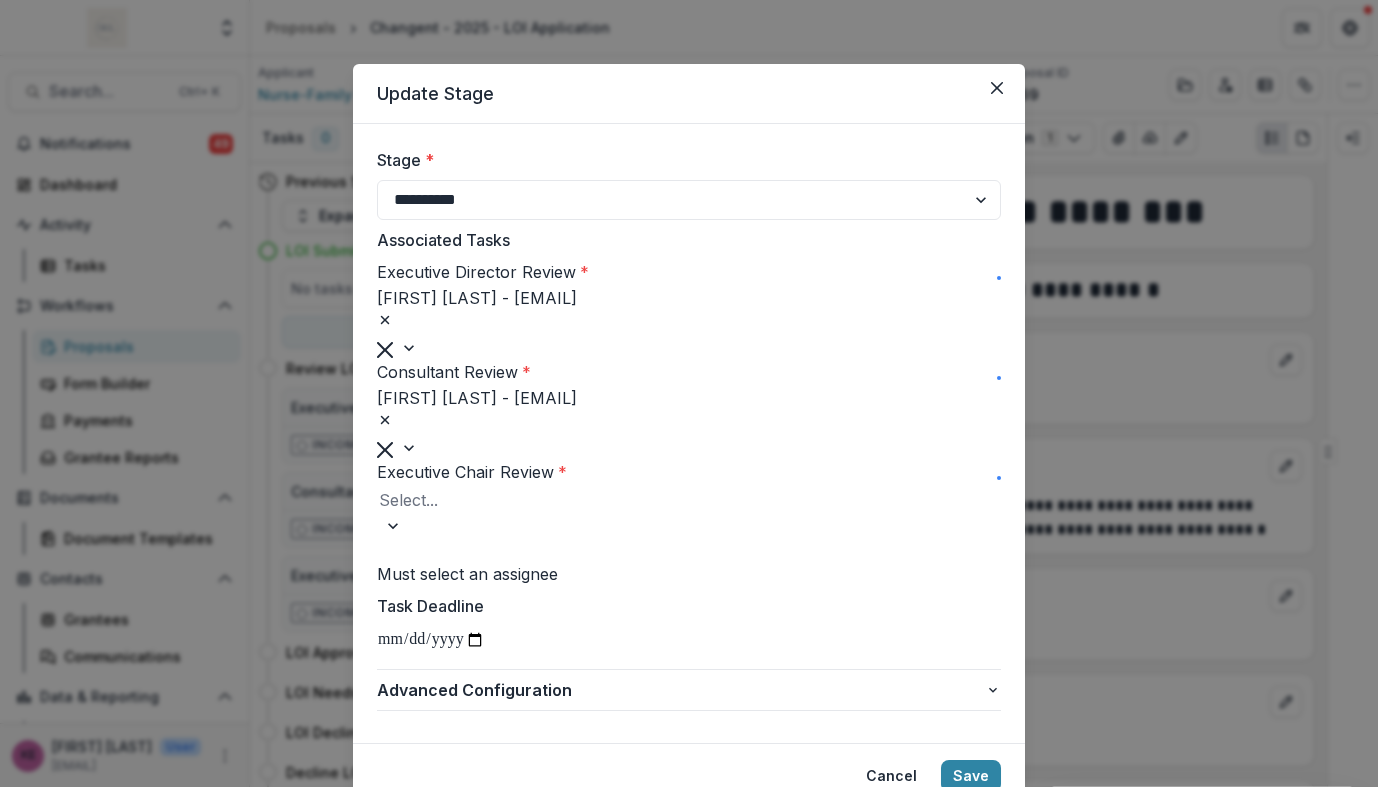 click on "[FIRST] [LAST] - [EMAIL]" at bounding box center (689, 871) 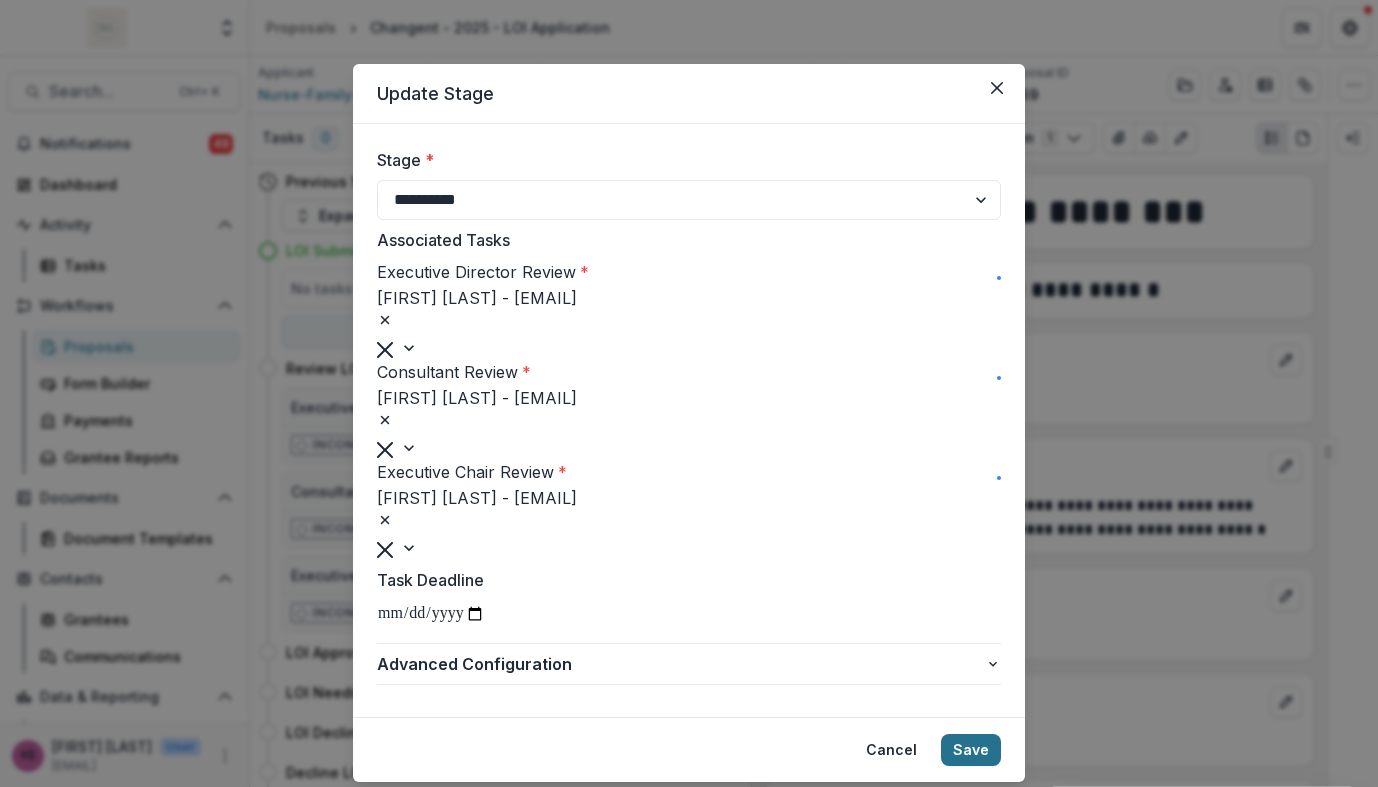 click on "Save" at bounding box center [971, 750] 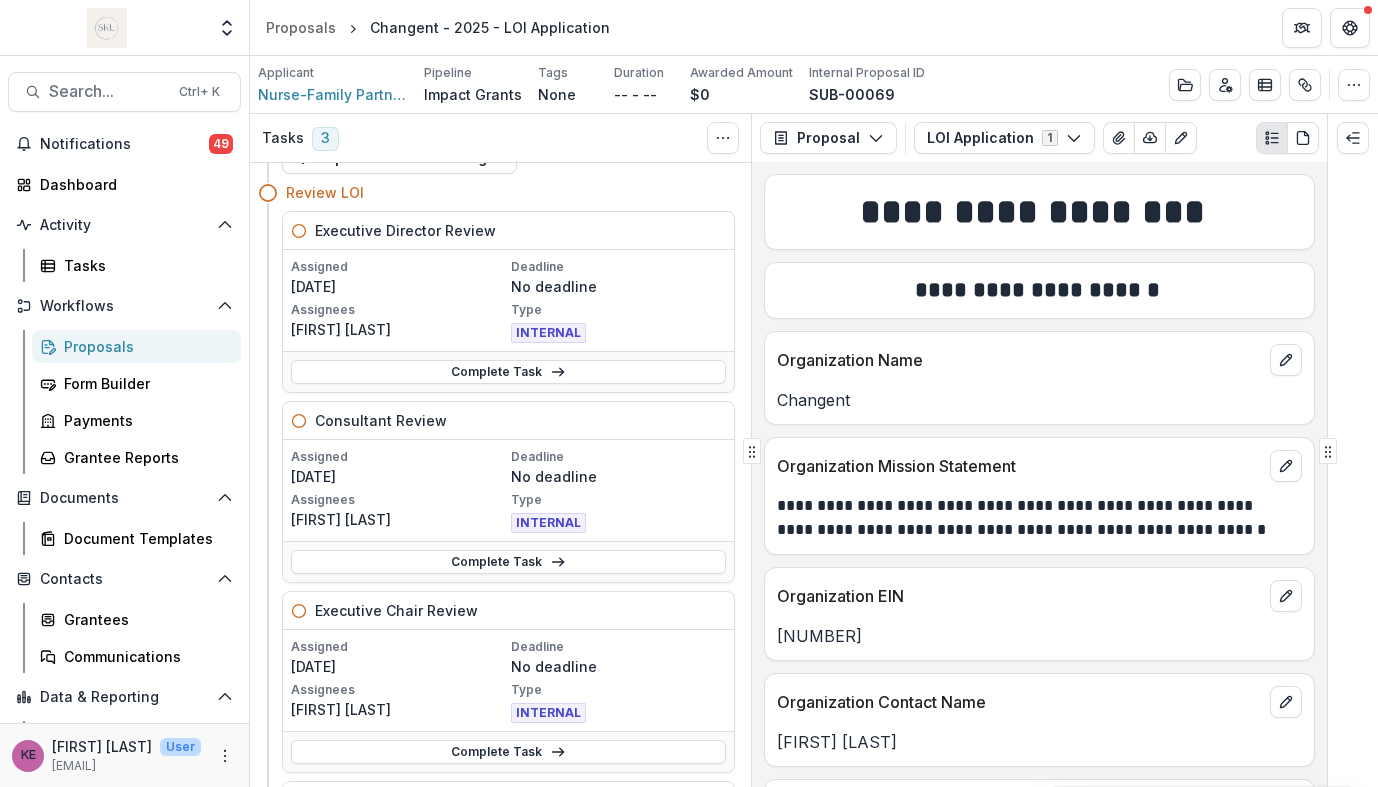 scroll, scrollTop: 0, scrollLeft: 0, axis: both 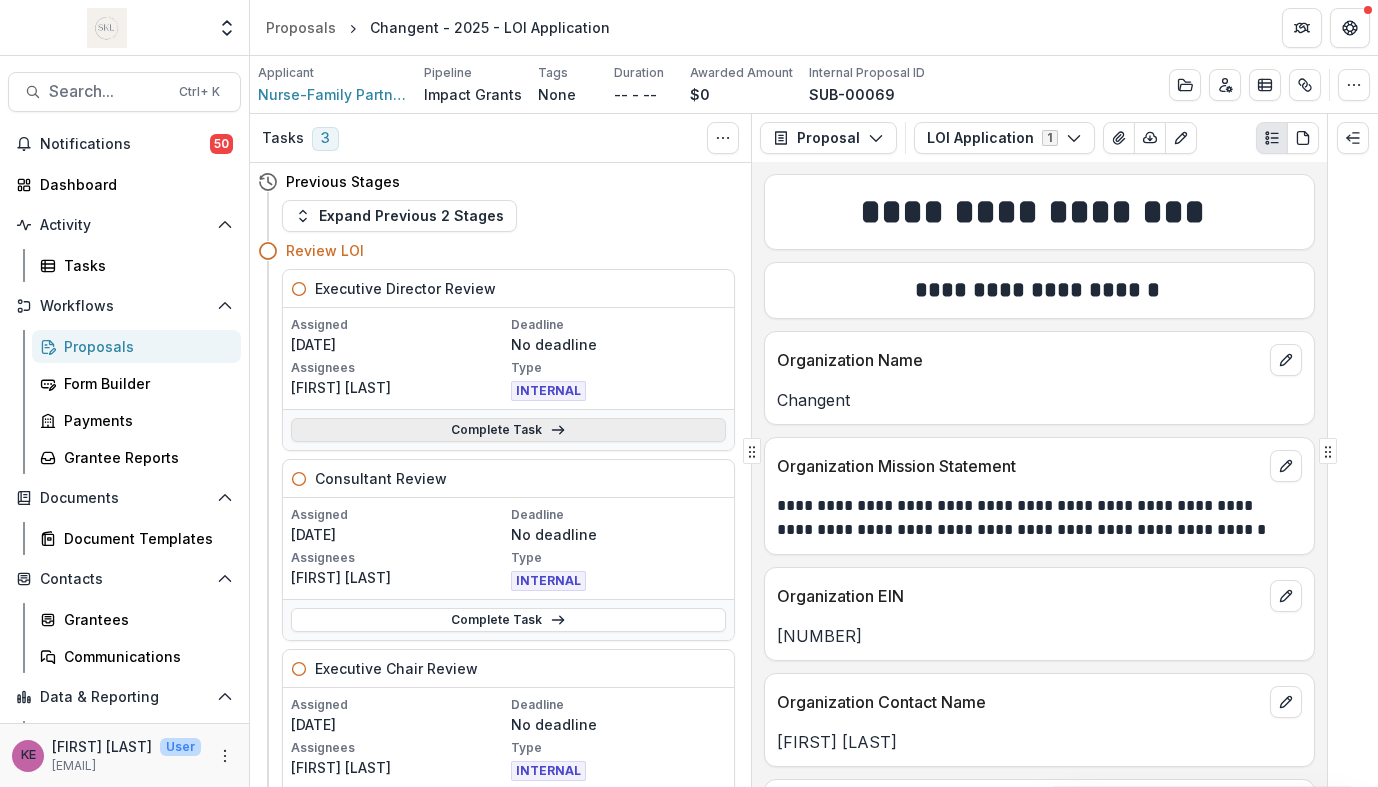 click on "Complete Task" at bounding box center (508, 430) 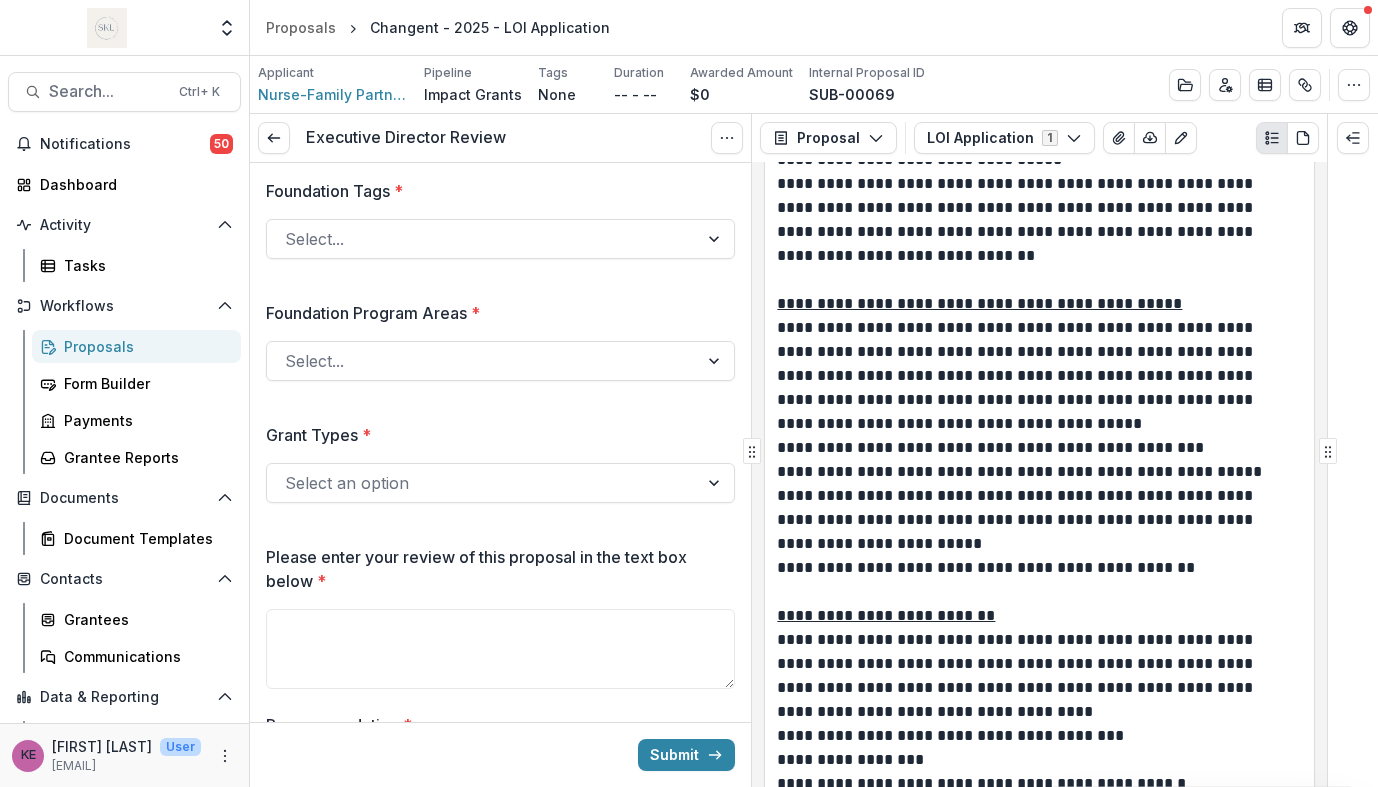 scroll, scrollTop: 2820, scrollLeft: 0, axis: vertical 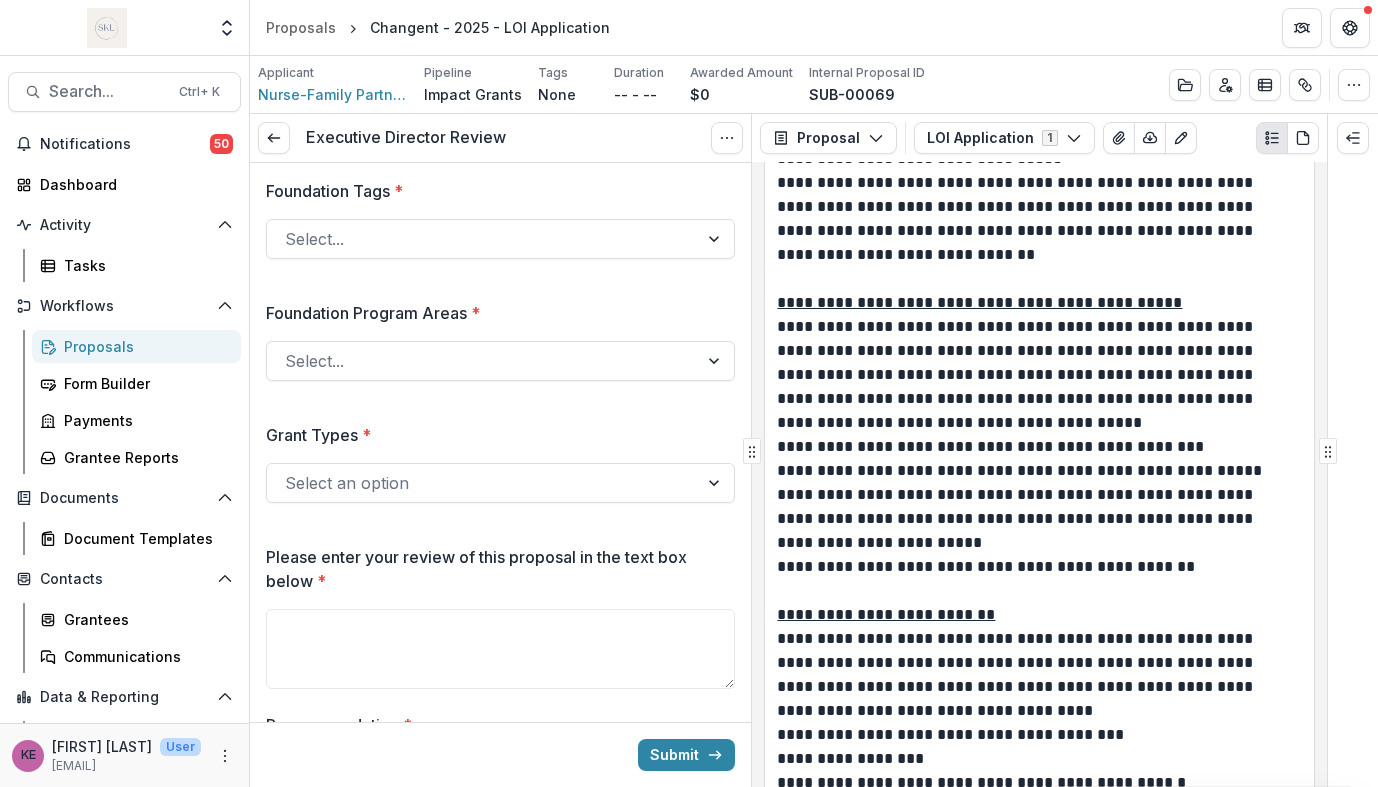 click on "Please enter your review of this proposal in the text box below *" at bounding box center [500, 621] 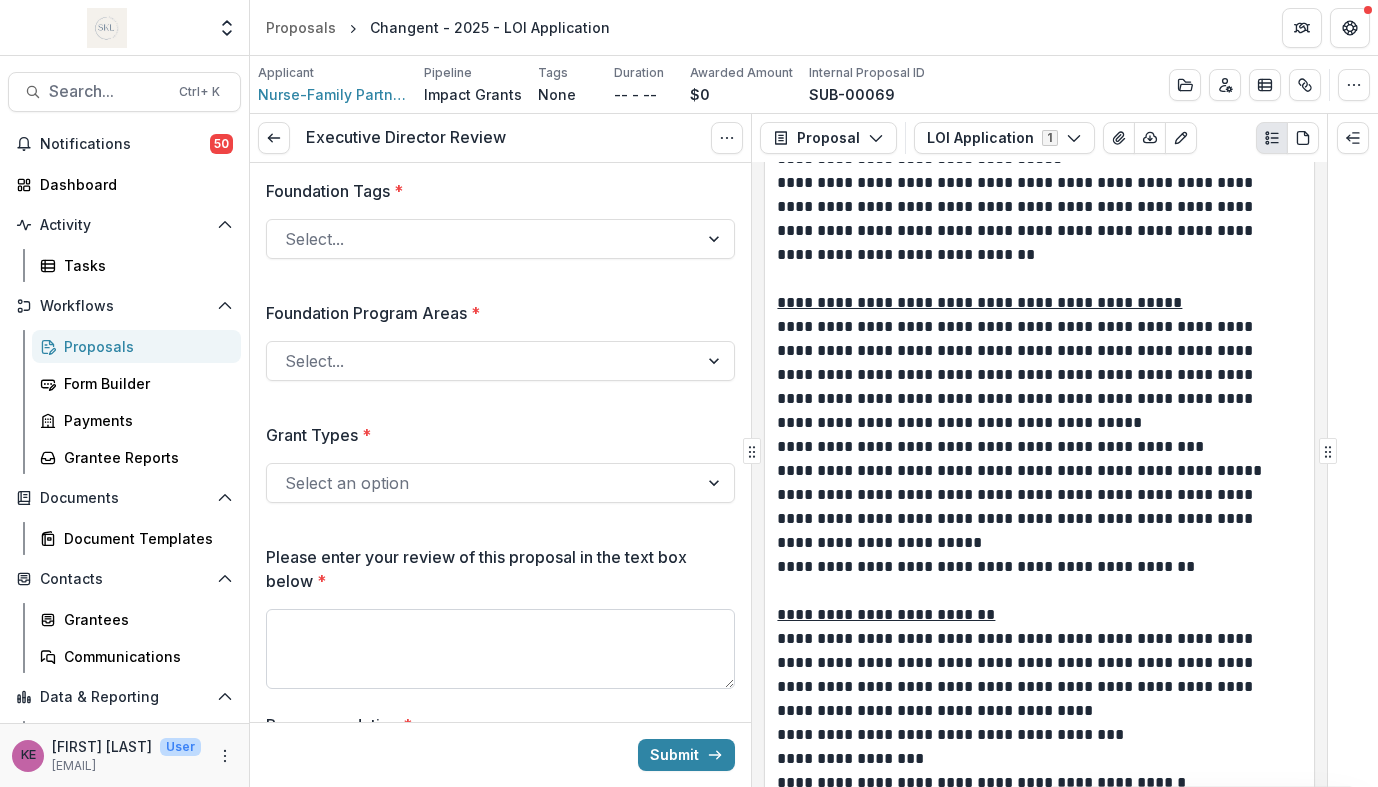 click on "Please enter your review of this proposal in the text box below *" at bounding box center [500, 649] 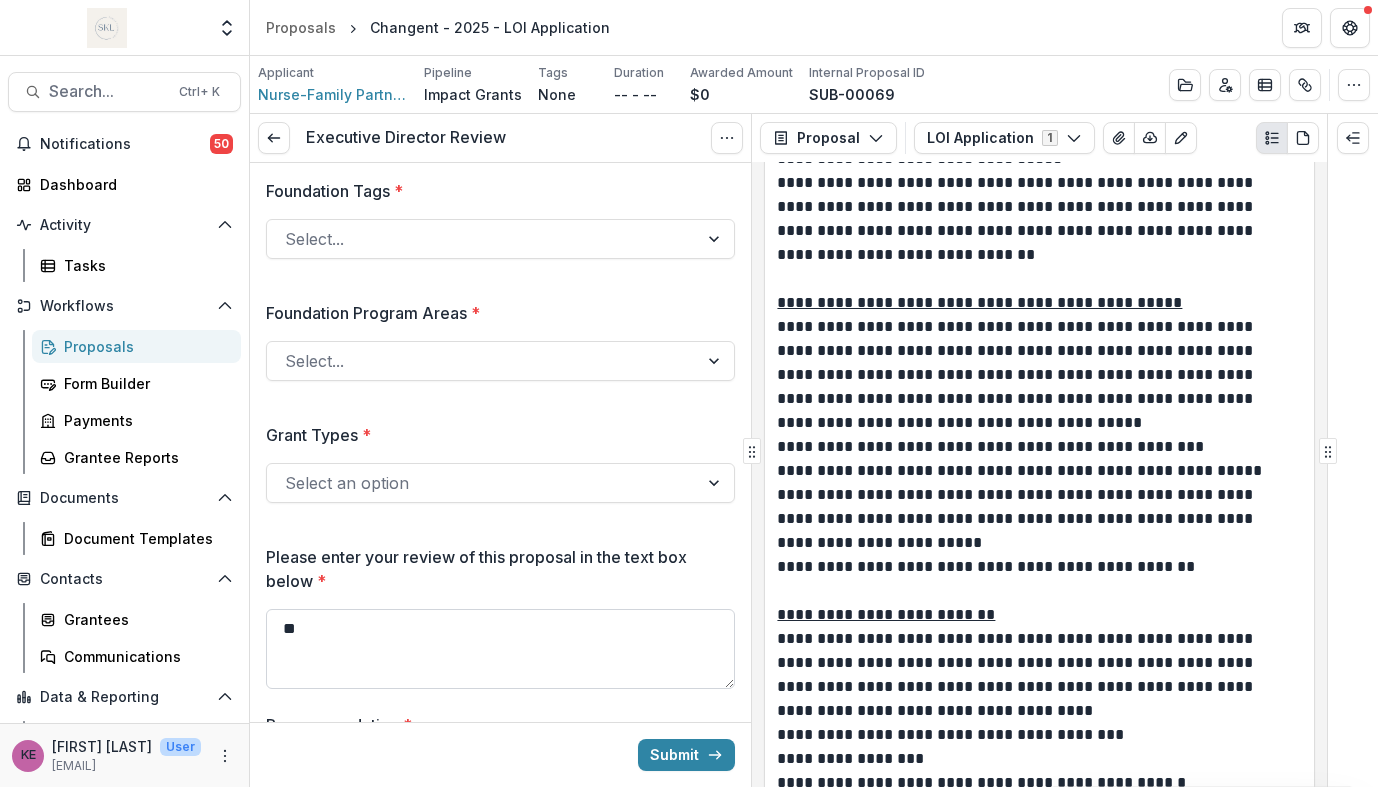 type on "*" 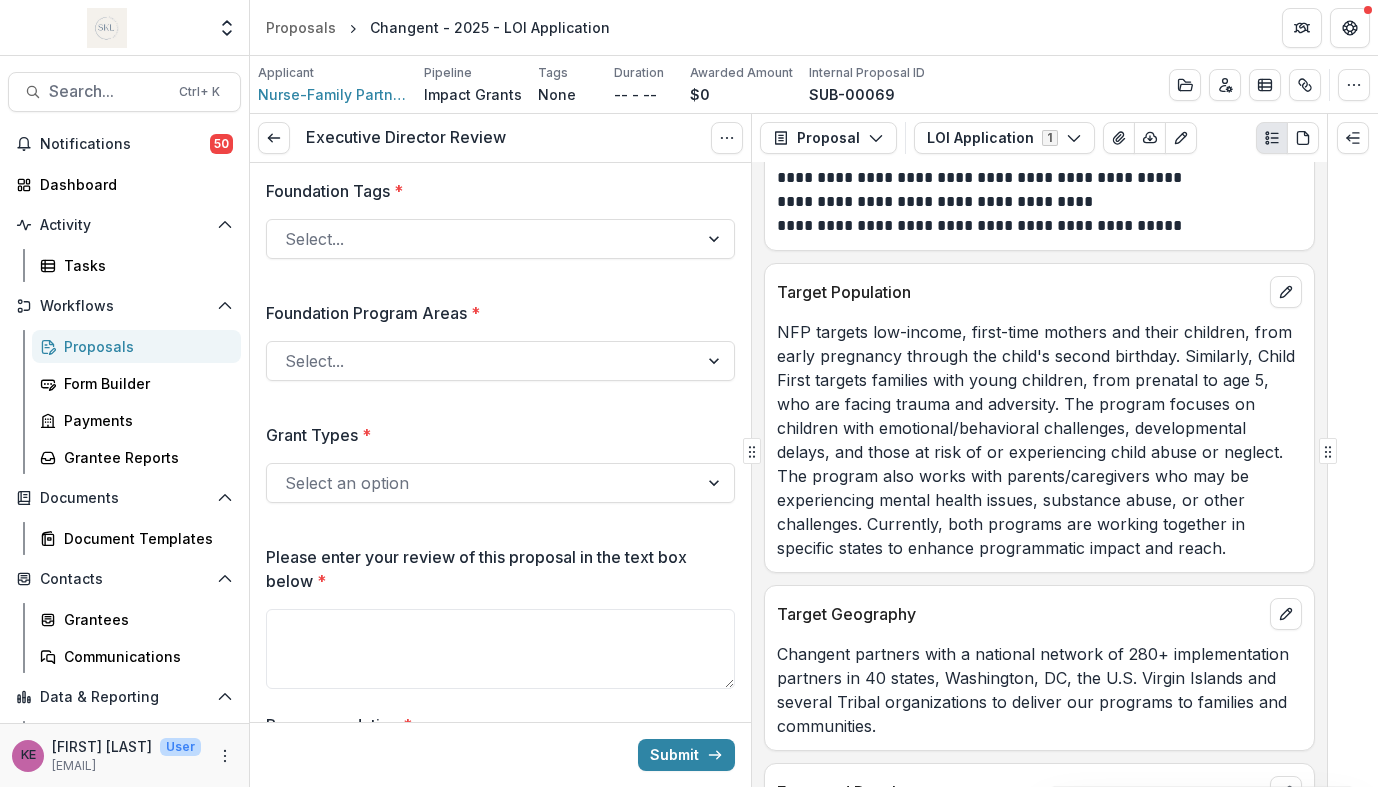 scroll, scrollTop: 3609, scrollLeft: 0, axis: vertical 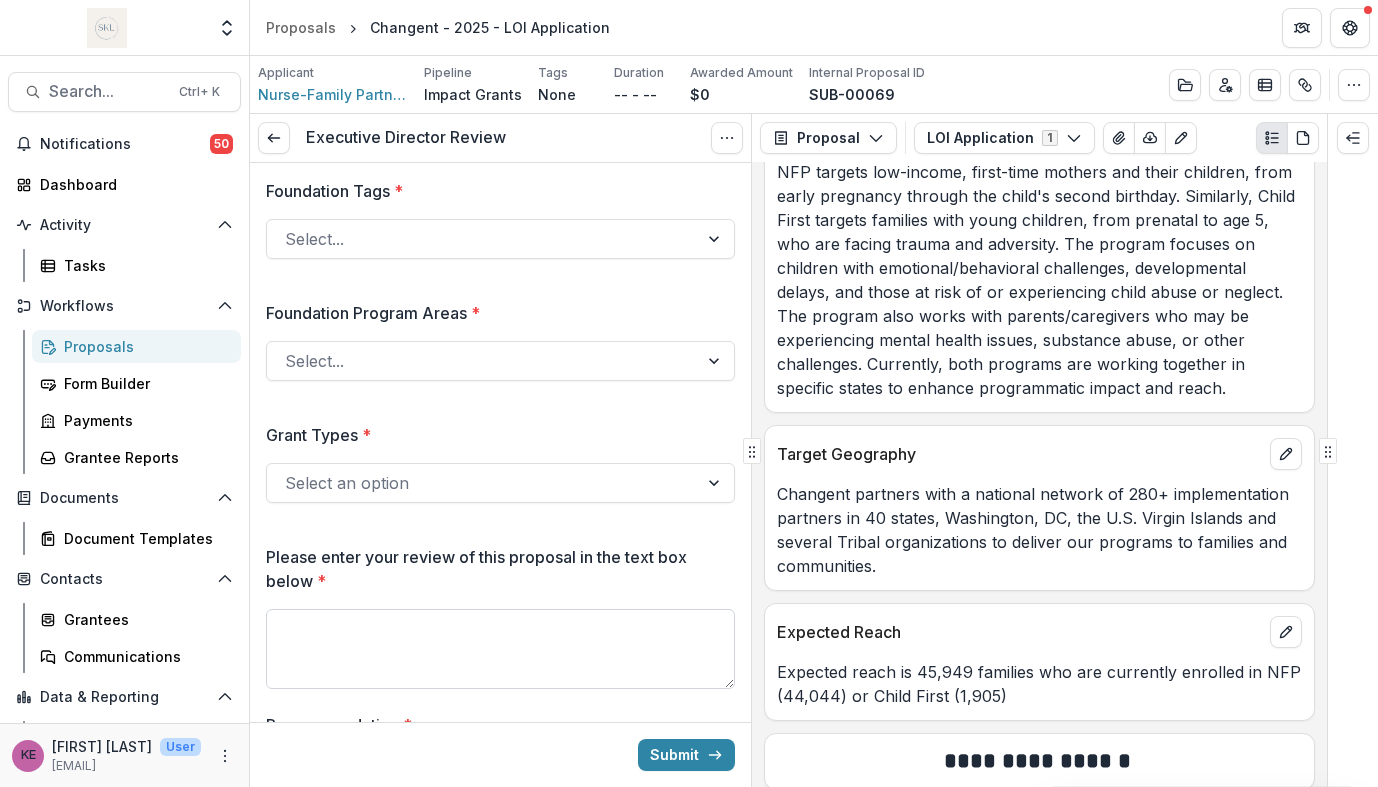 click on "Please enter your review of this proposal in the text box below *" at bounding box center [500, 649] 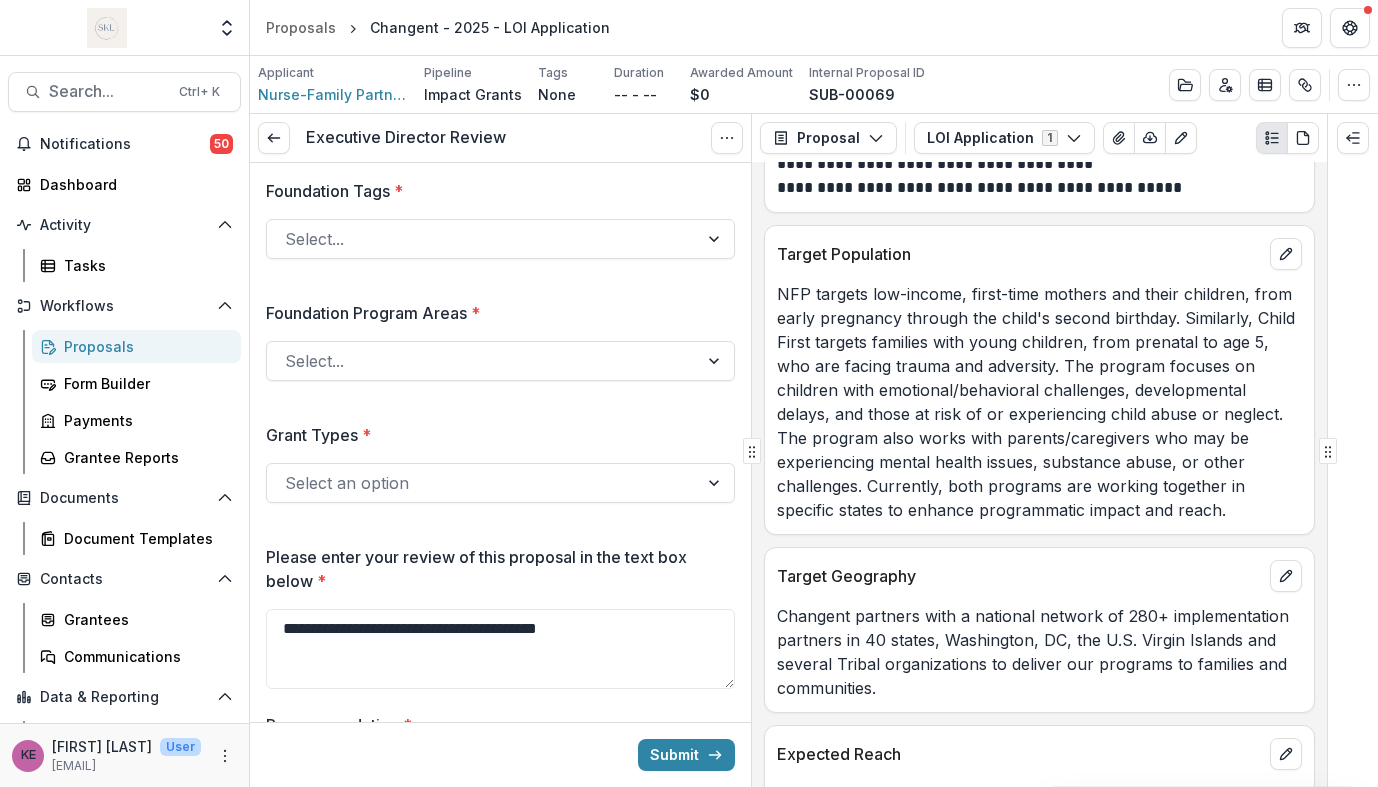 scroll, scrollTop: 3537, scrollLeft: 0, axis: vertical 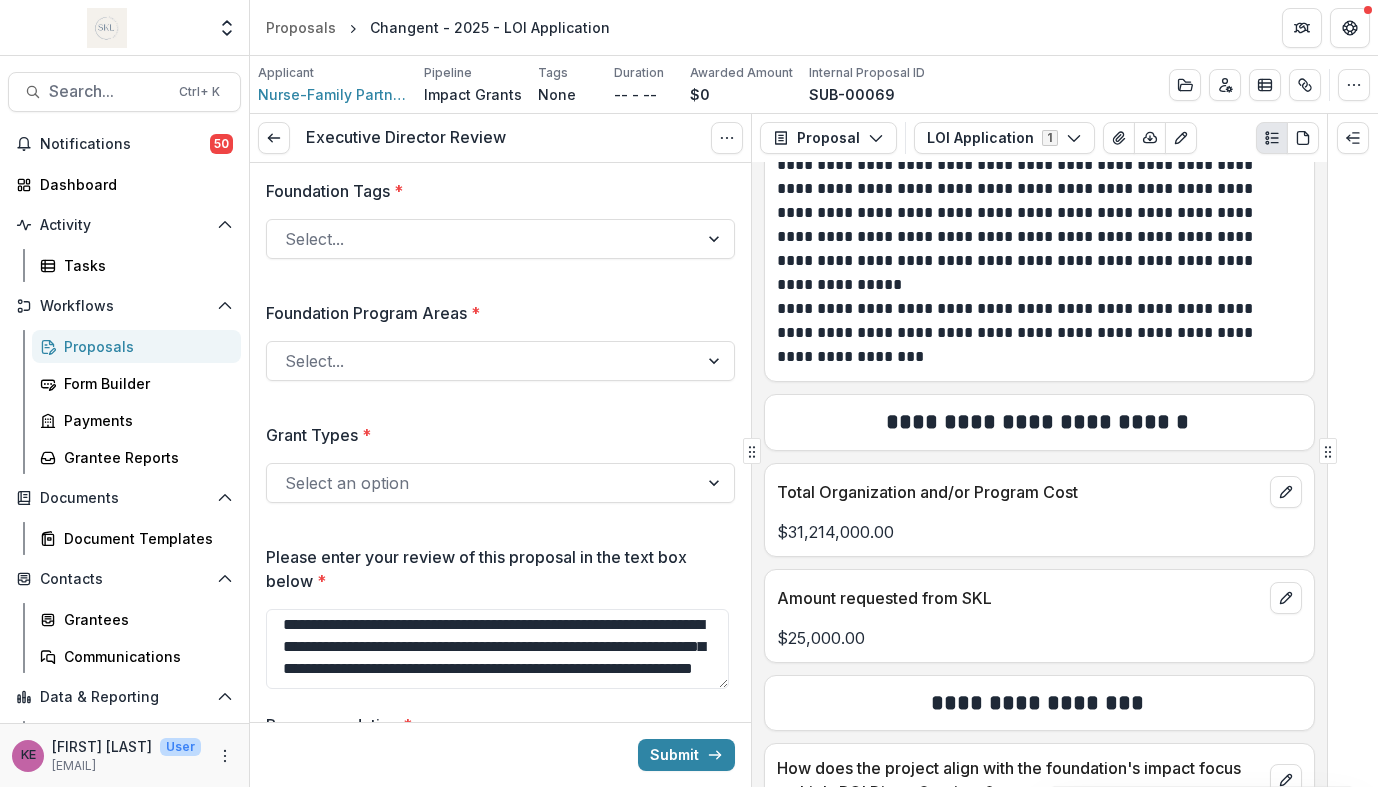 type on "**********" 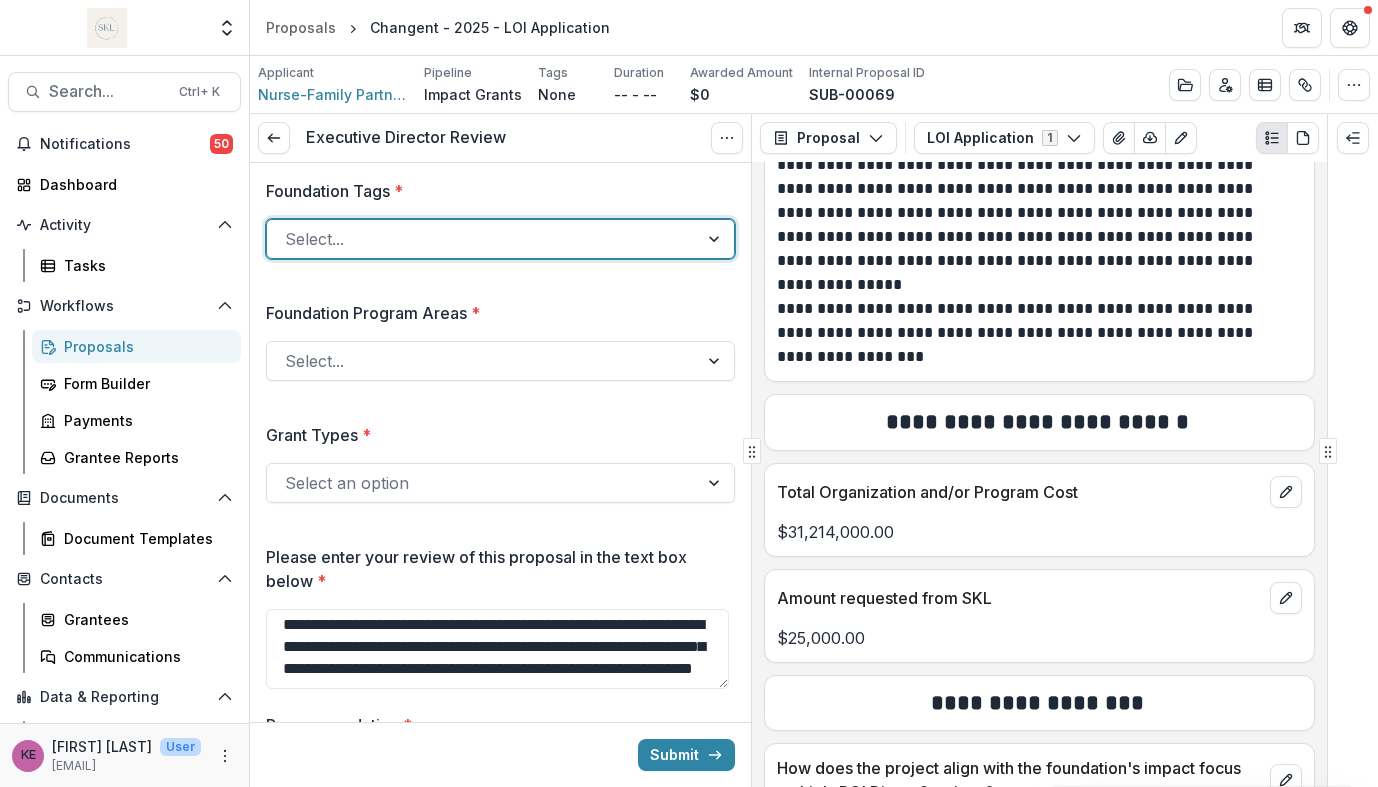 click at bounding box center (716, 239) 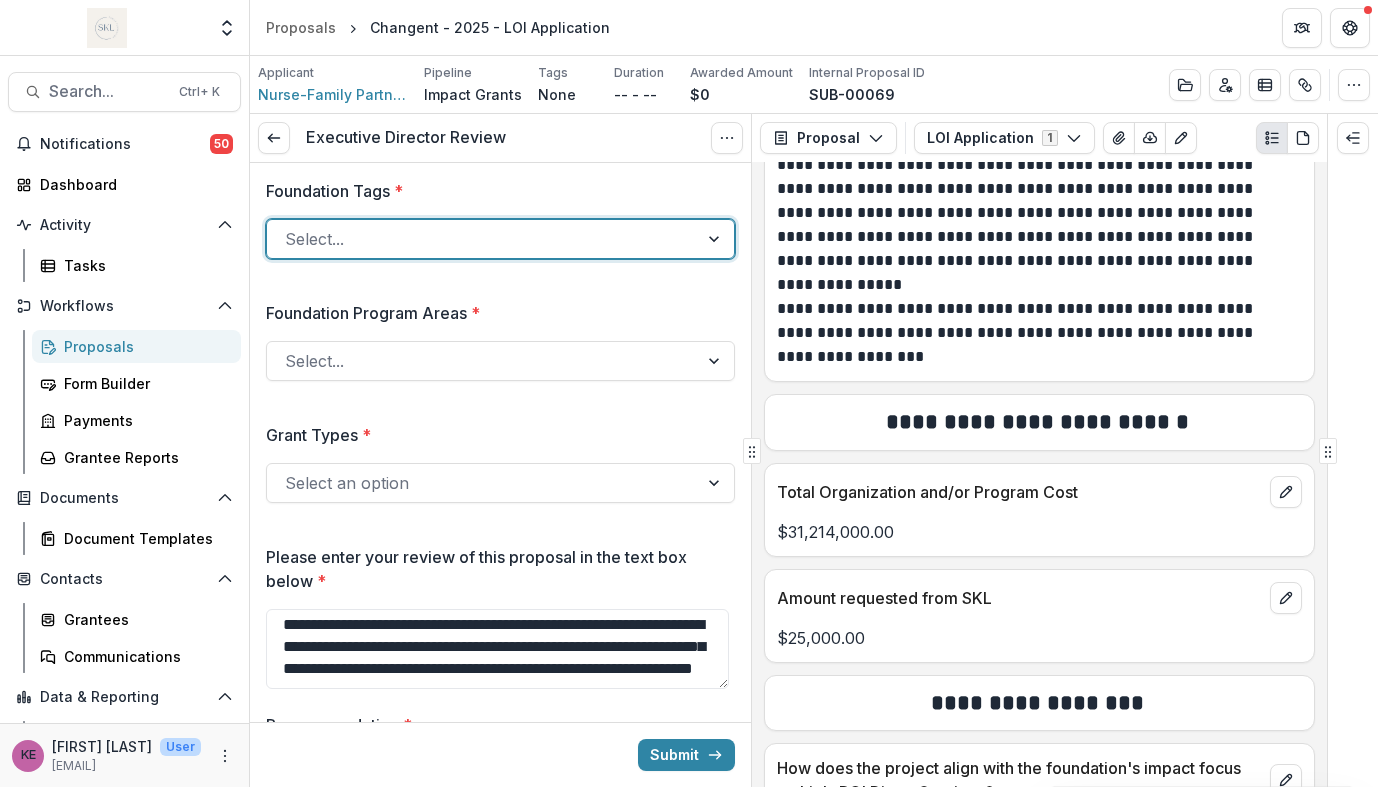 click on "US" at bounding box center (689, 799) 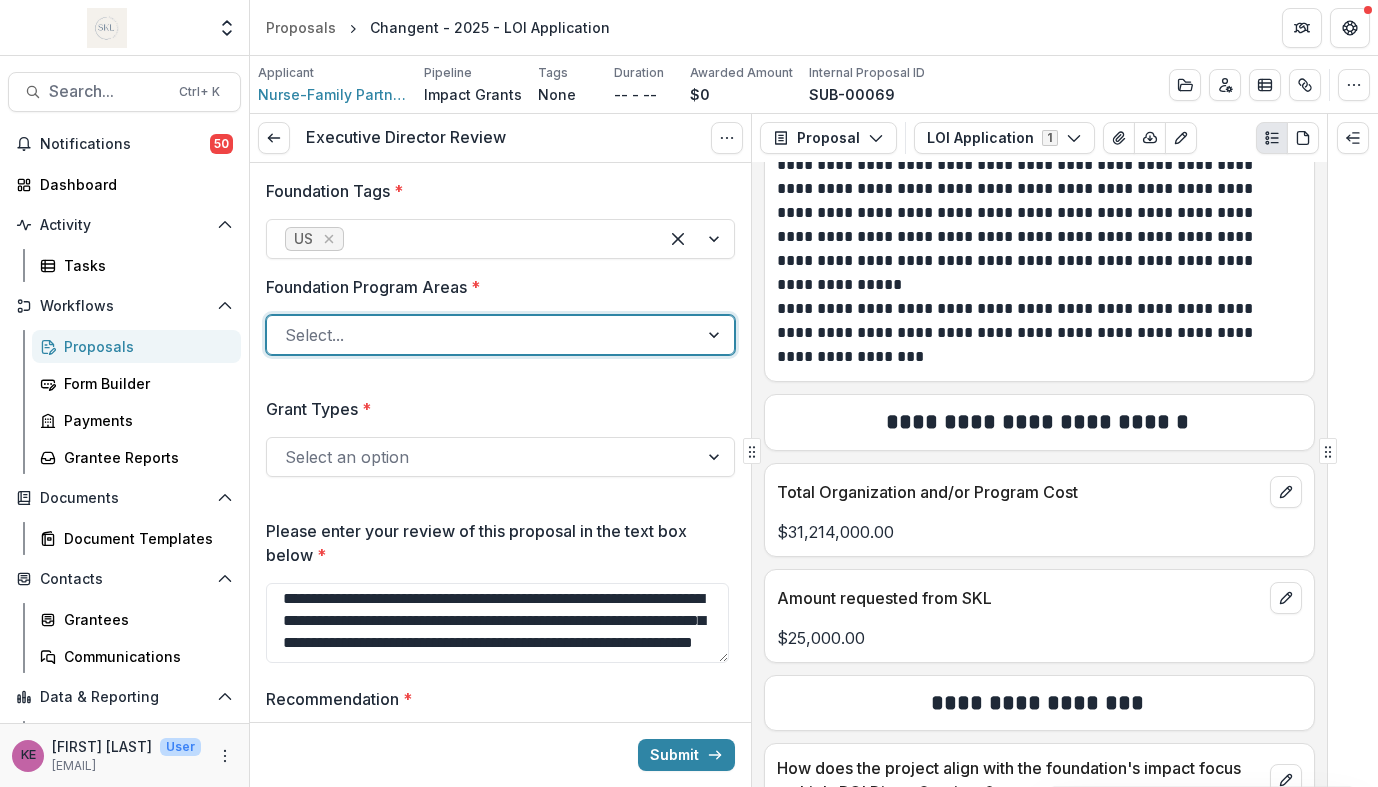 click at bounding box center (716, 335) 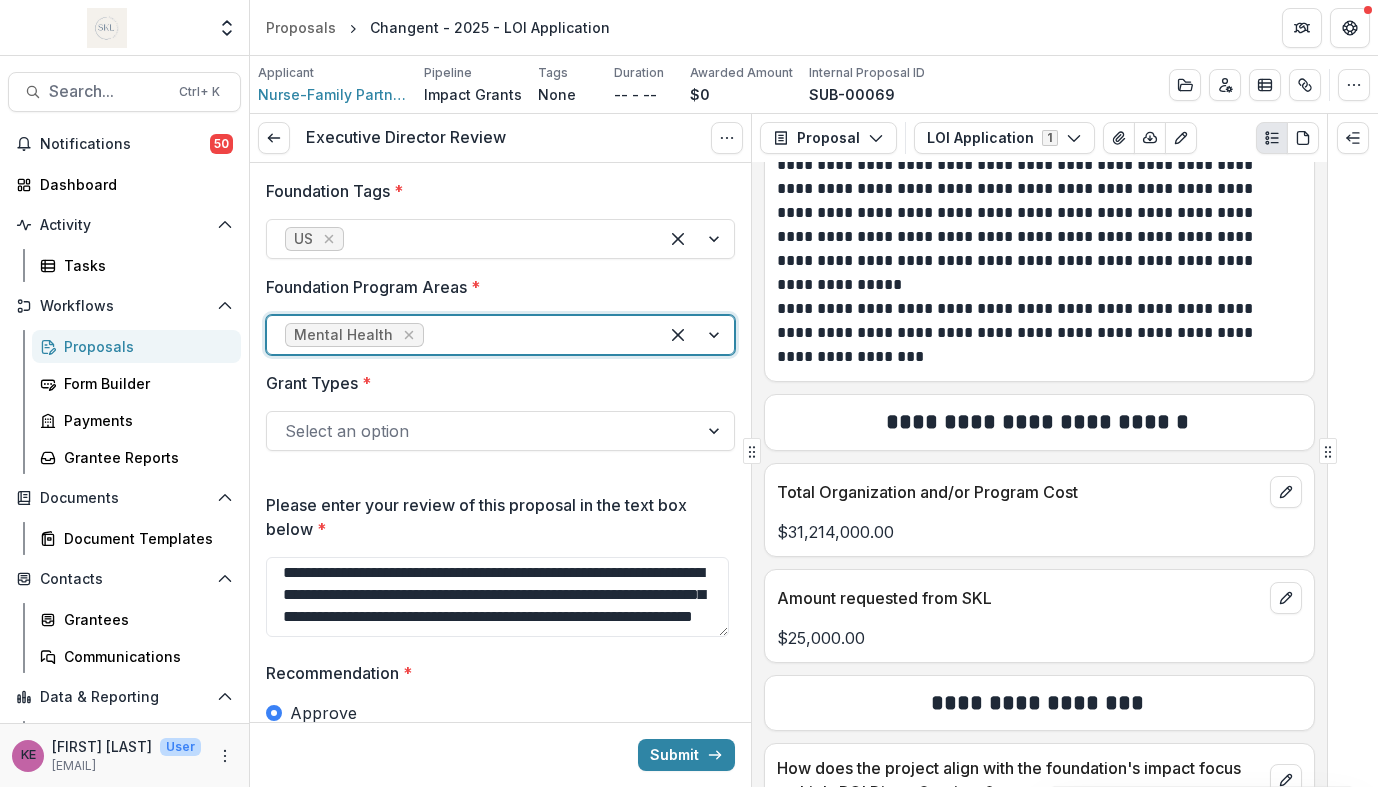 click at bounding box center [696, 335] 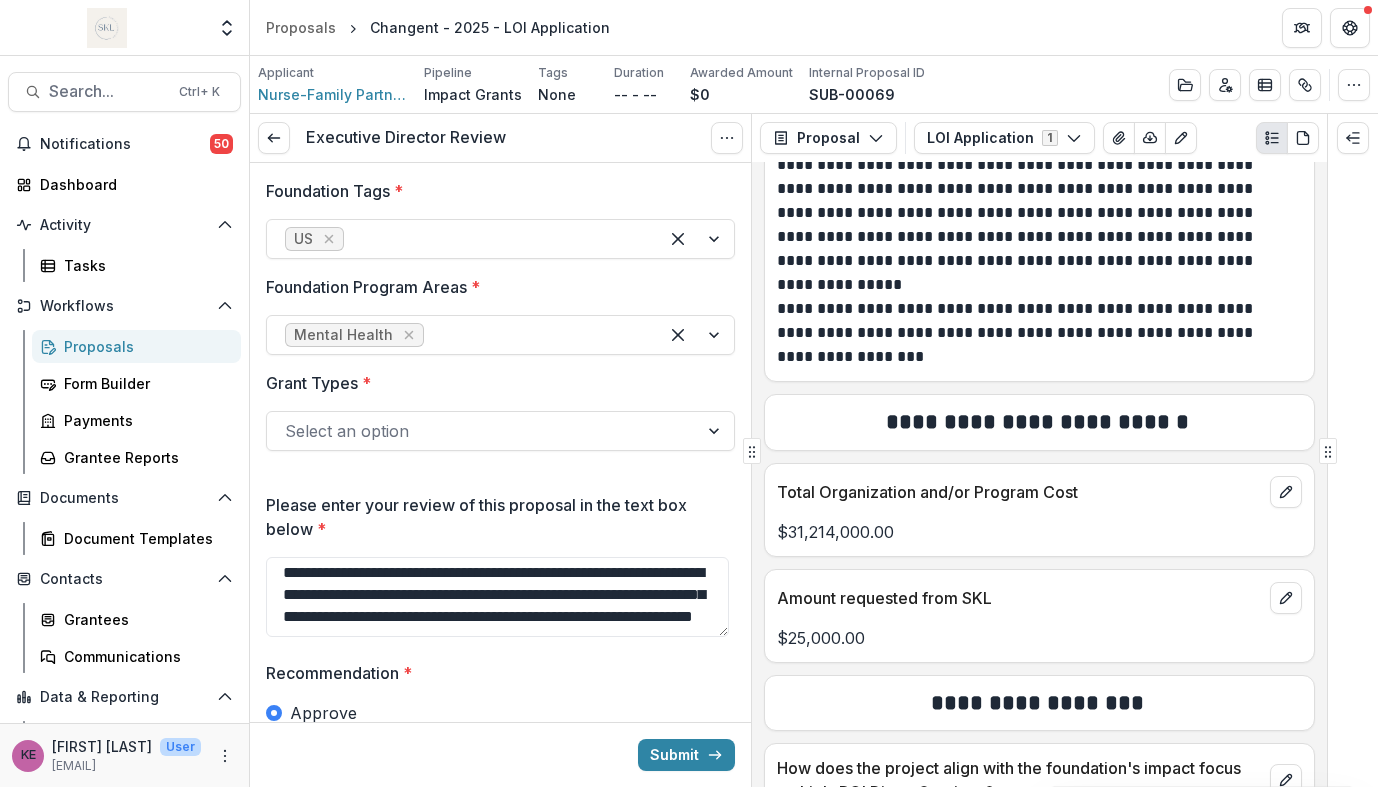 click on "Foundation Program Areas *" at bounding box center [494, 287] 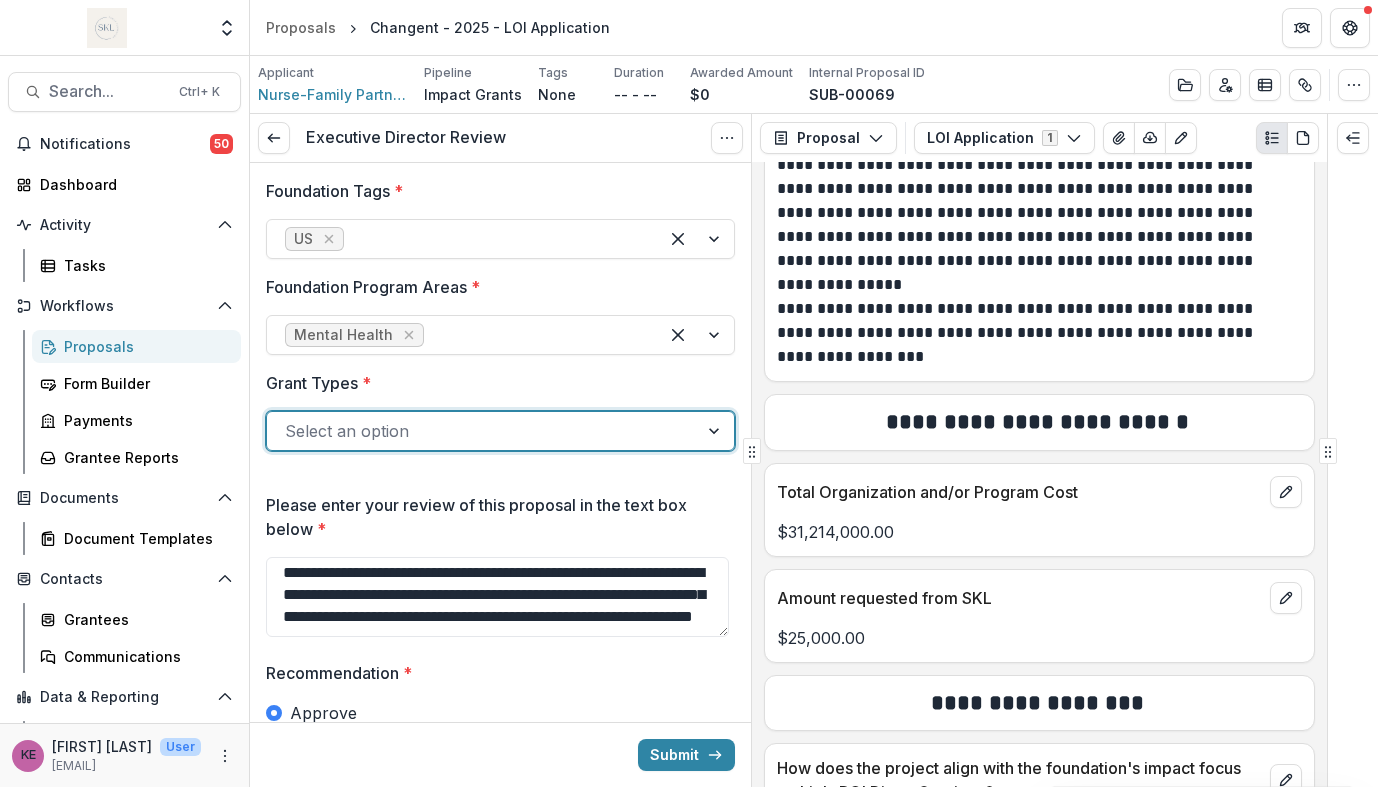 click at bounding box center (716, 431) 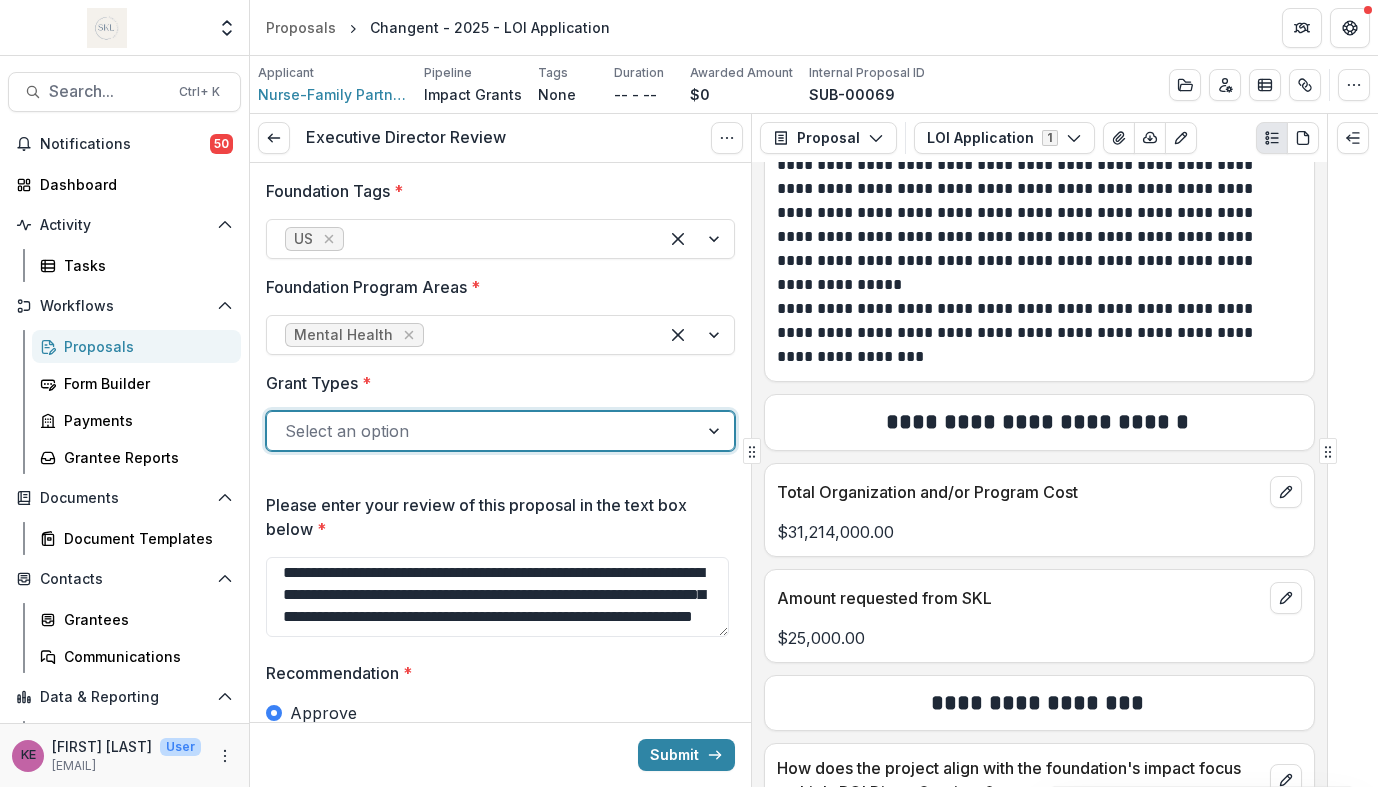 click on "Unrestricted General Operating Grant" at bounding box center (689, 799) 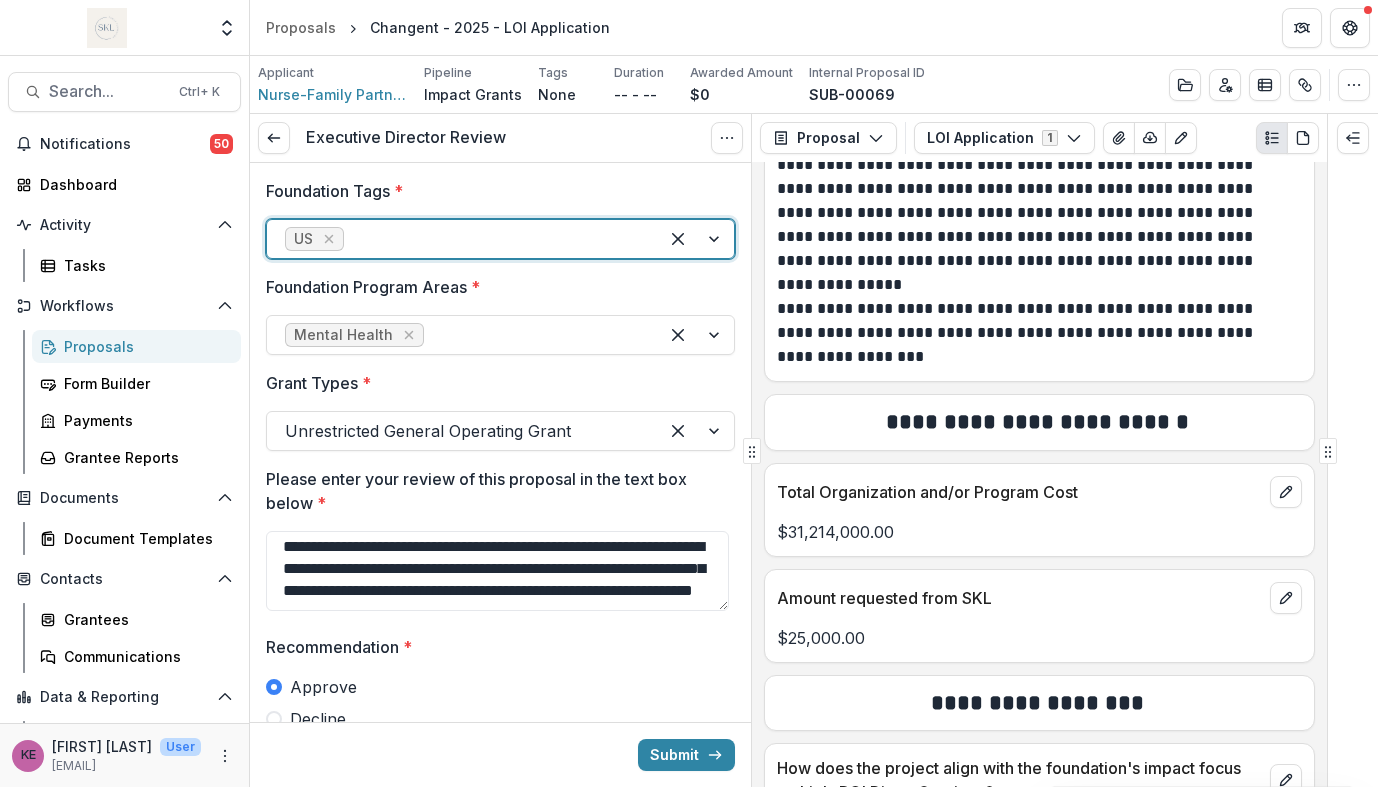 click at bounding box center (696, 239) 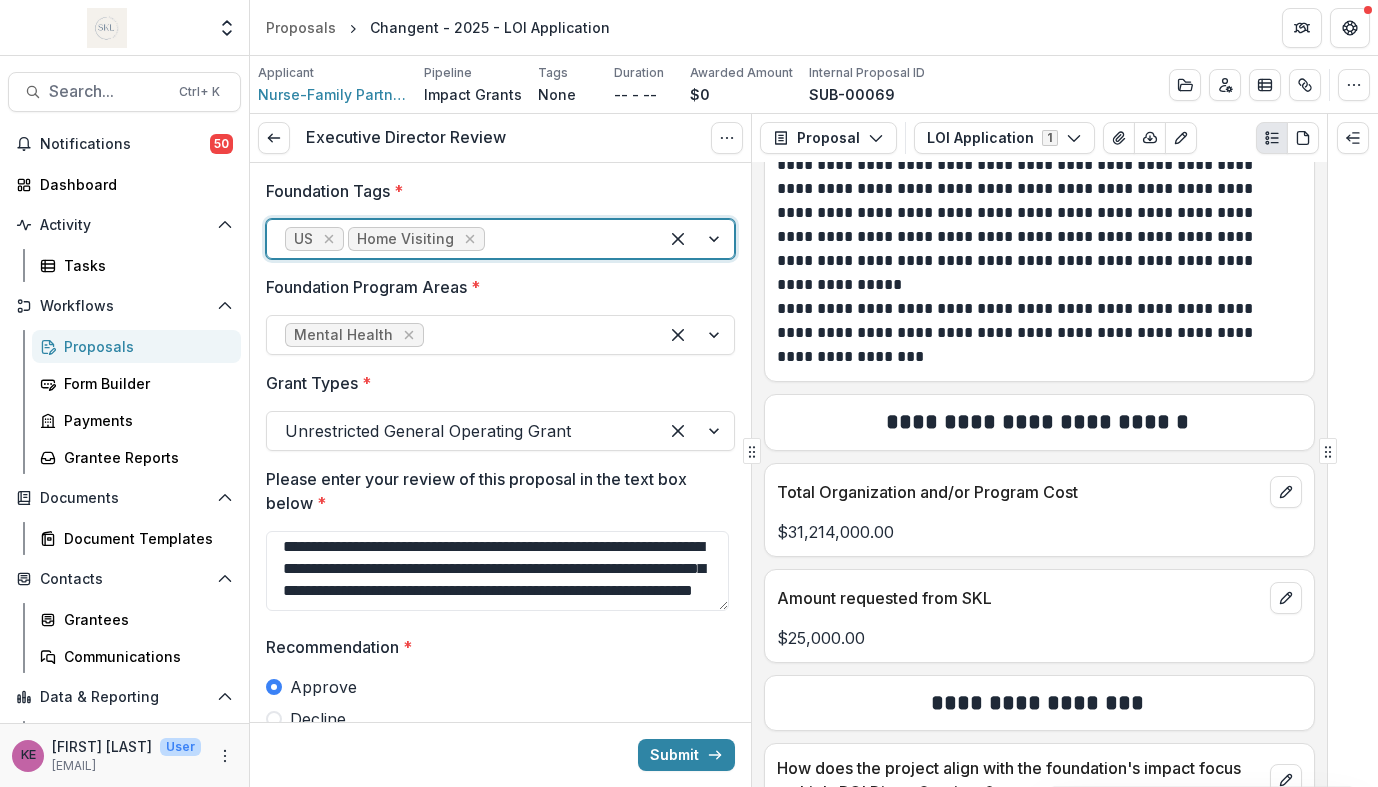 scroll, scrollTop: 103, scrollLeft: 0, axis: vertical 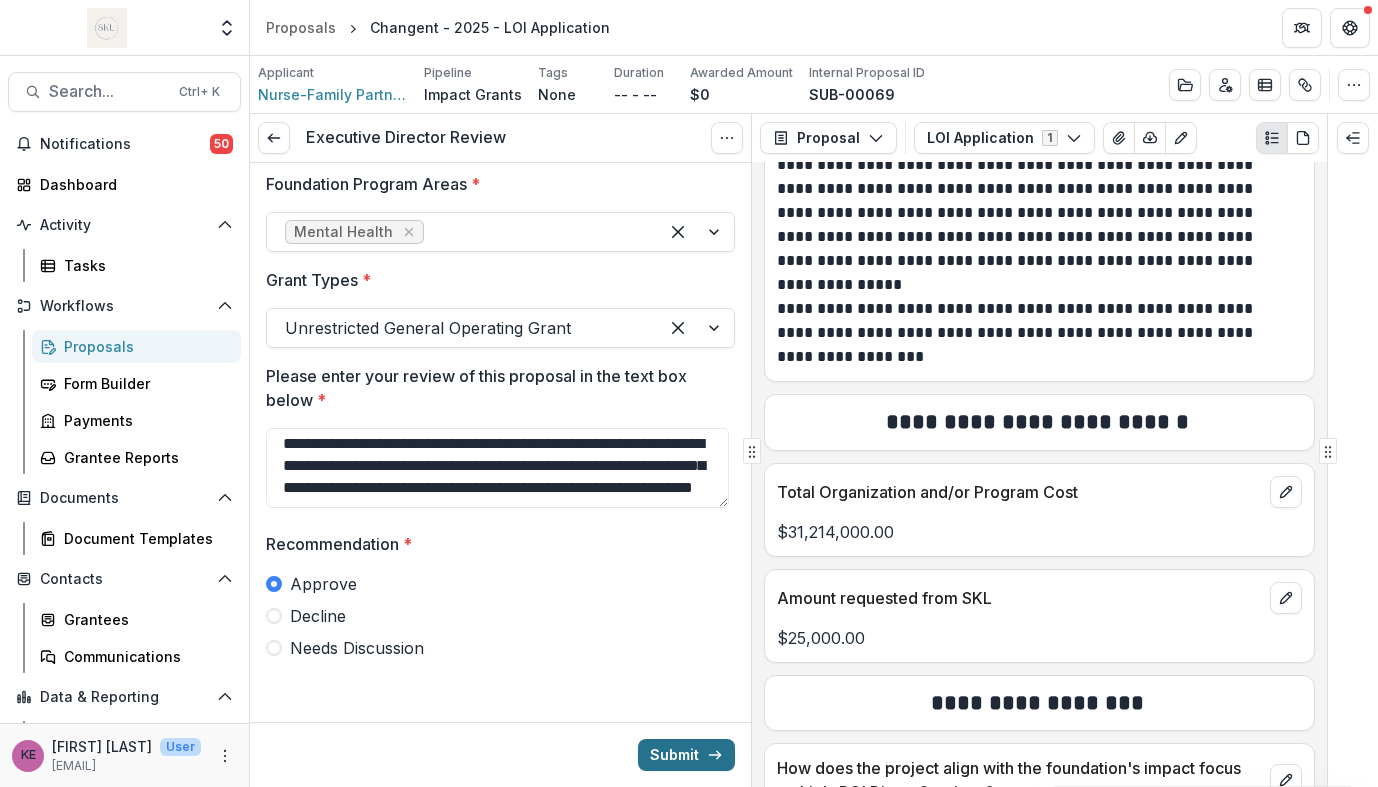 click on "Submit" at bounding box center (686, 755) 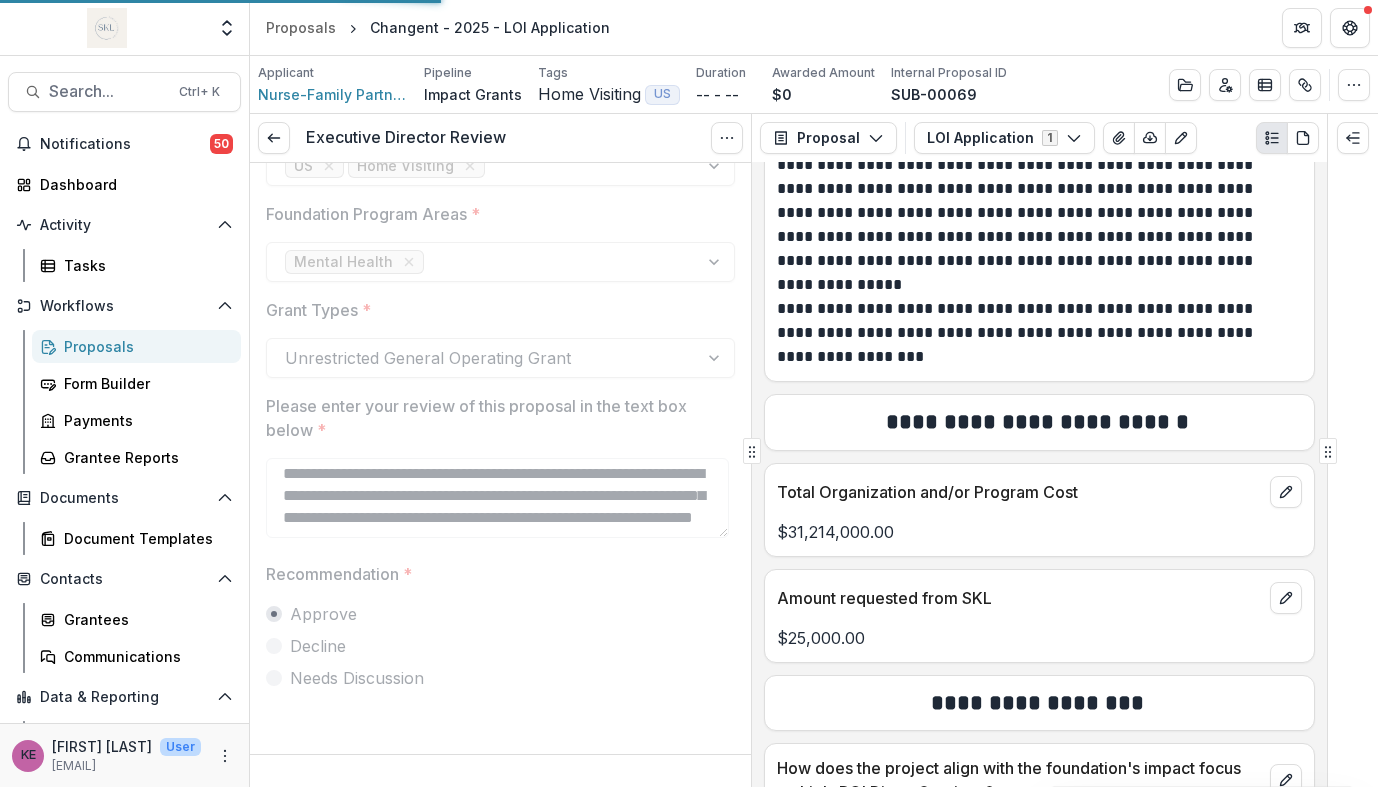scroll, scrollTop: 71, scrollLeft: 0, axis: vertical 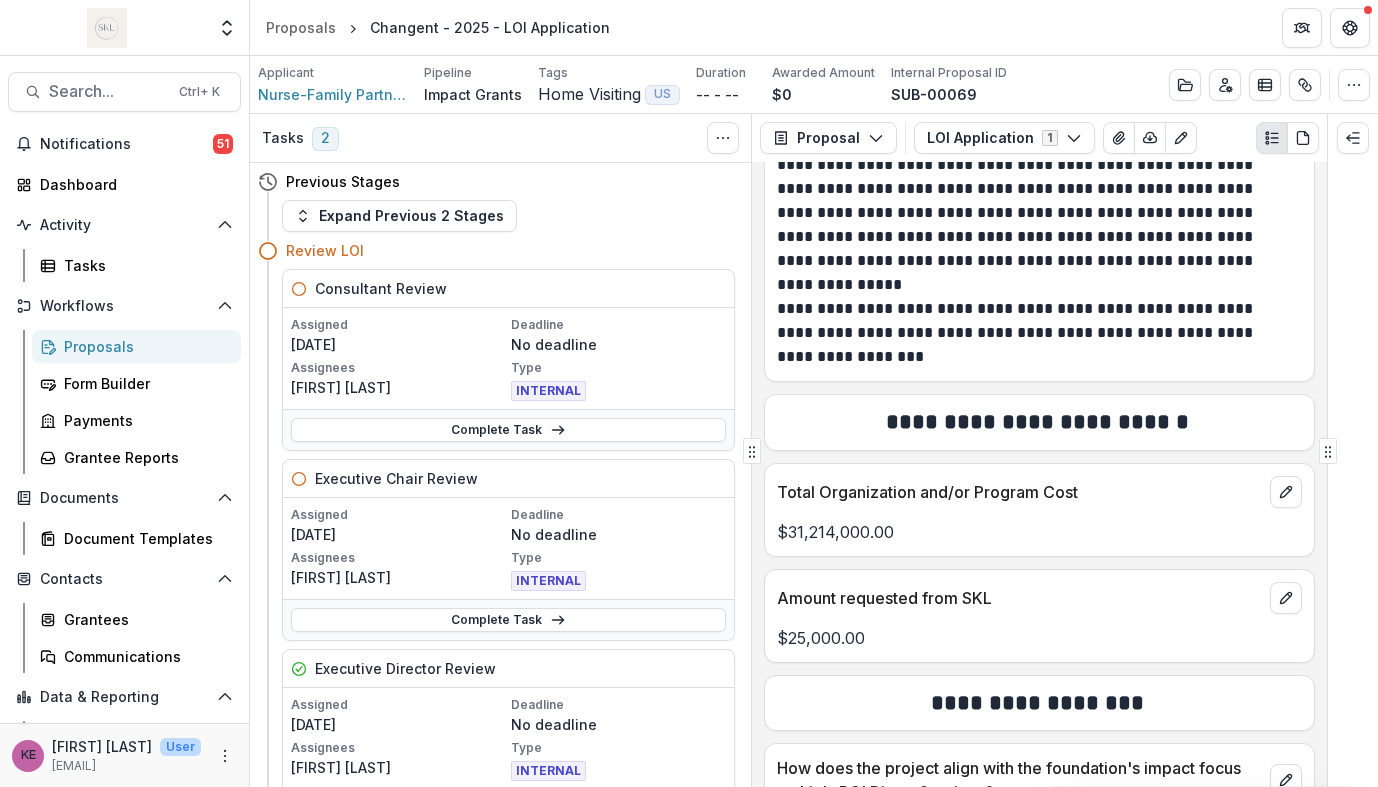 click on "Proposals Changent - [YEAR] - LOI Application" at bounding box center [814, 27] 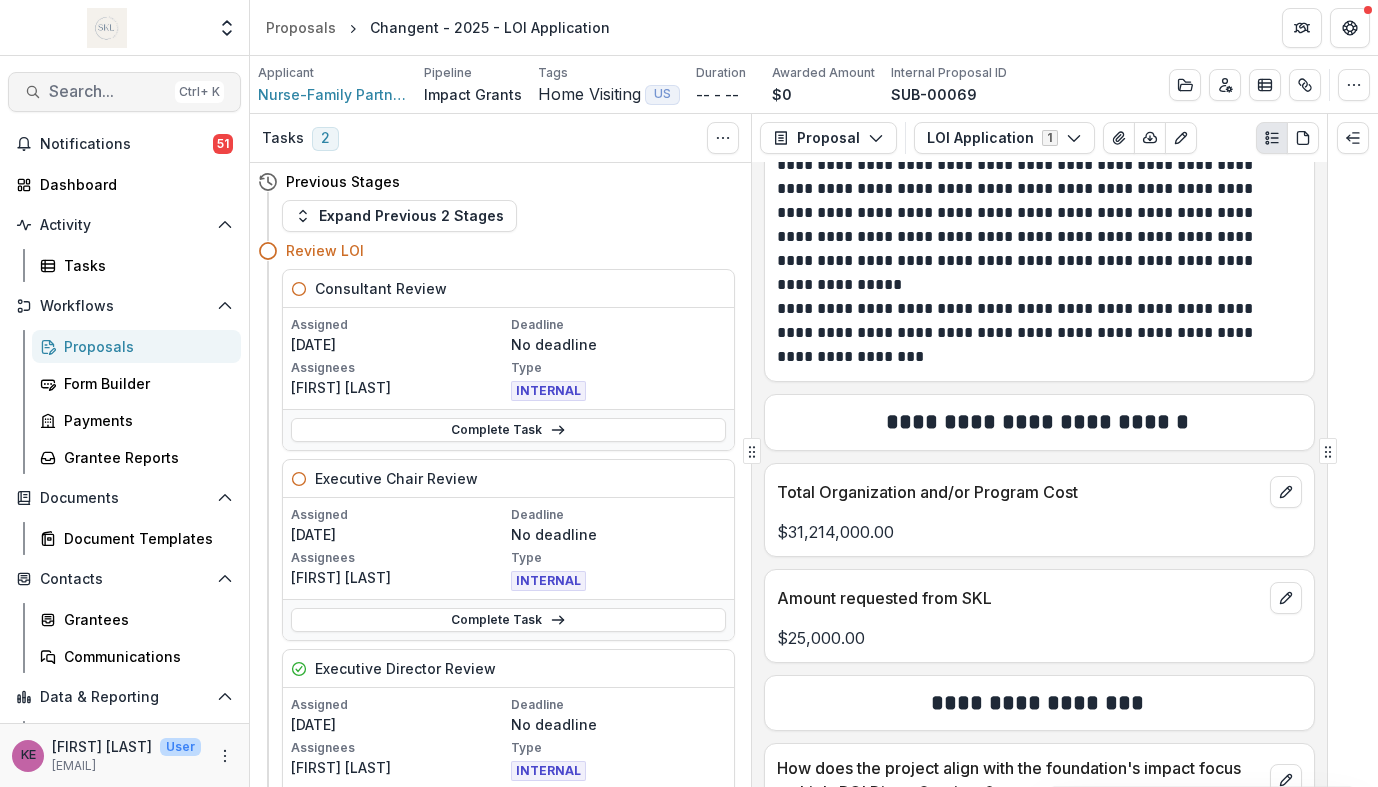 click on "Search..." at bounding box center [108, 91] 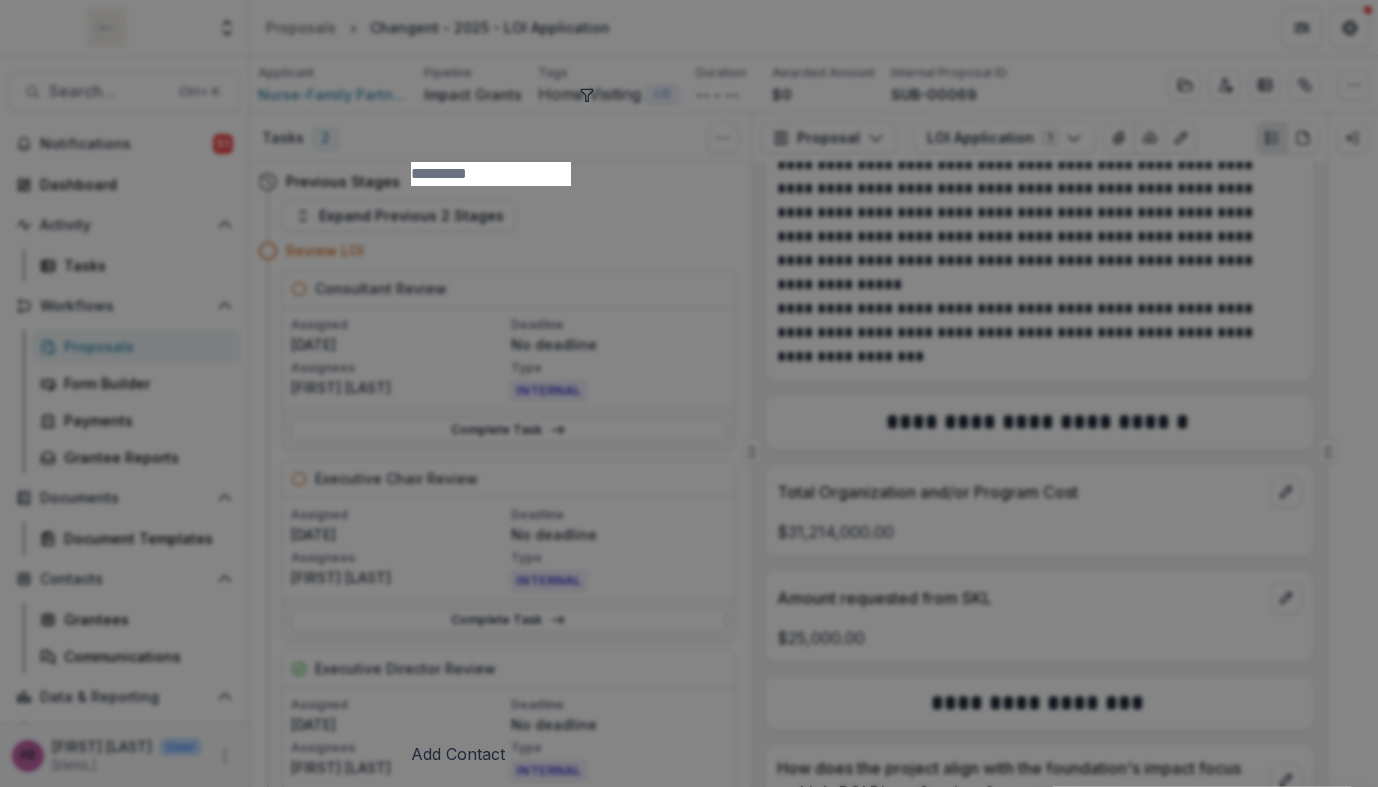 click on "Add Contact New Proposal New Board Document Template New Board Book Get Help User Settings Close Navigate up and down with arrow keys Open with enter key" at bounding box center [689, 393] 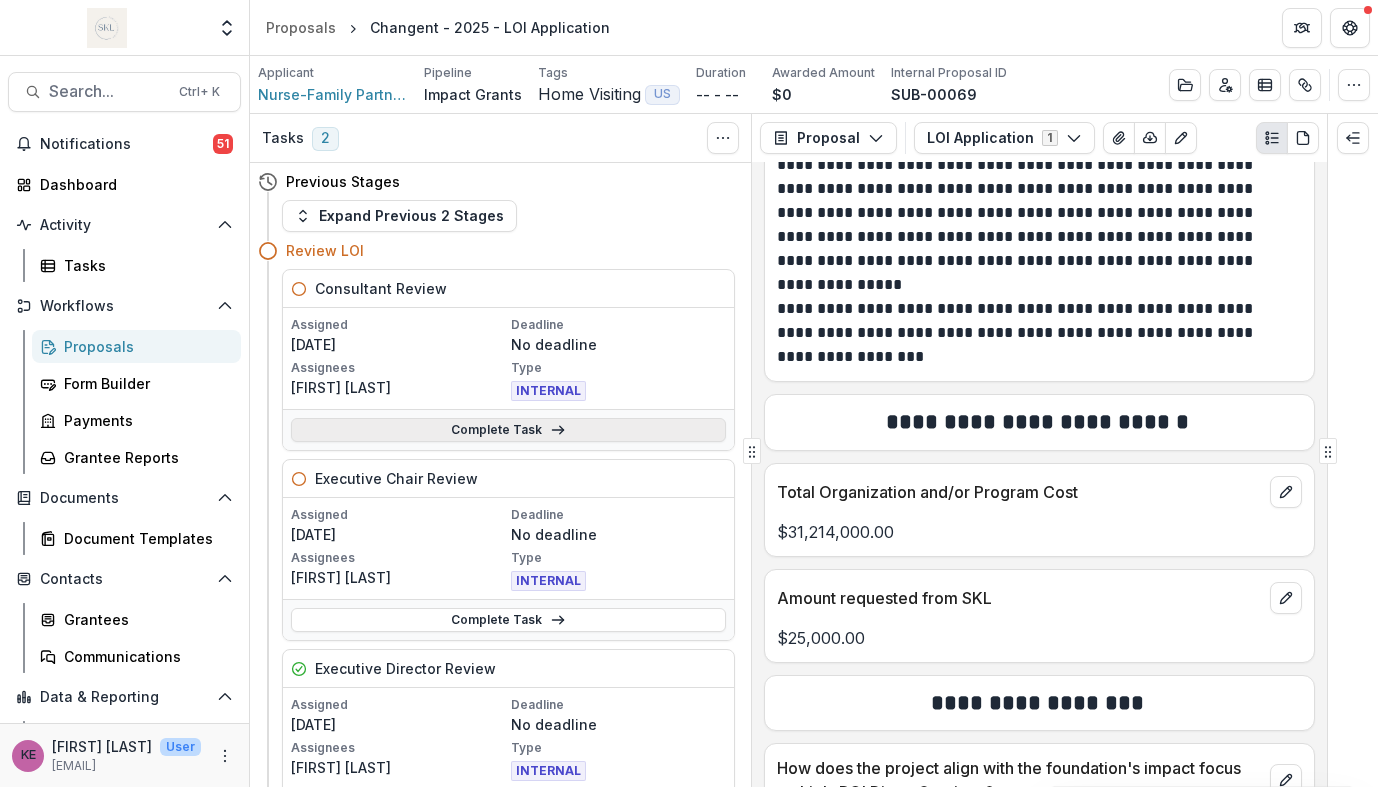 click on "Complete Task" at bounding box center [508, 430] 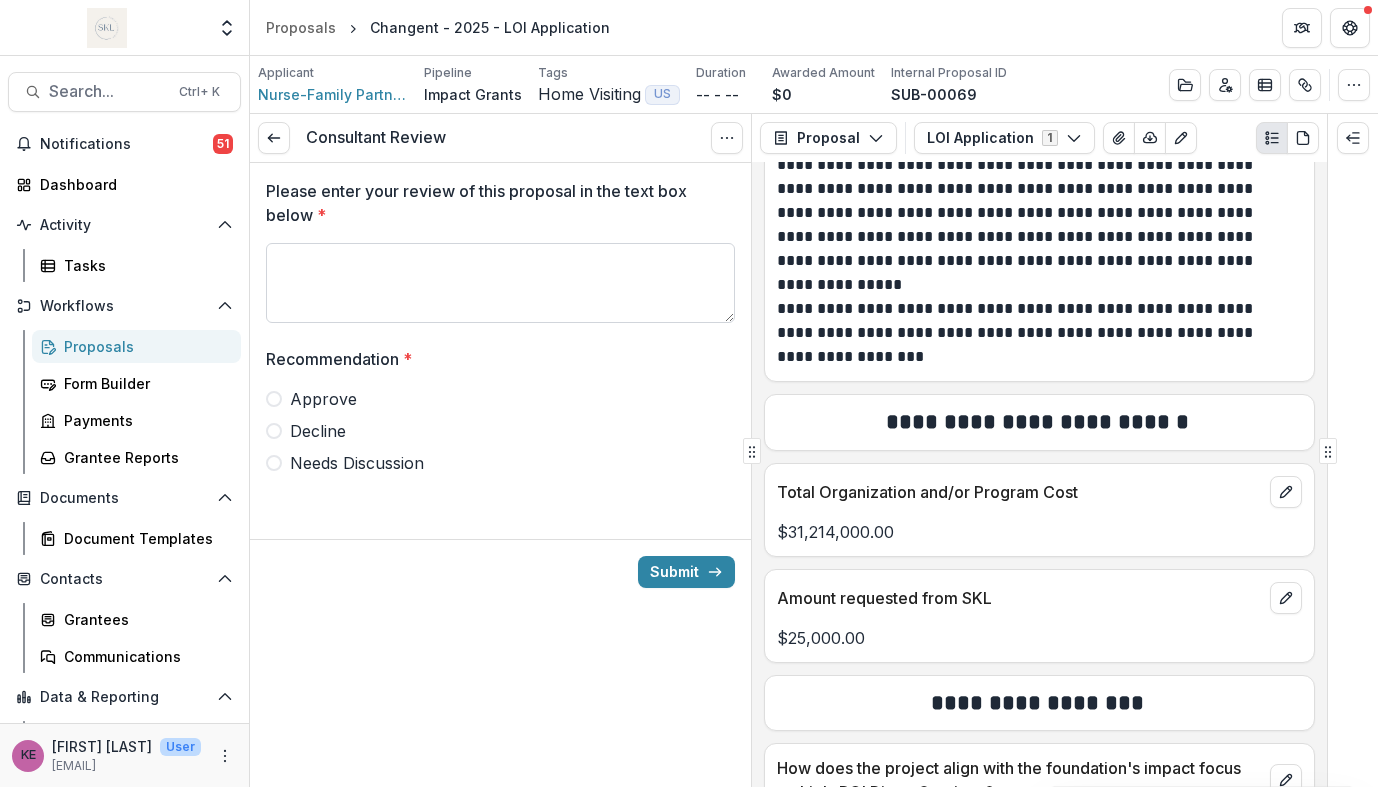 click on "Please enter your review of this proposal in the text box below *" at bounding box center (500, 283) 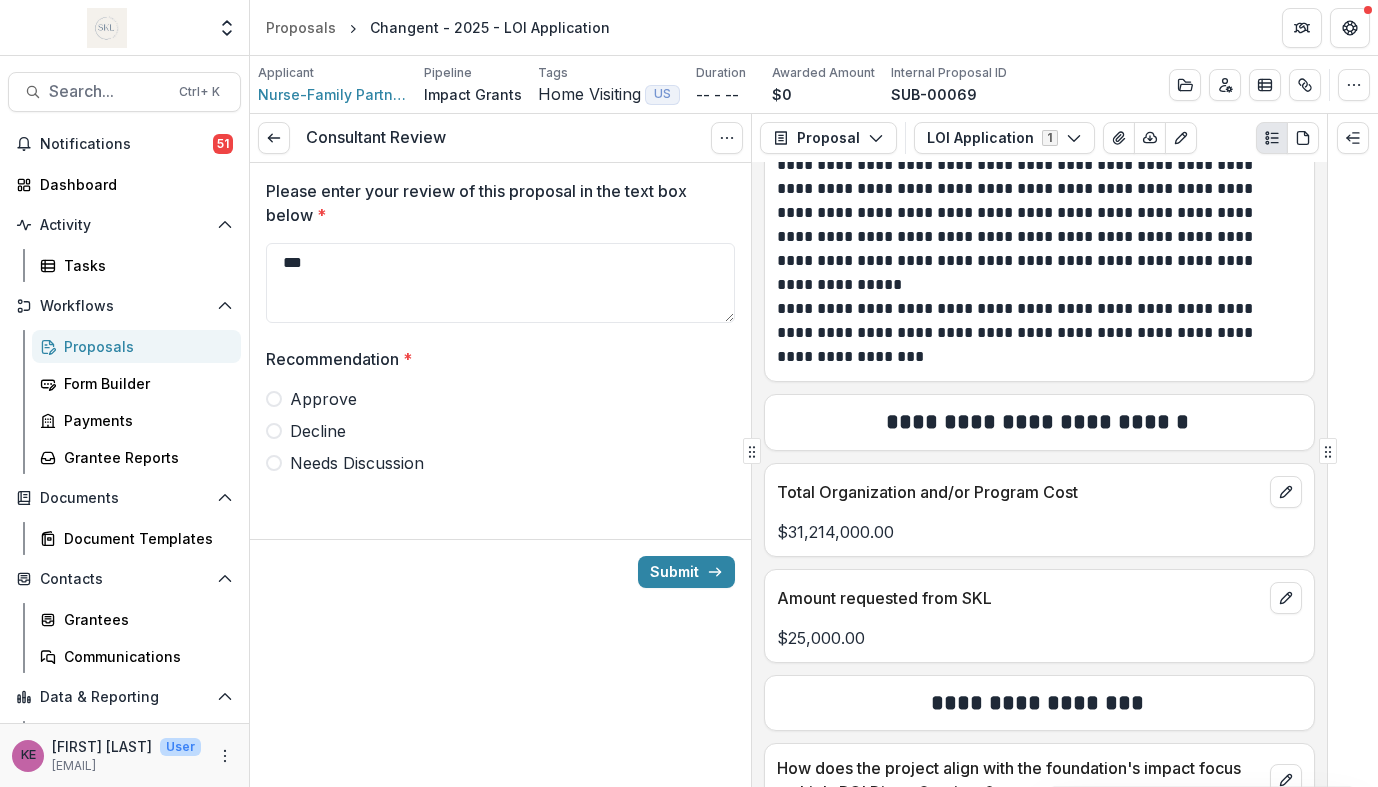 type on "***" 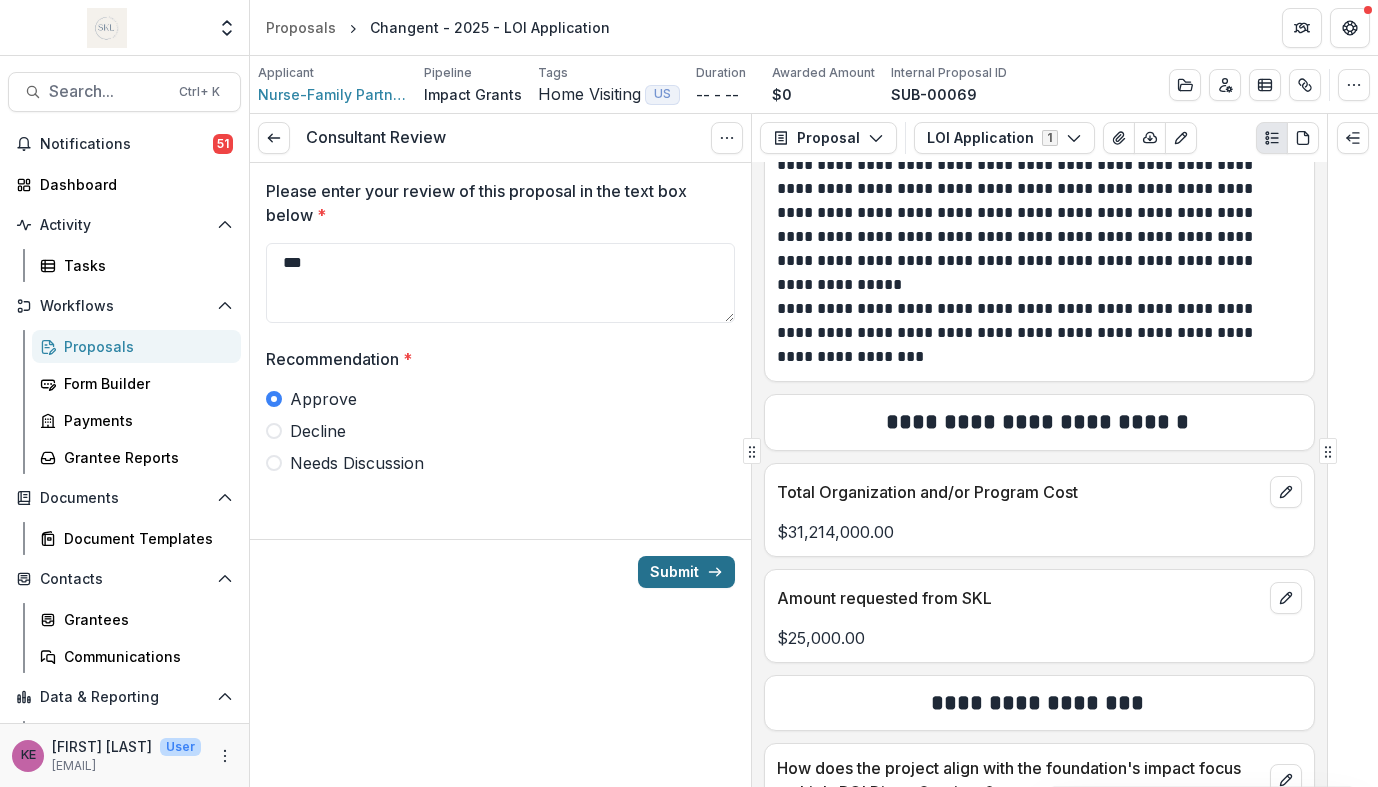 click on "Submit" at bounding box center (686, 572) 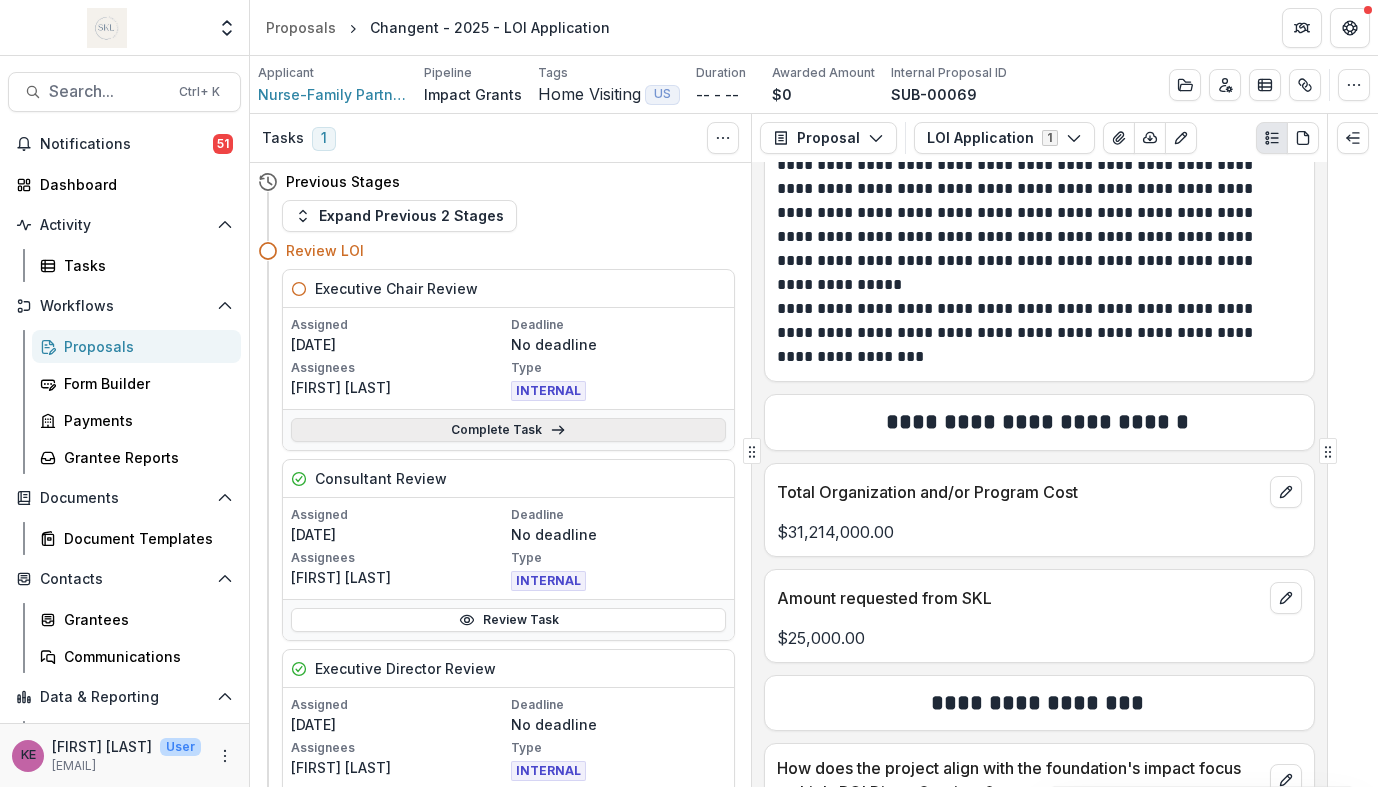 click 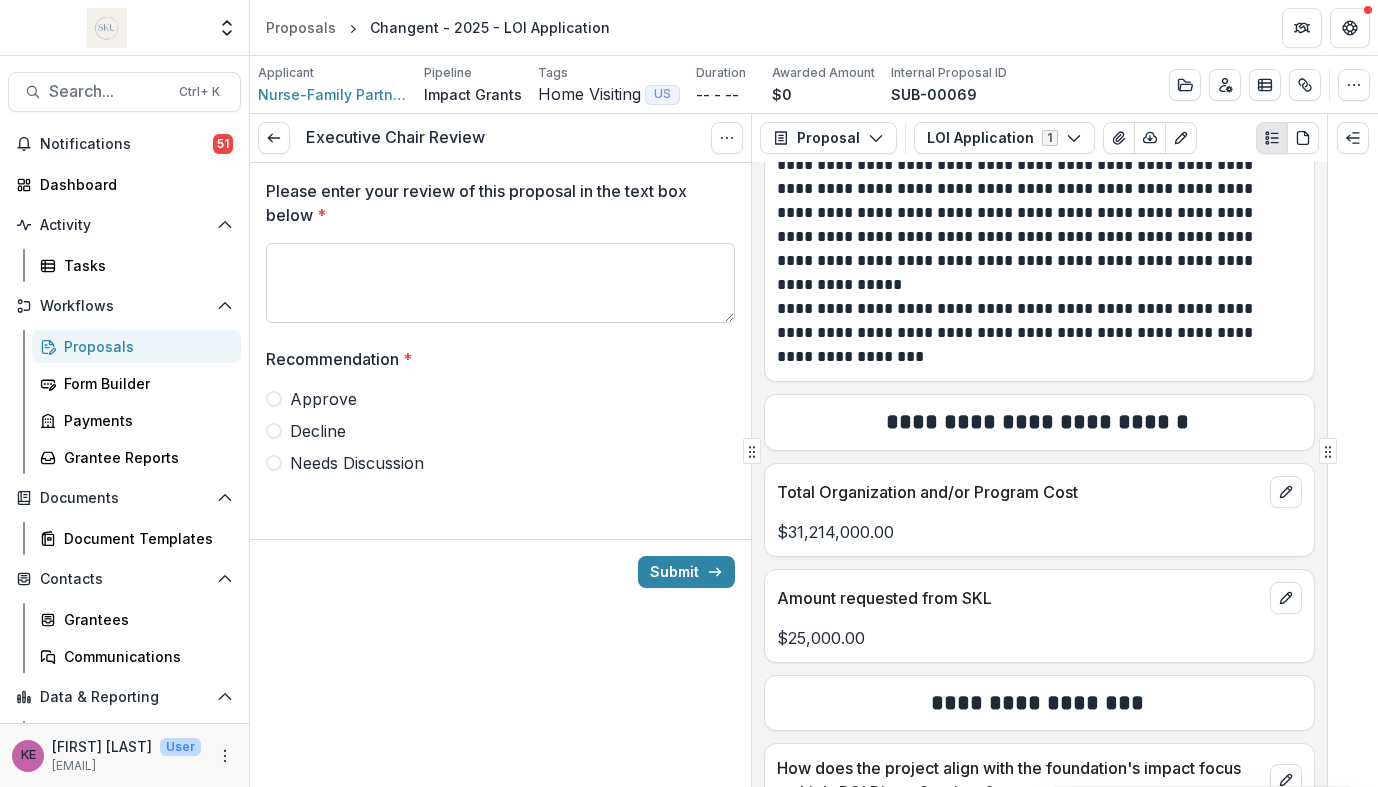 click on "Please enter your review of this proposal in the text box below *" at bounding box center [500, 283] 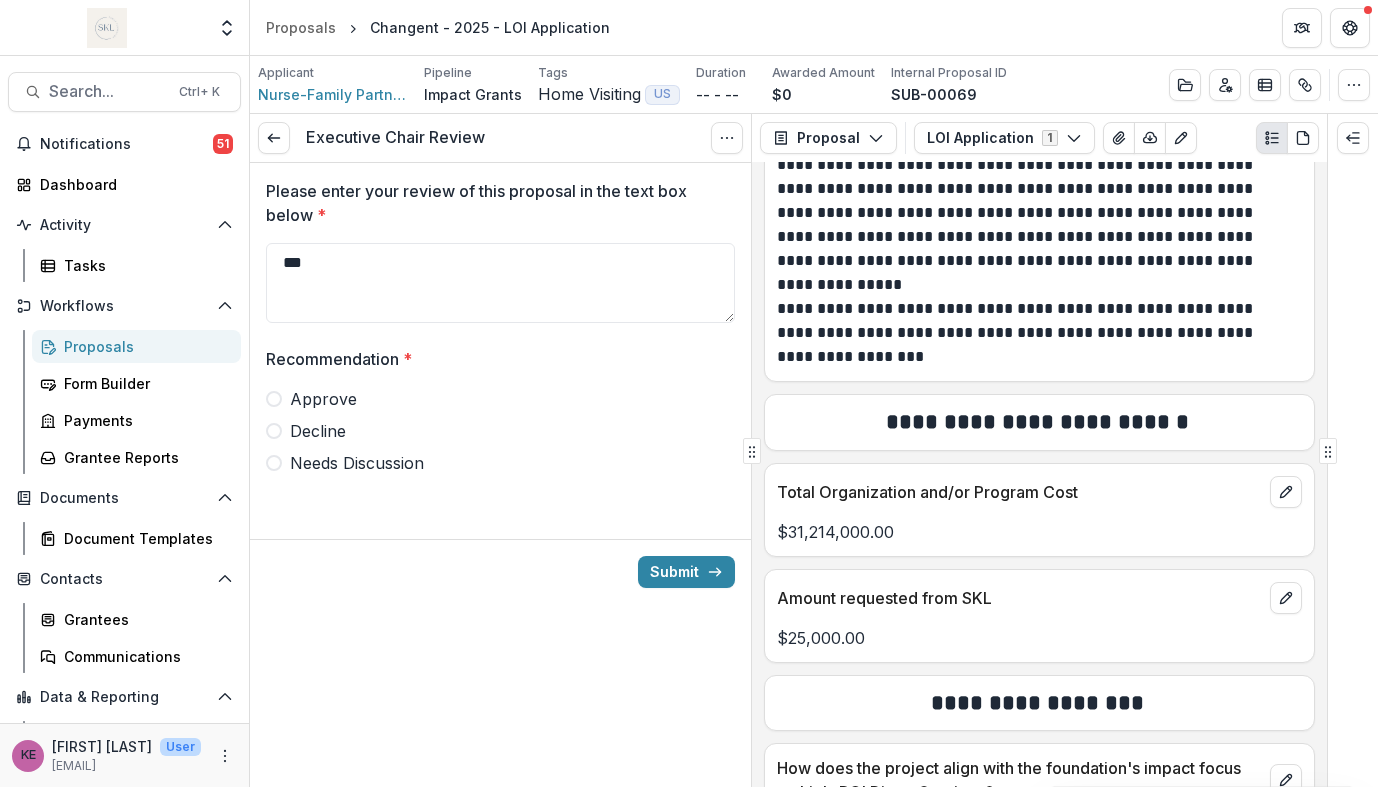 type on "***" 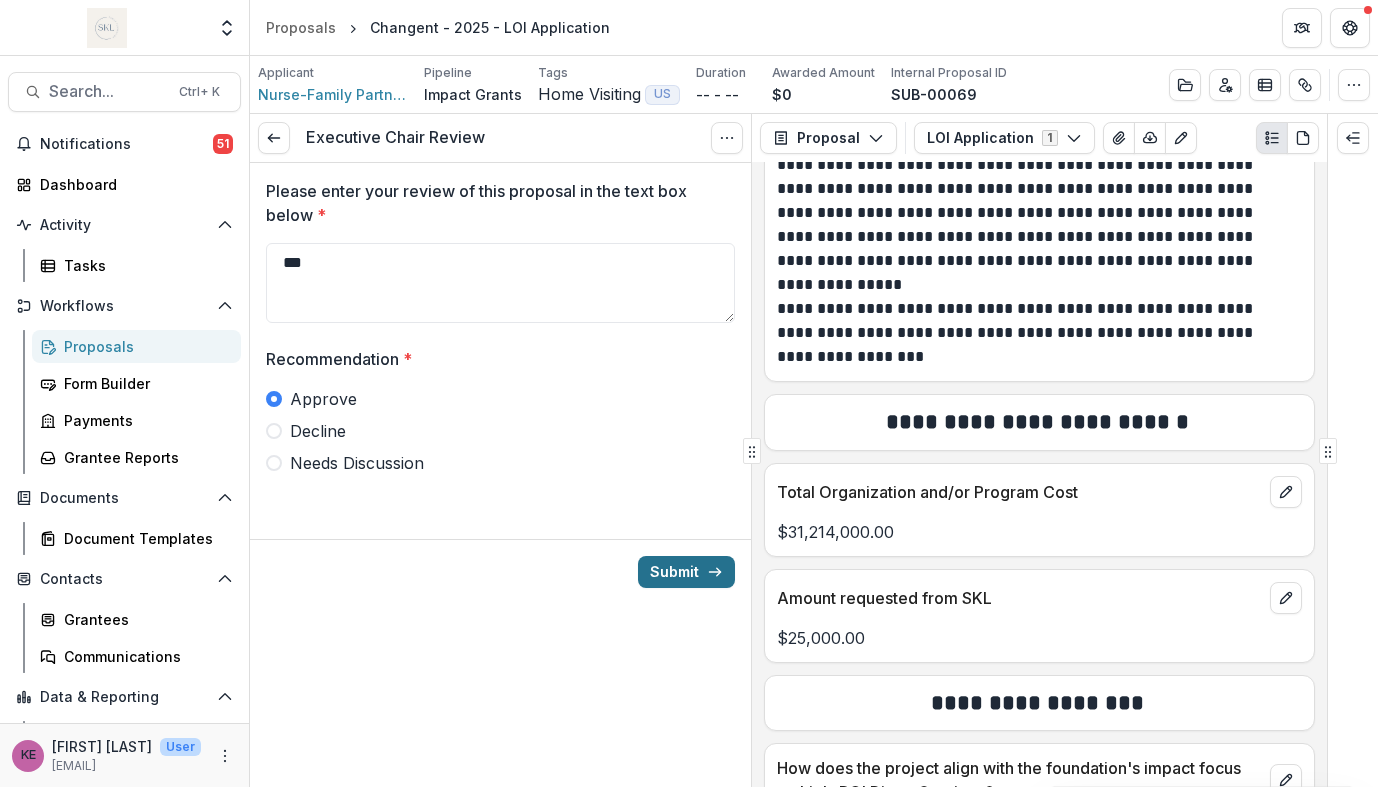 click on "Submit" at bounding box center (686, 572) 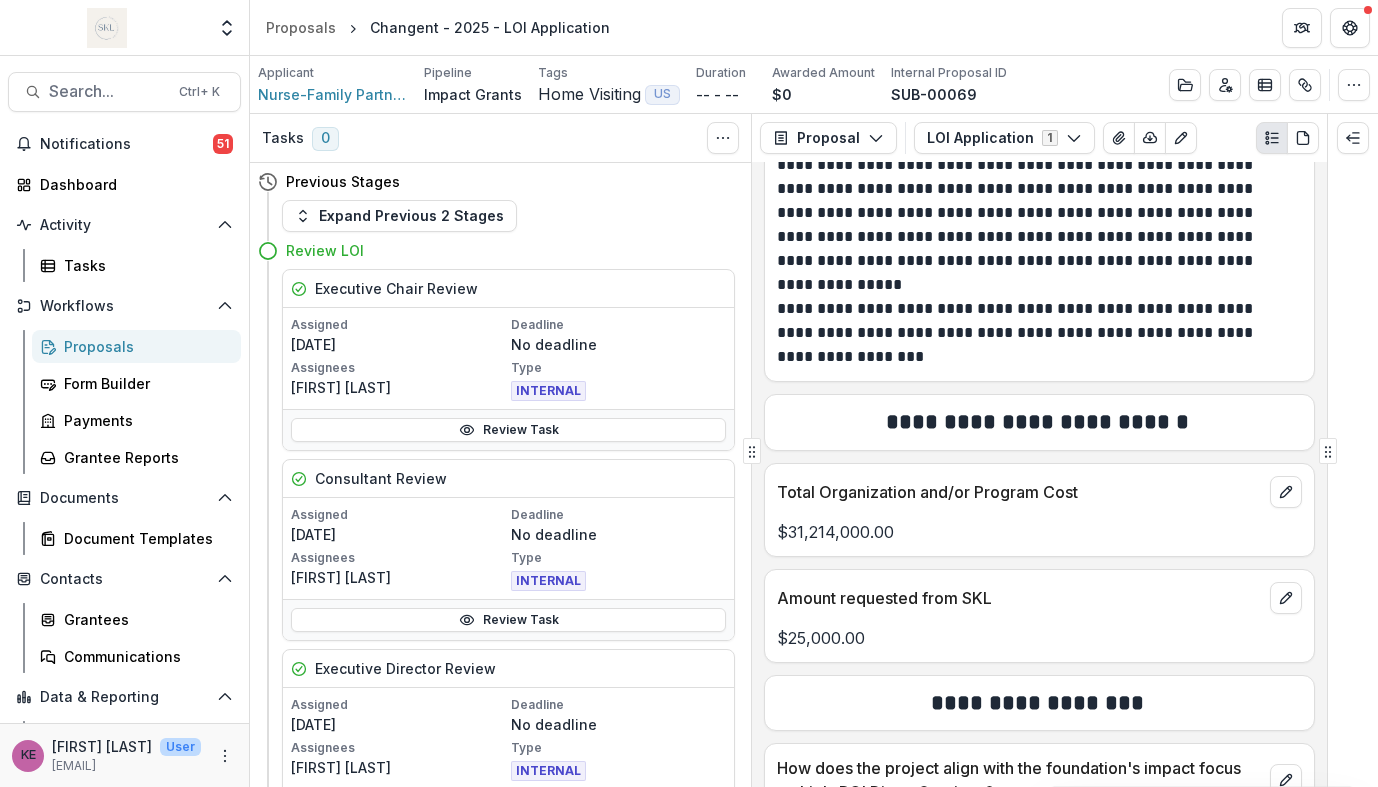 scroll, scrollTop: 344, scrollLeft: 0, axis: vertical 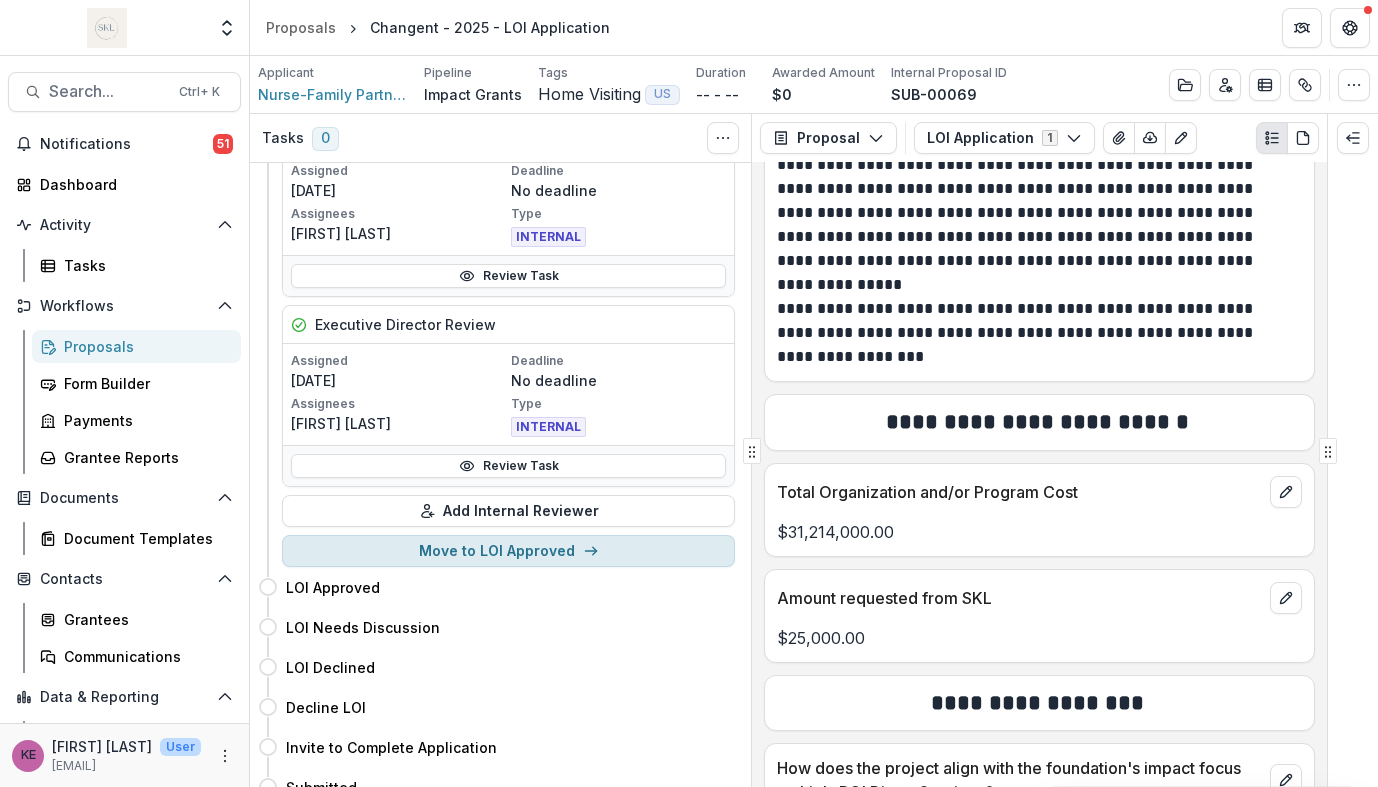 click on "Move to LOI Approved" at bounding box center (508, 551) 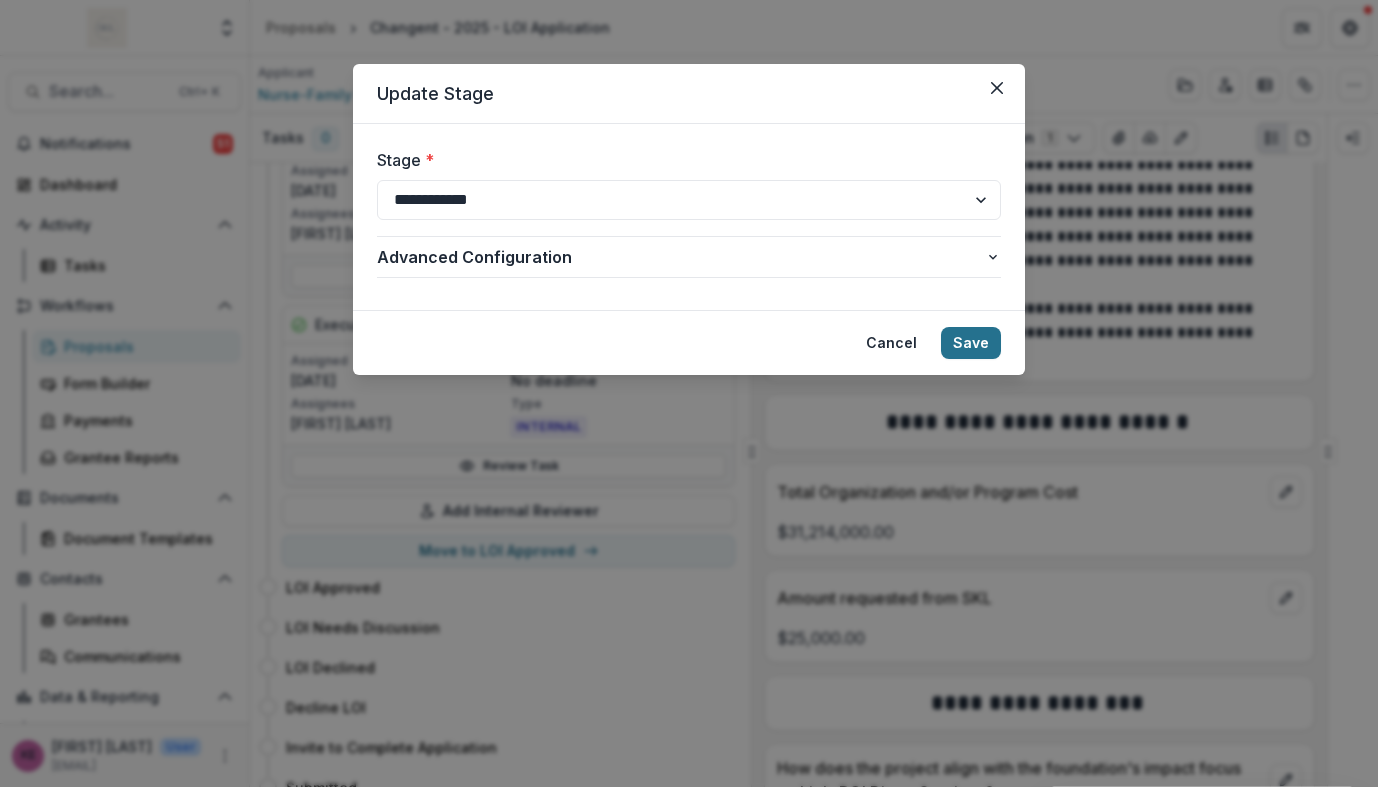 click on "Save" at bounding box center [971, 343] 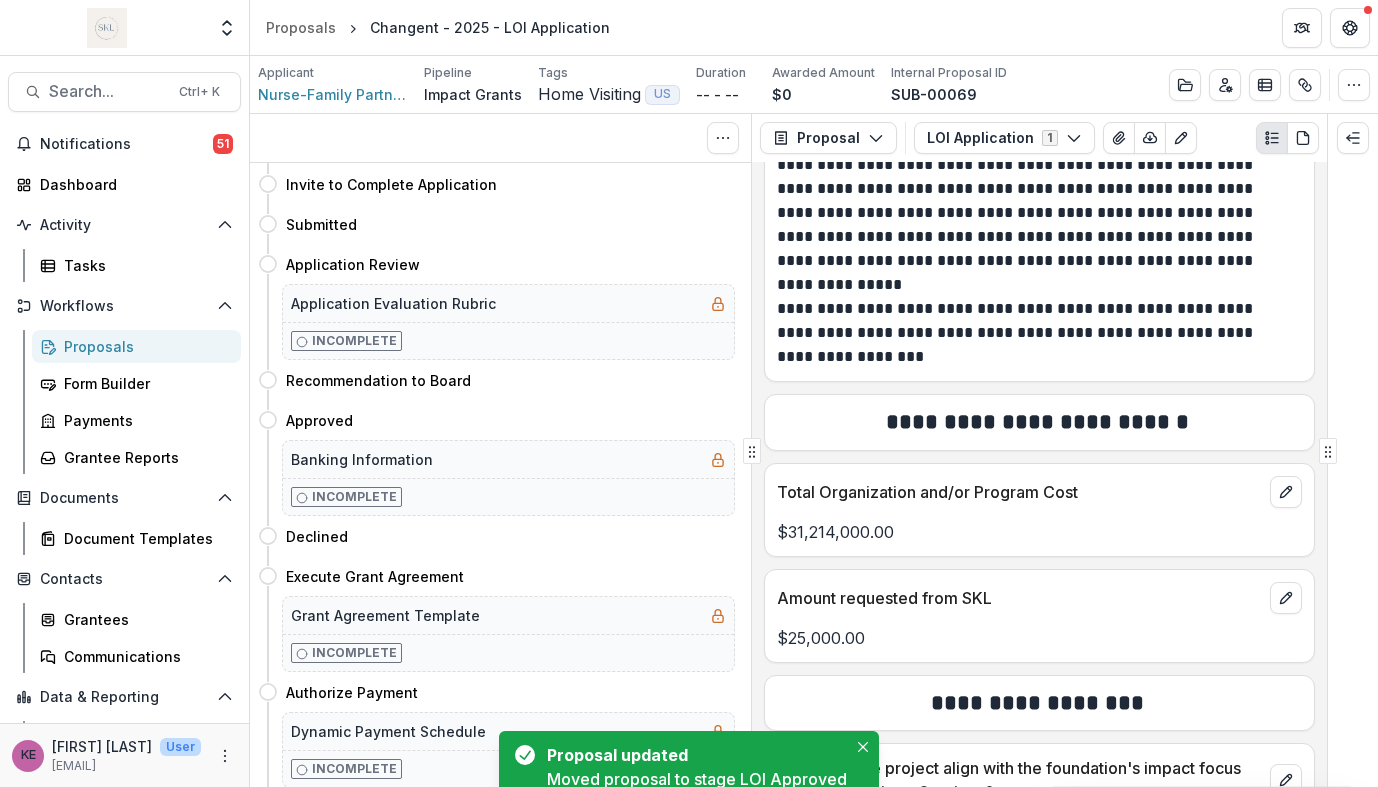 scroll, scrollTop: 0, scrollLeft: 0, axis: both 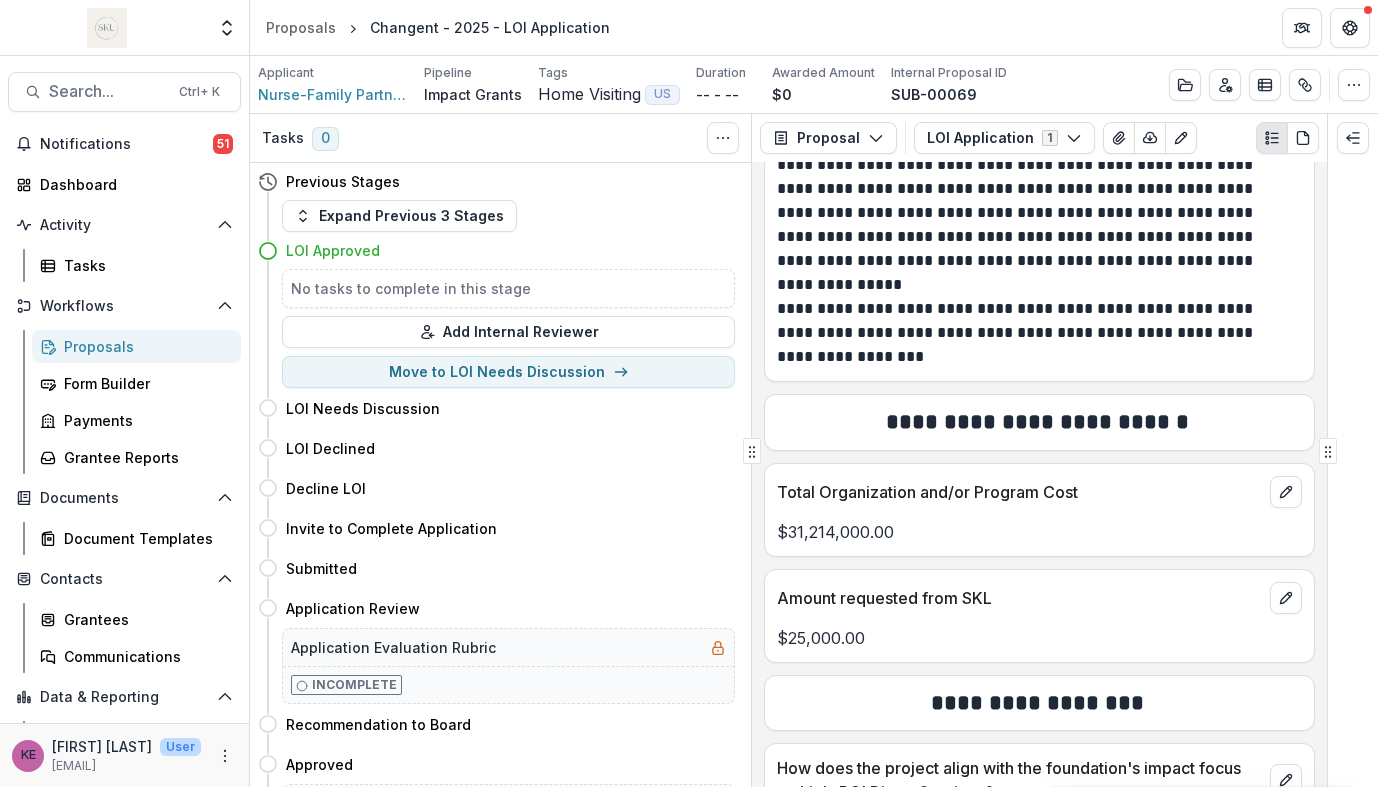 click on "Impact Grants Tags Home Visiting US All tags Home Visiting US Duration --   -   -- Awarded Amount $0 Internal Proposal ID [NUMBER] Edit Details View Candid  Insights Change History Key Milestones Change Pipeline Archive Delete Proposal" at bounding box center [814, 84] 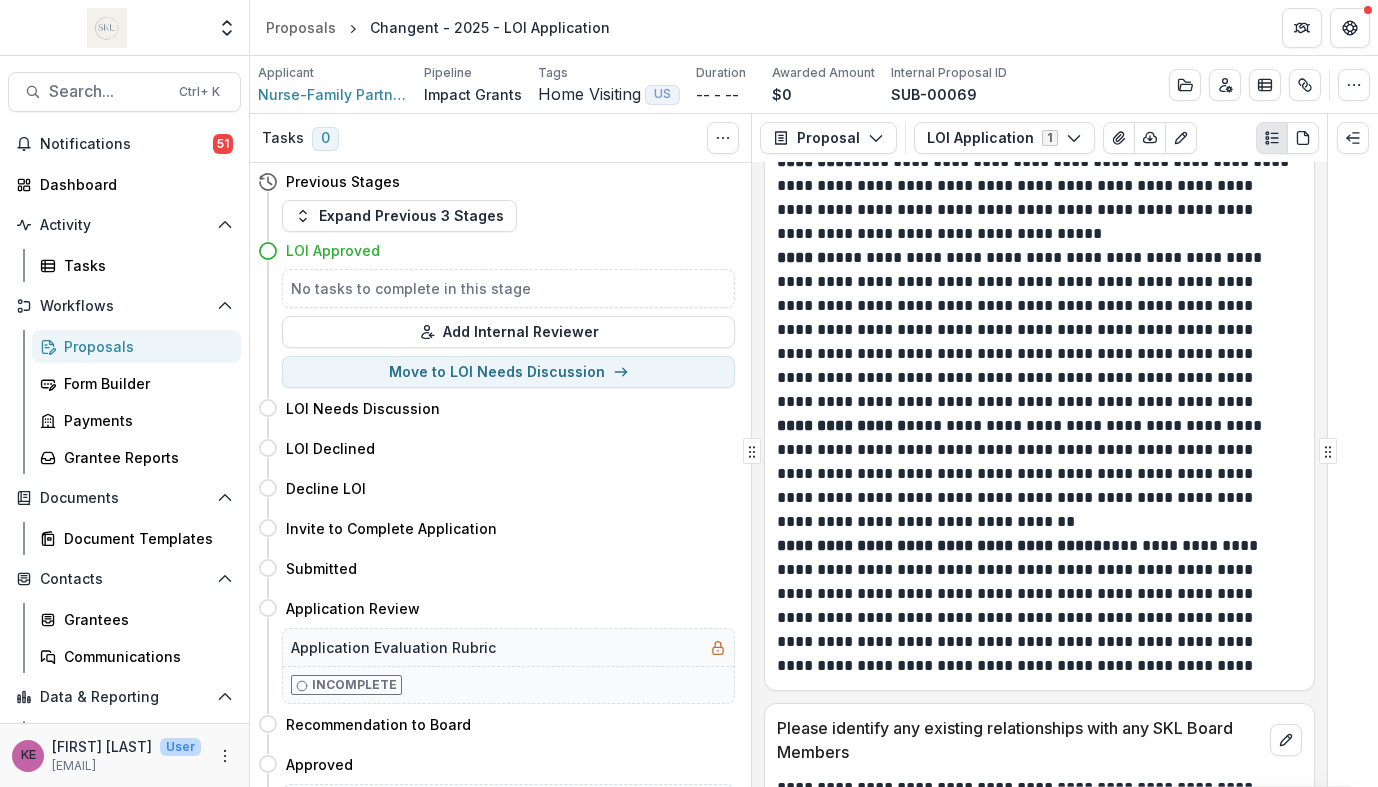 scroll, scrollTop: 7692, scrollLeft: 0, axis: vertical 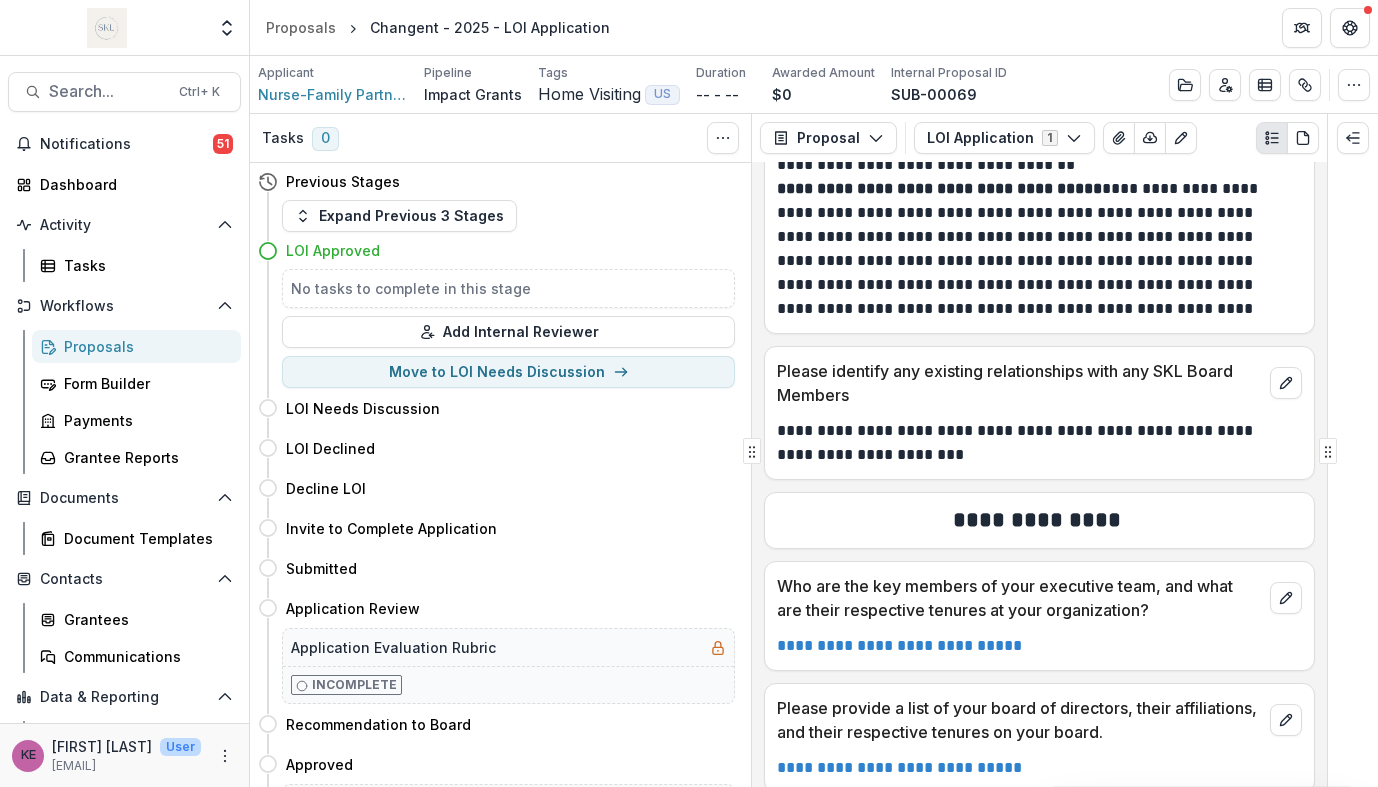 click on "Proposals" at bounding box center (144, 346) 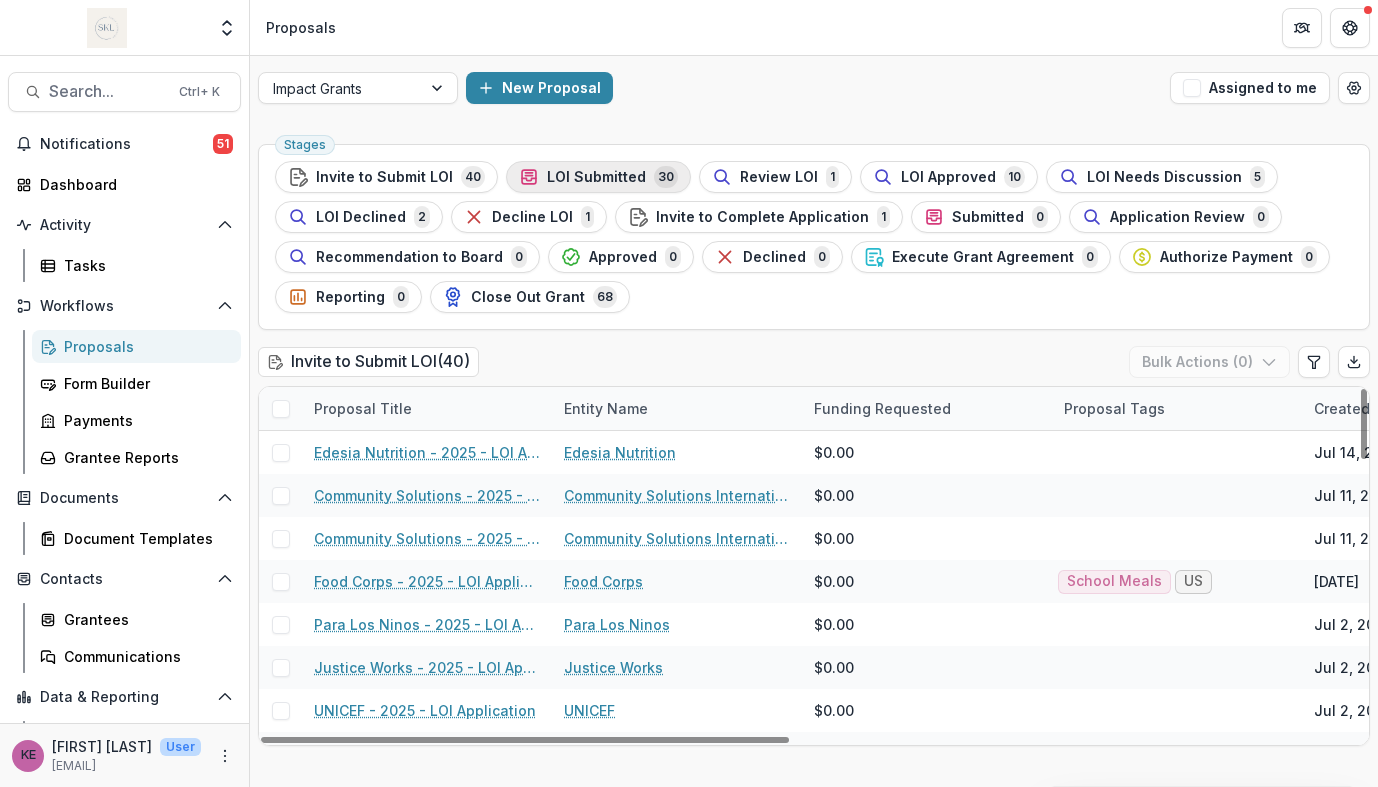 click on "LOI Submitted 30" at bounding box center [598, 177] 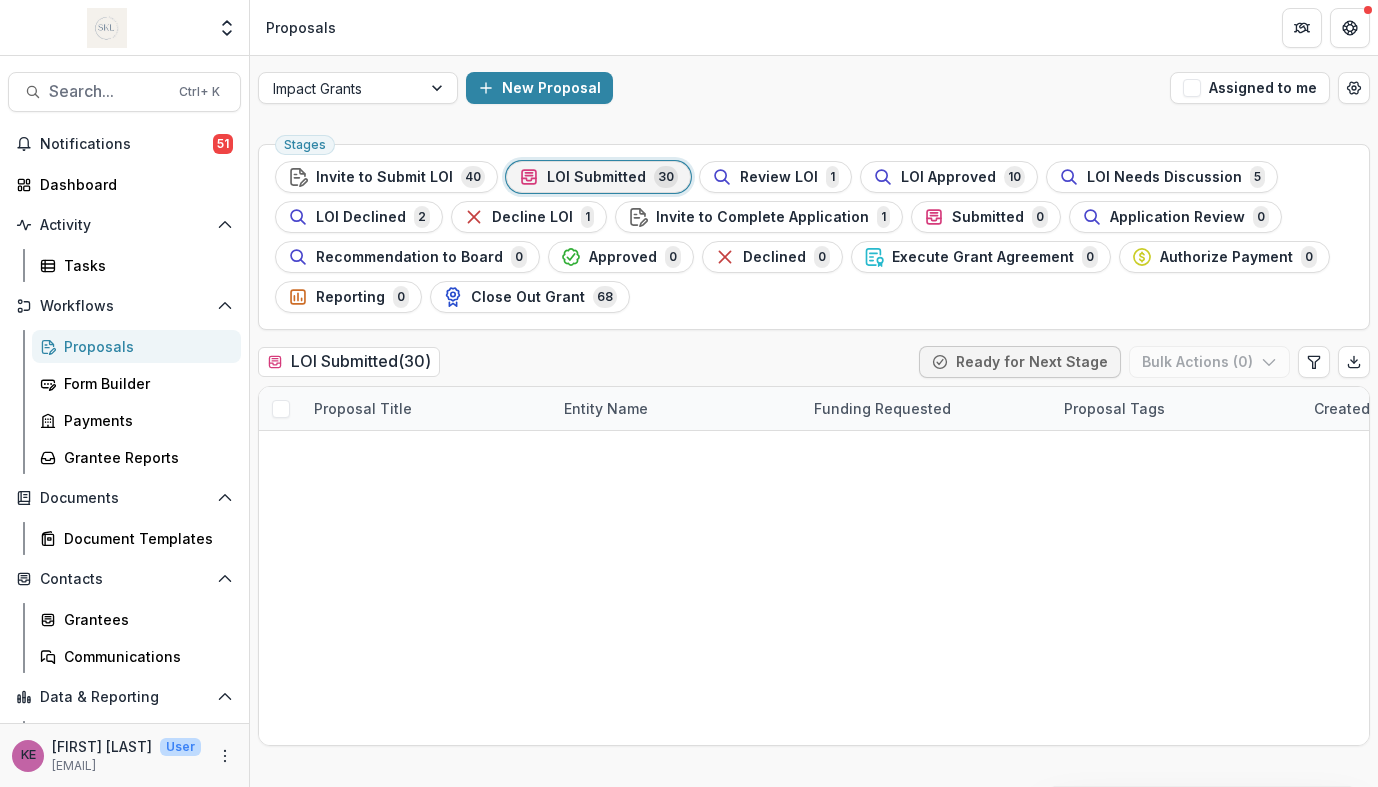 click on "New Proposal" at bounding box center (814, 88) 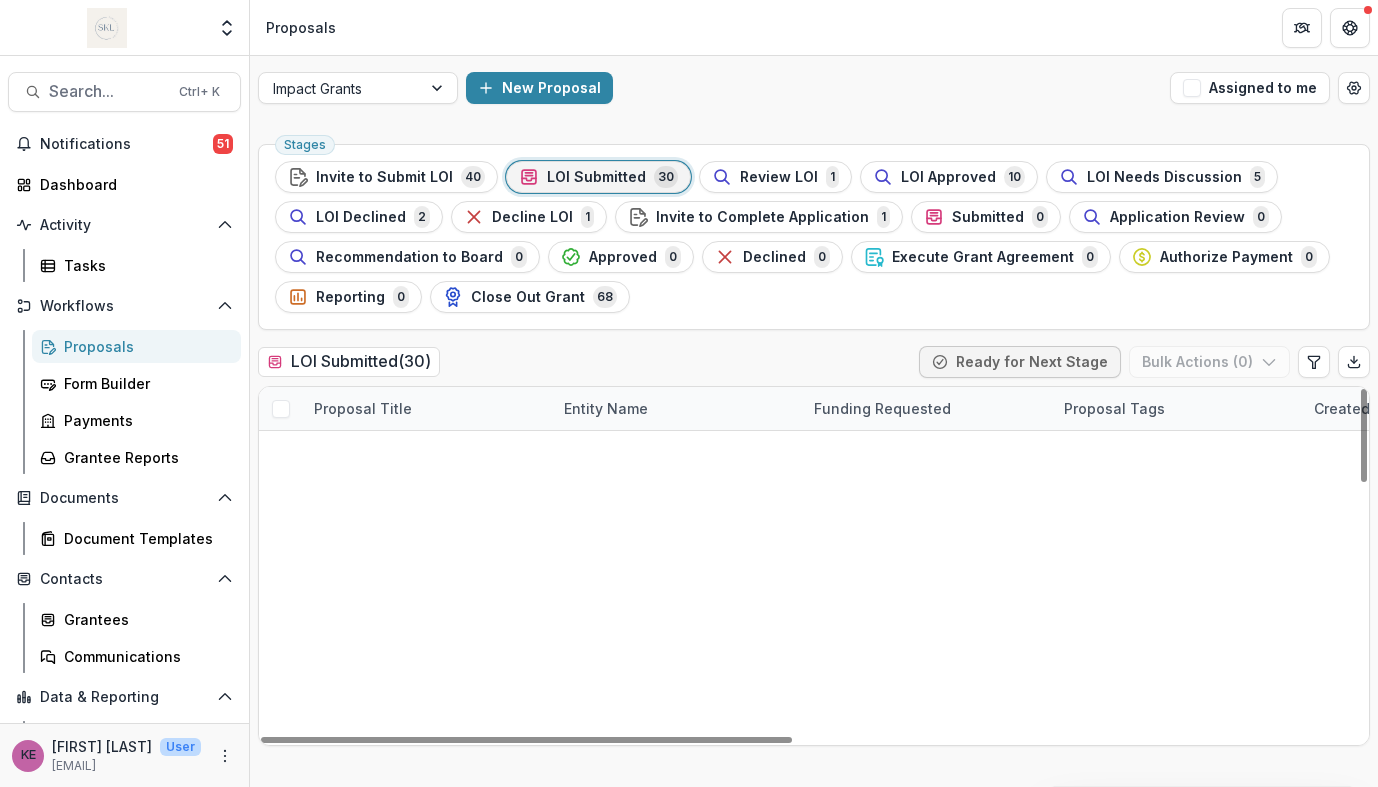 scroll, scrollTop: 749, scrollLeft: 0, axis: vertical 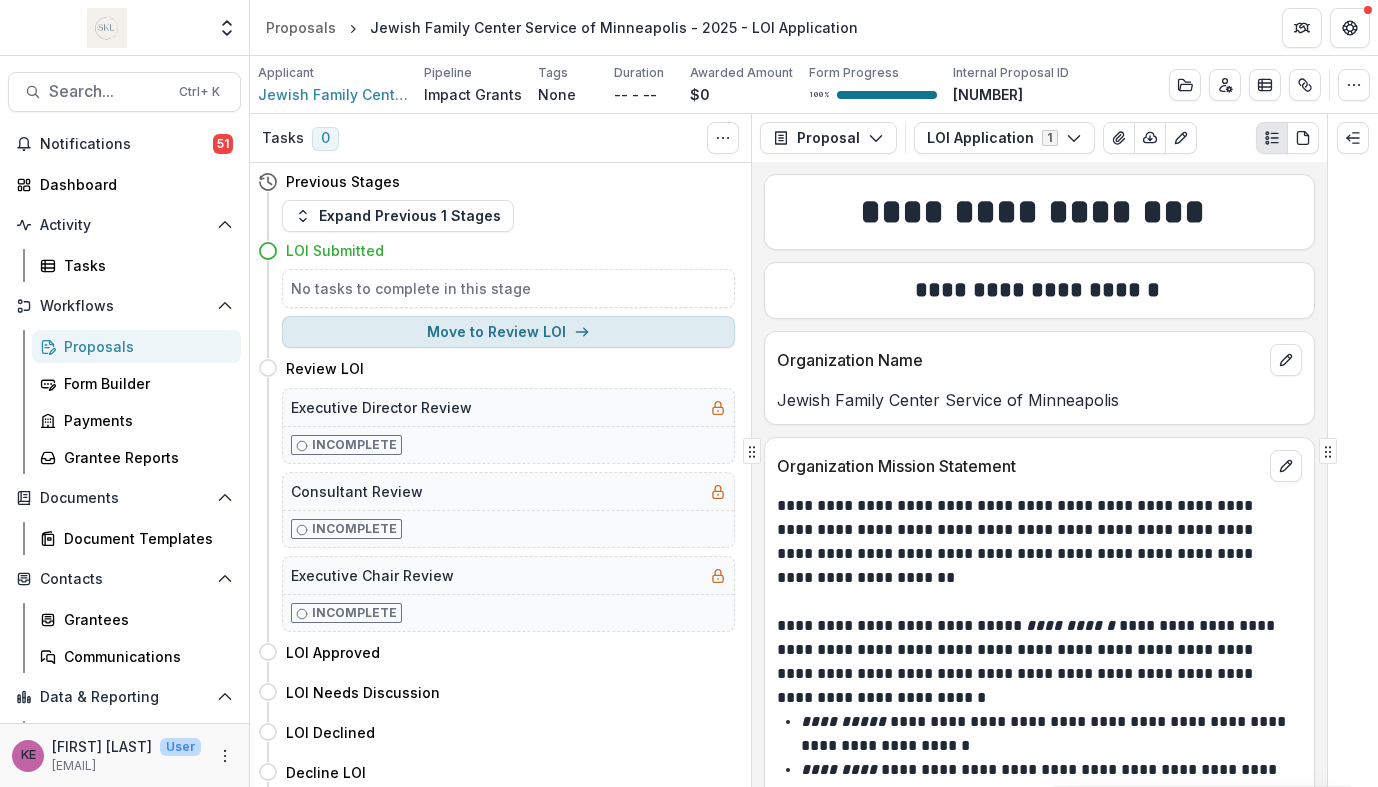 click on "Move to Review LOI" at bounding box center [508, 332] 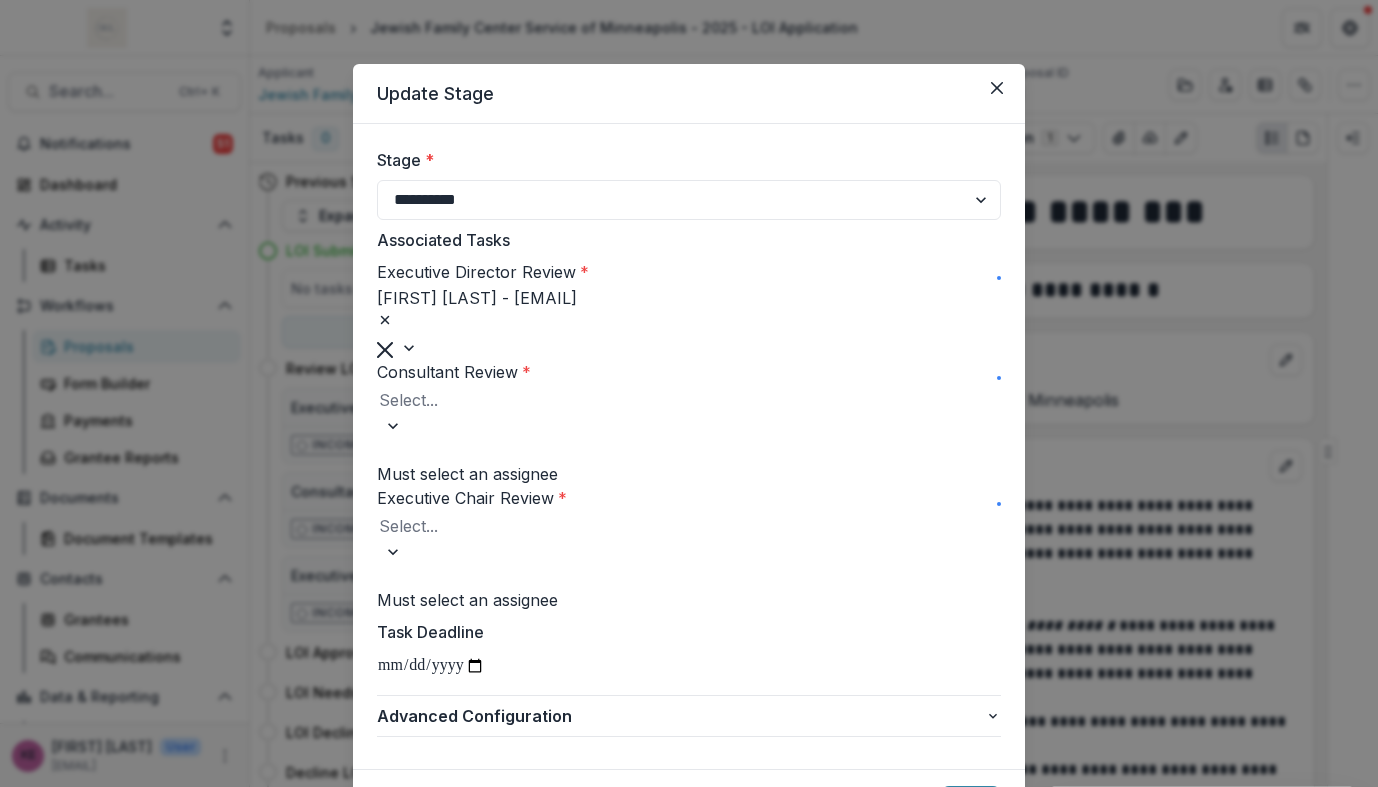click at bounding box center [689, 400] 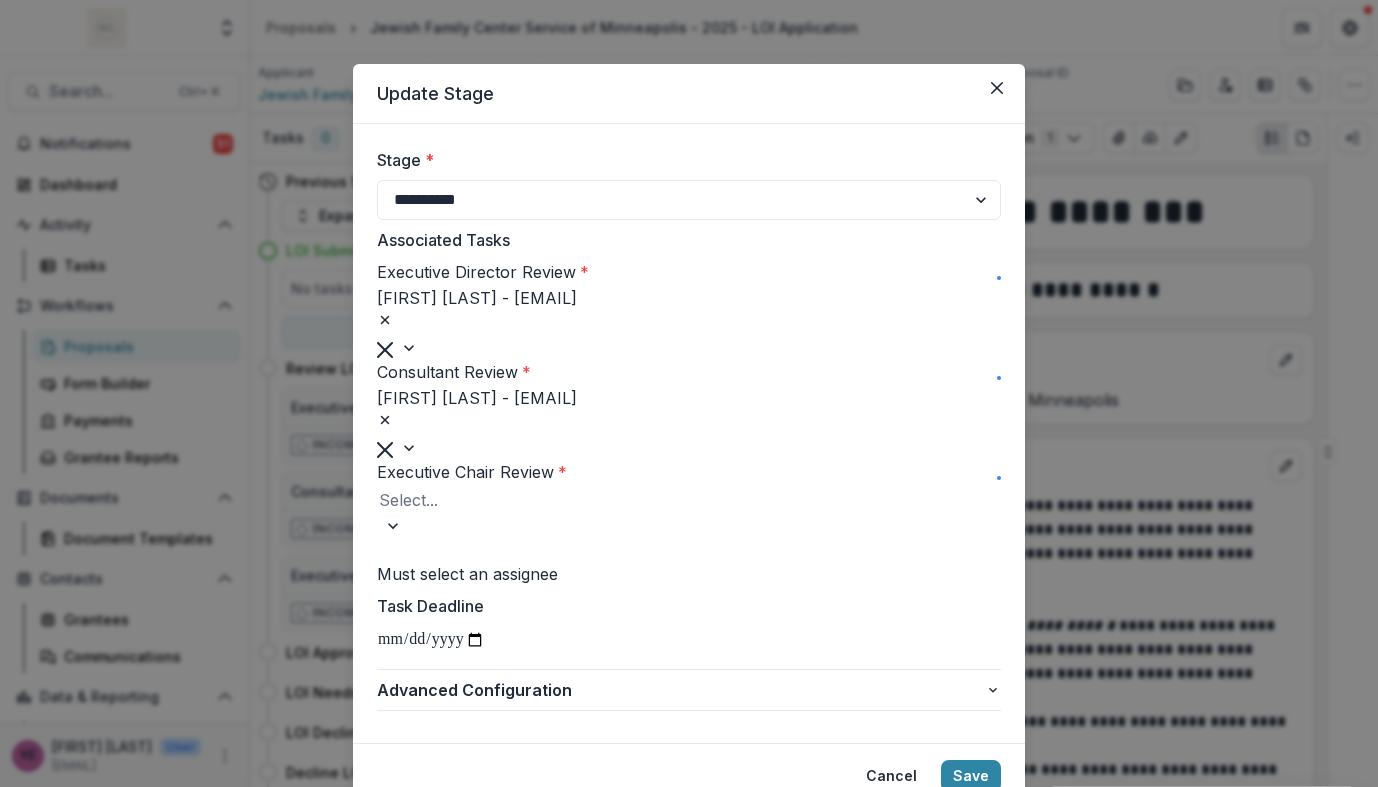 click at bounding box center (689, 500) 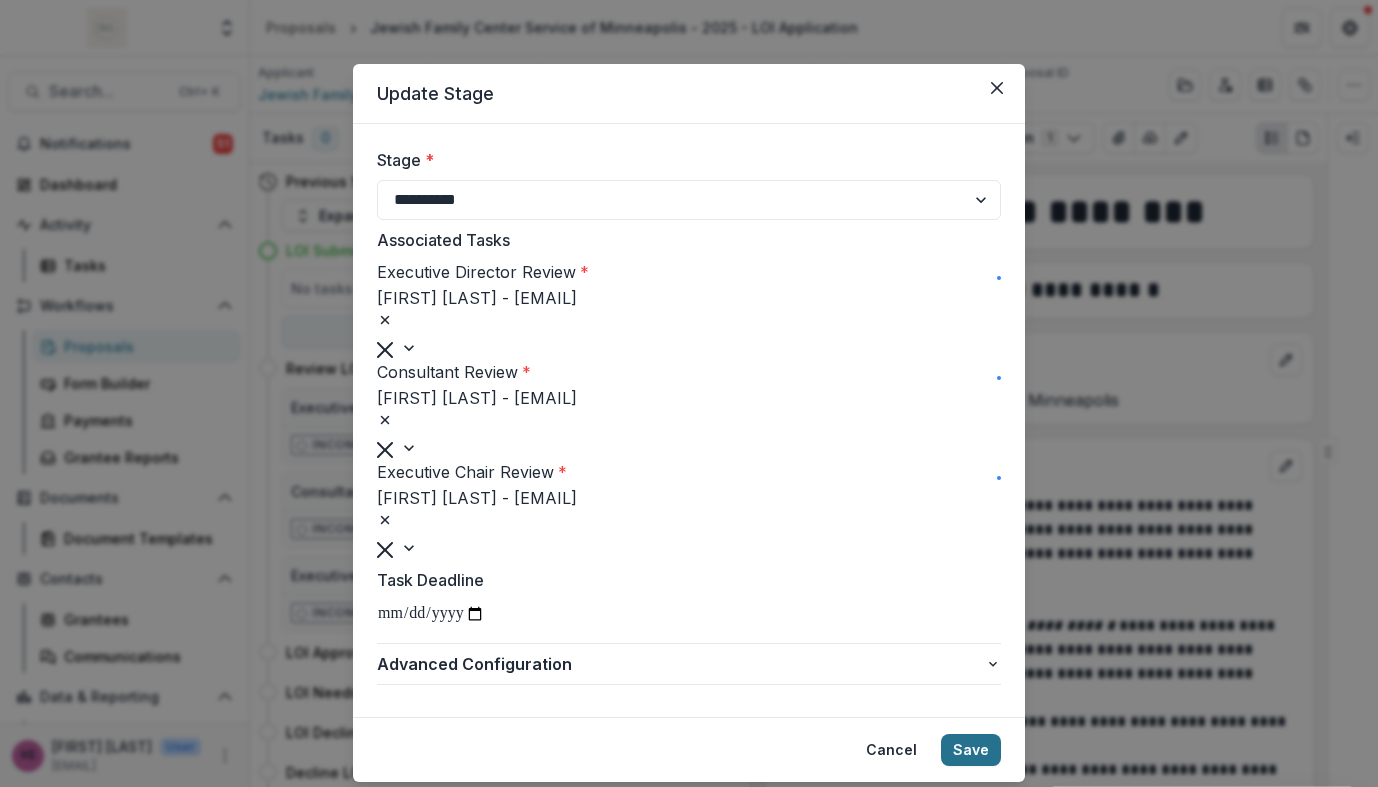 click on "Save" at bounding box center (971, 750) 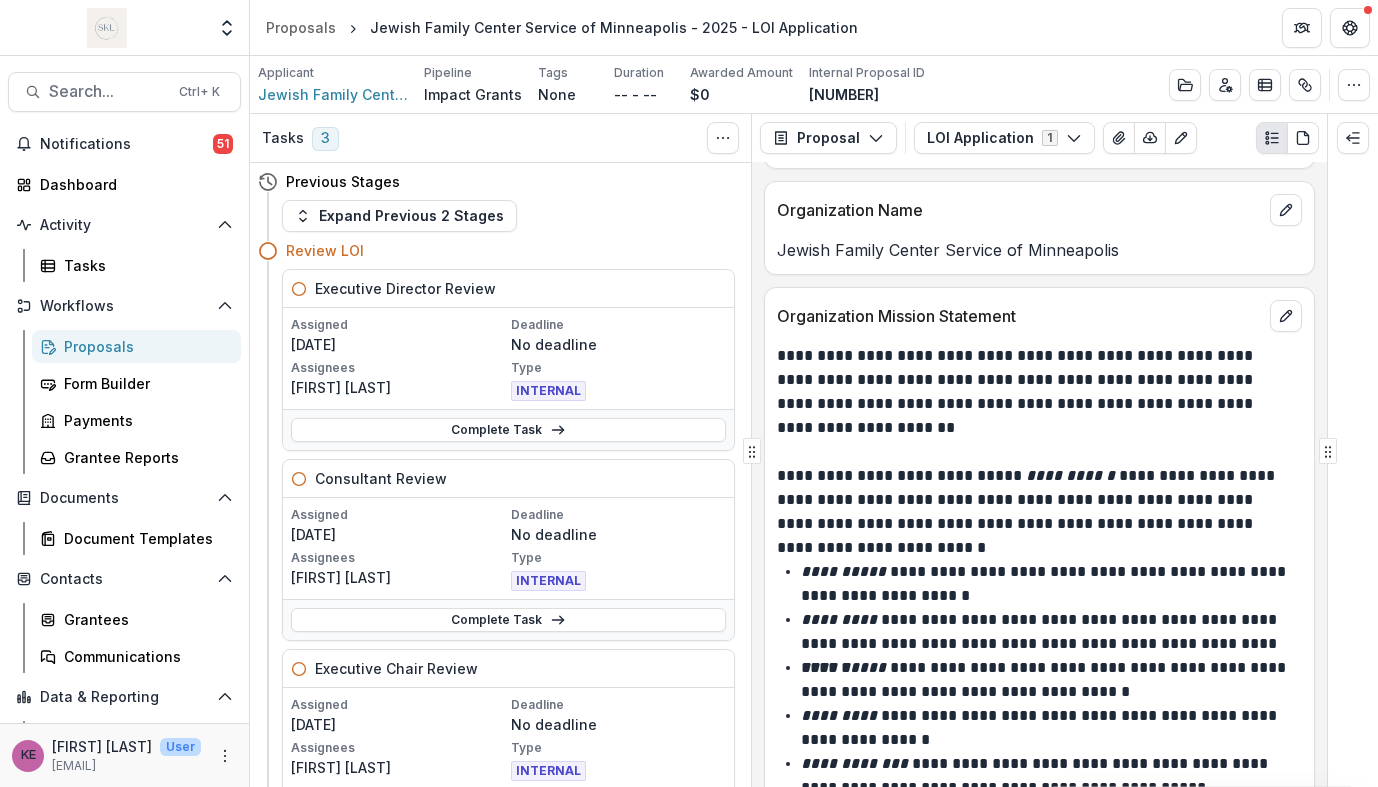 scroll, scrollTop: 156, scrollLeft: 0, axis: vertical 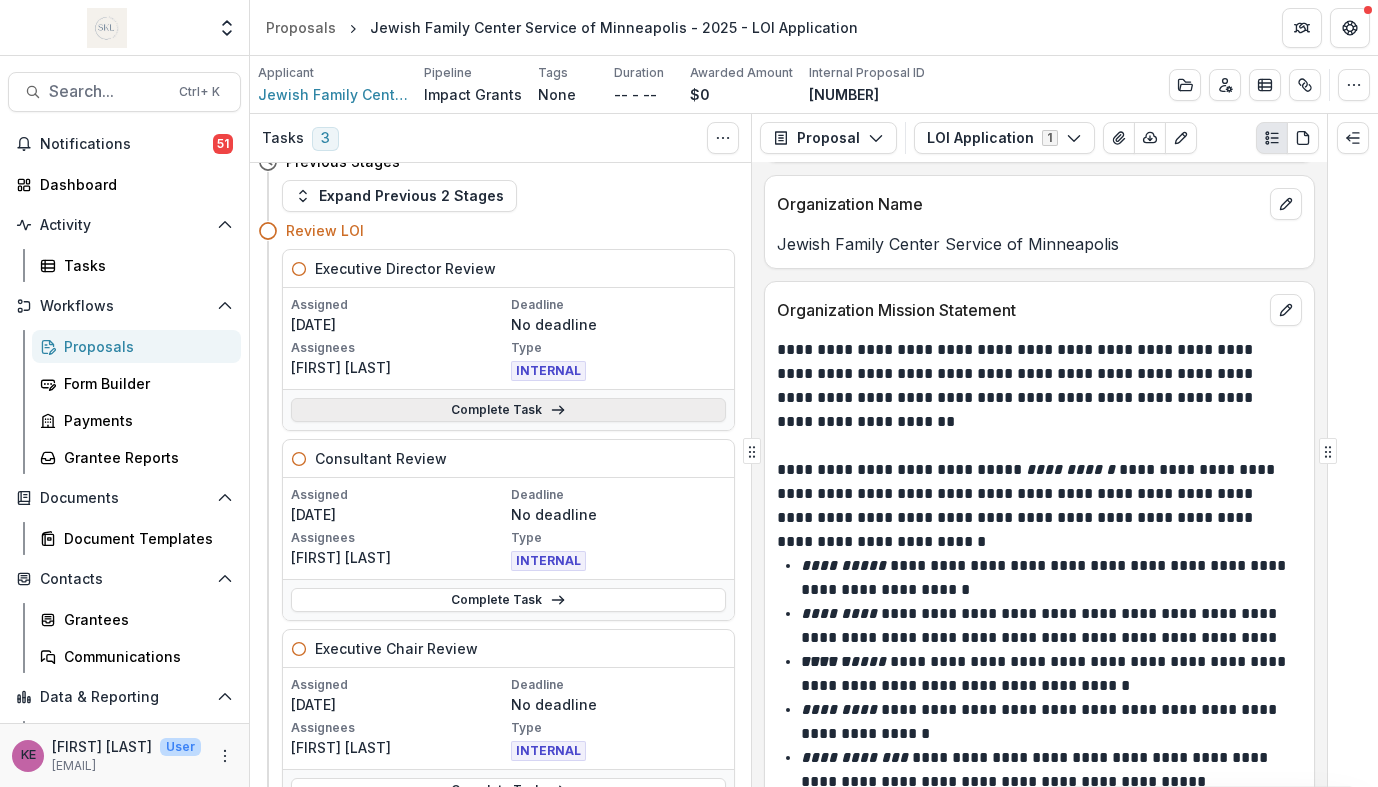 click on "Complete Task" at bounding box center (508, 410) 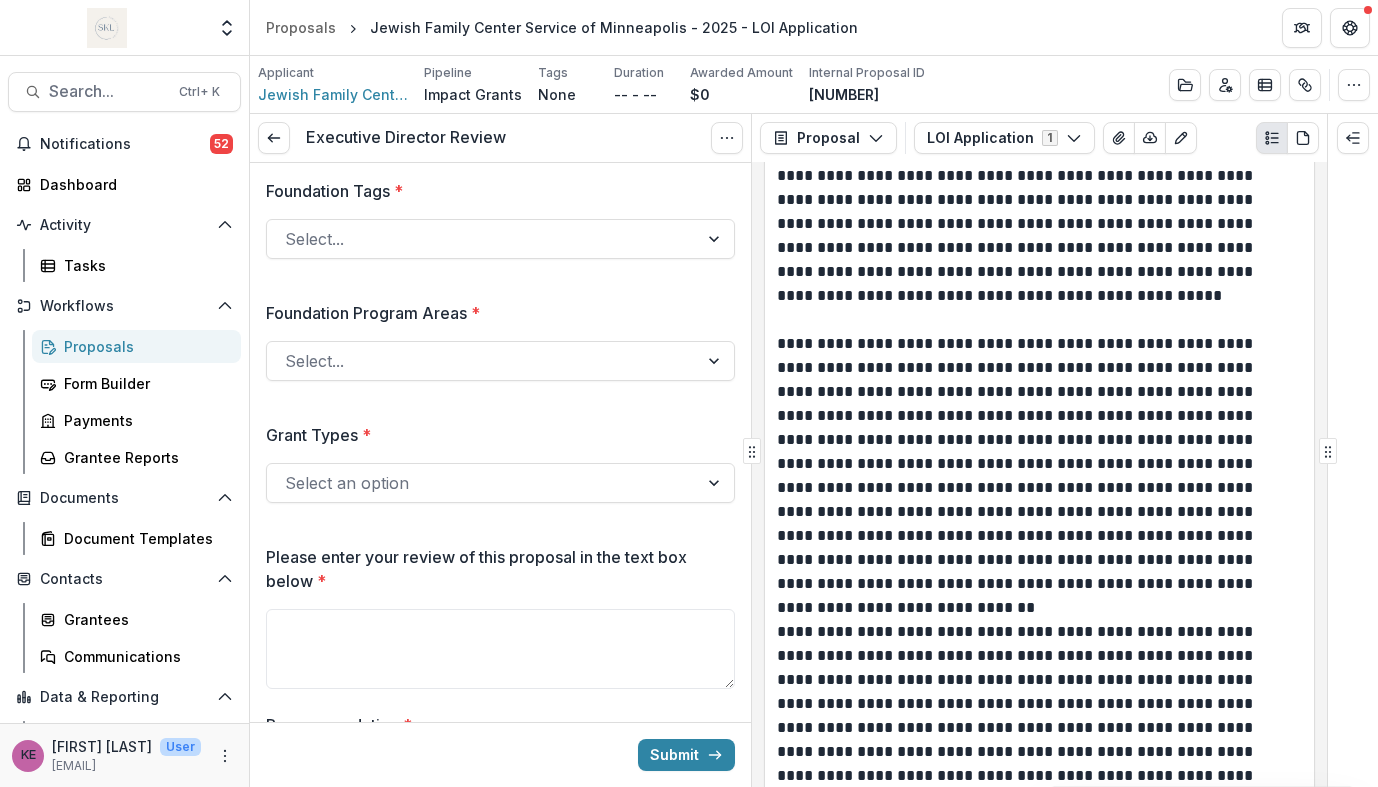 scroll, scrollTop: 7827, scrollLeft: 0, axis: vertical 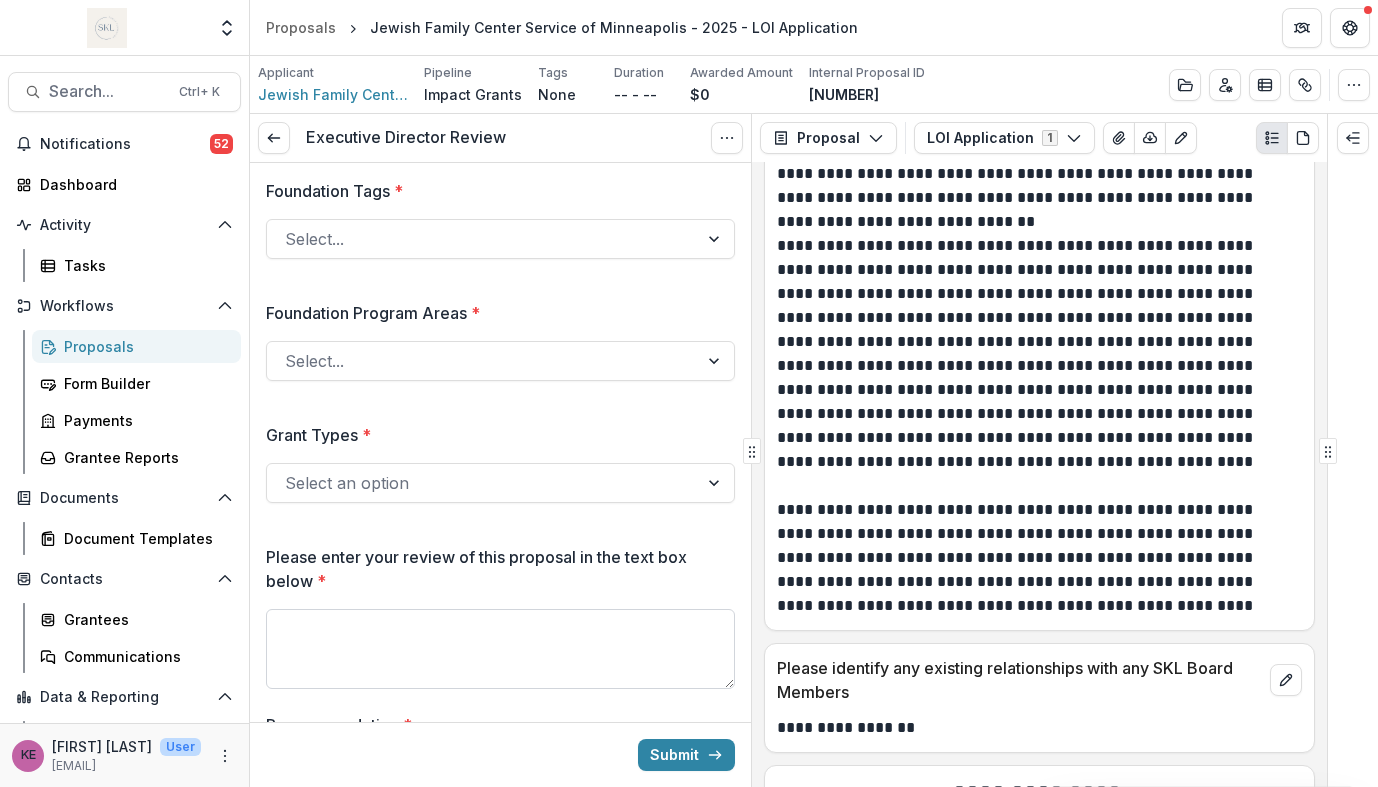 click on "Please enter your review of this proposal in the text box below *" at bounding box center (500, 649) 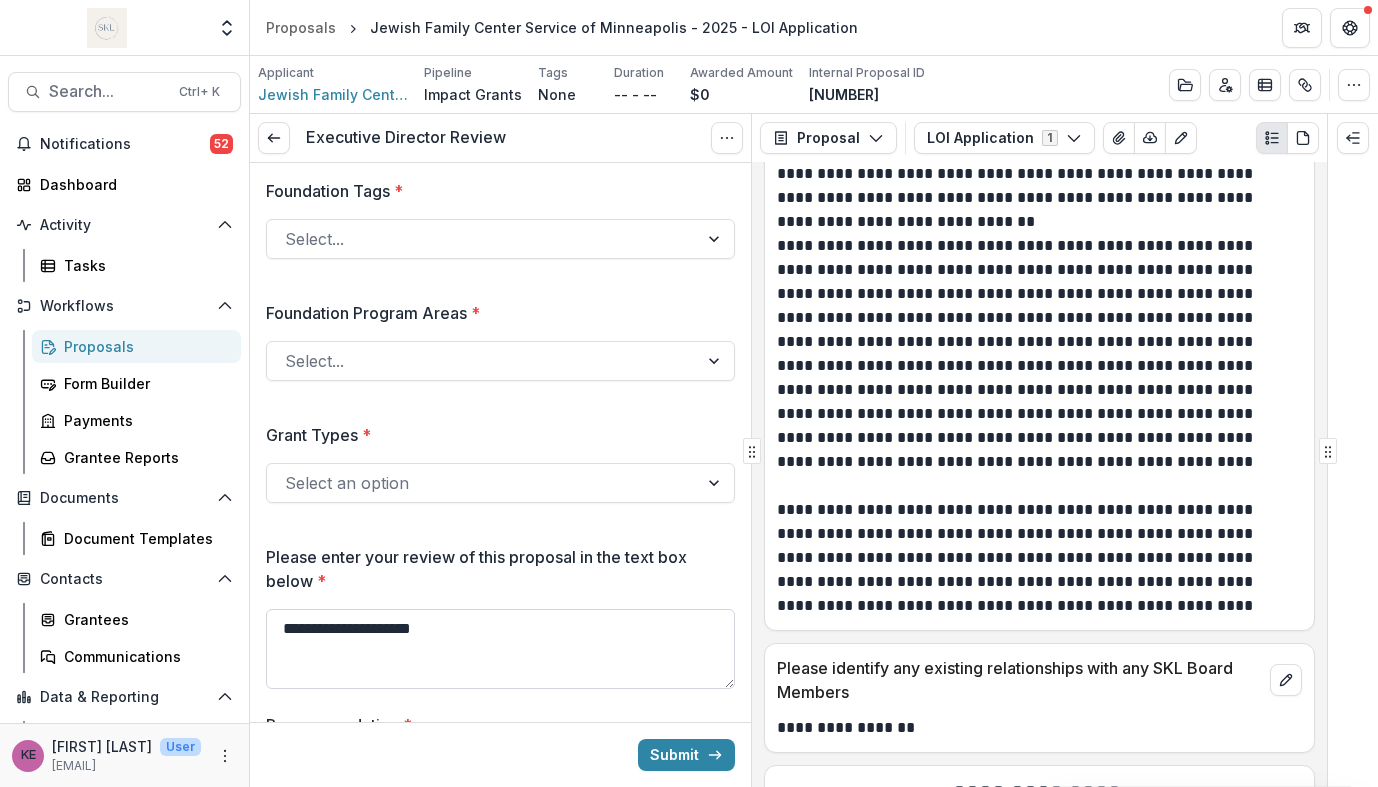 type on "**********" 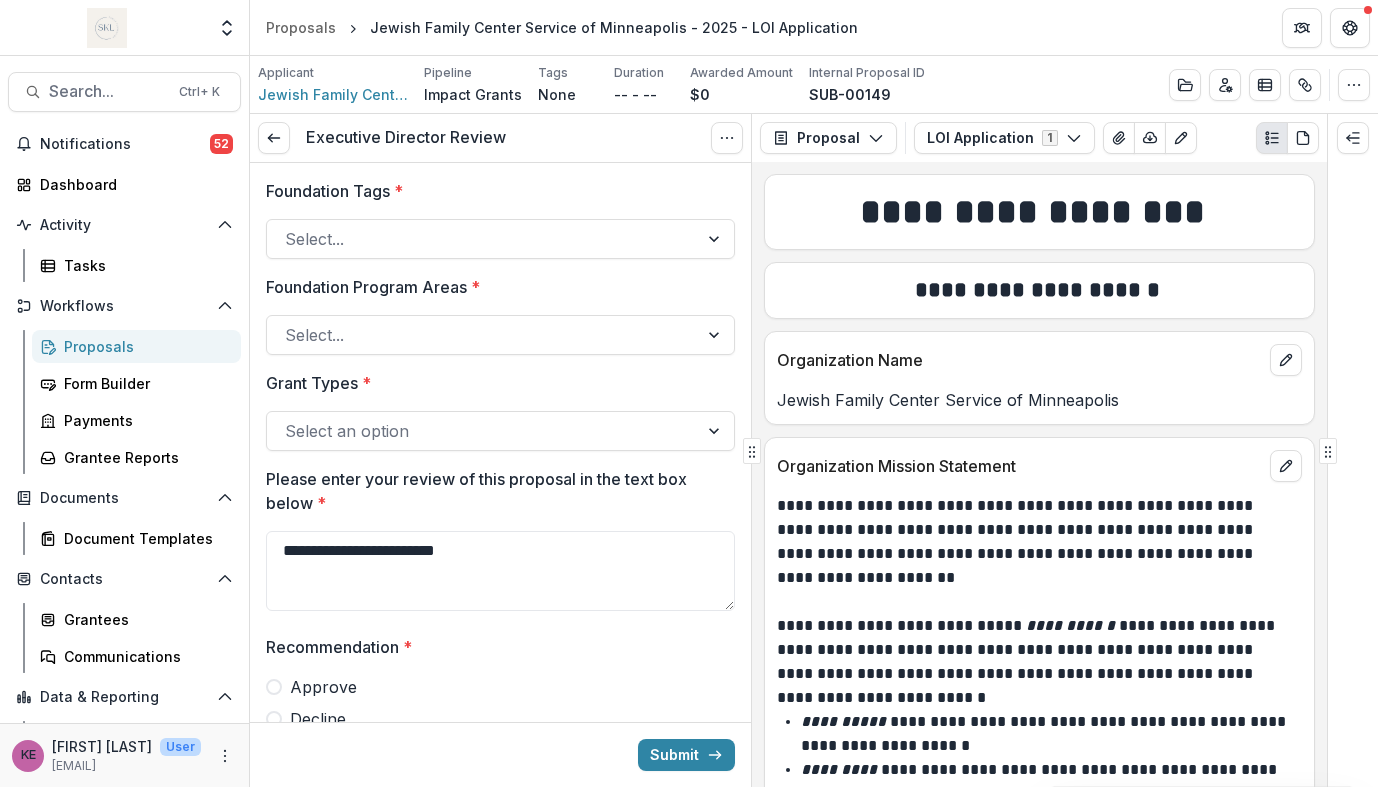 scroll, scrollTop: 0, scrollLeft: 0, axis: both 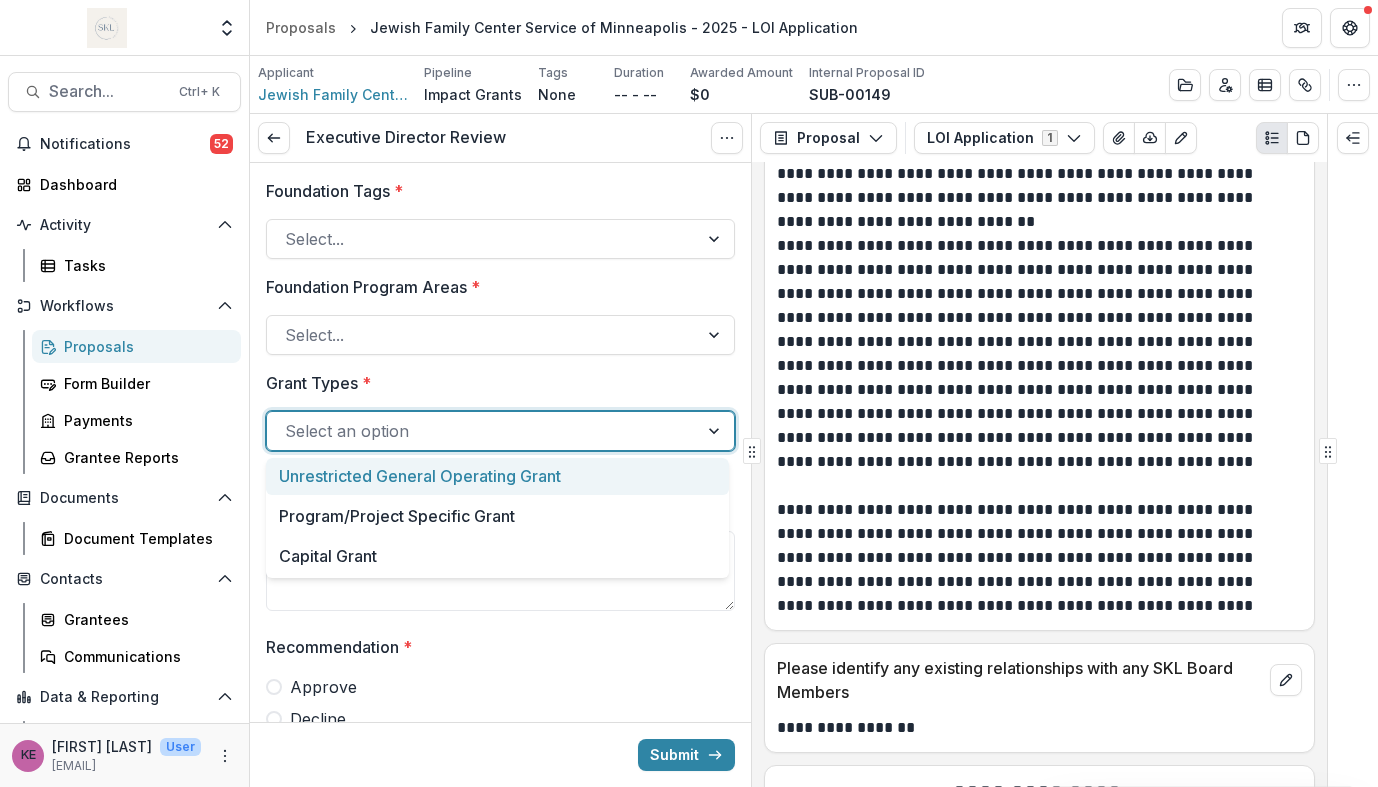 click at bounding box center [482, 431] 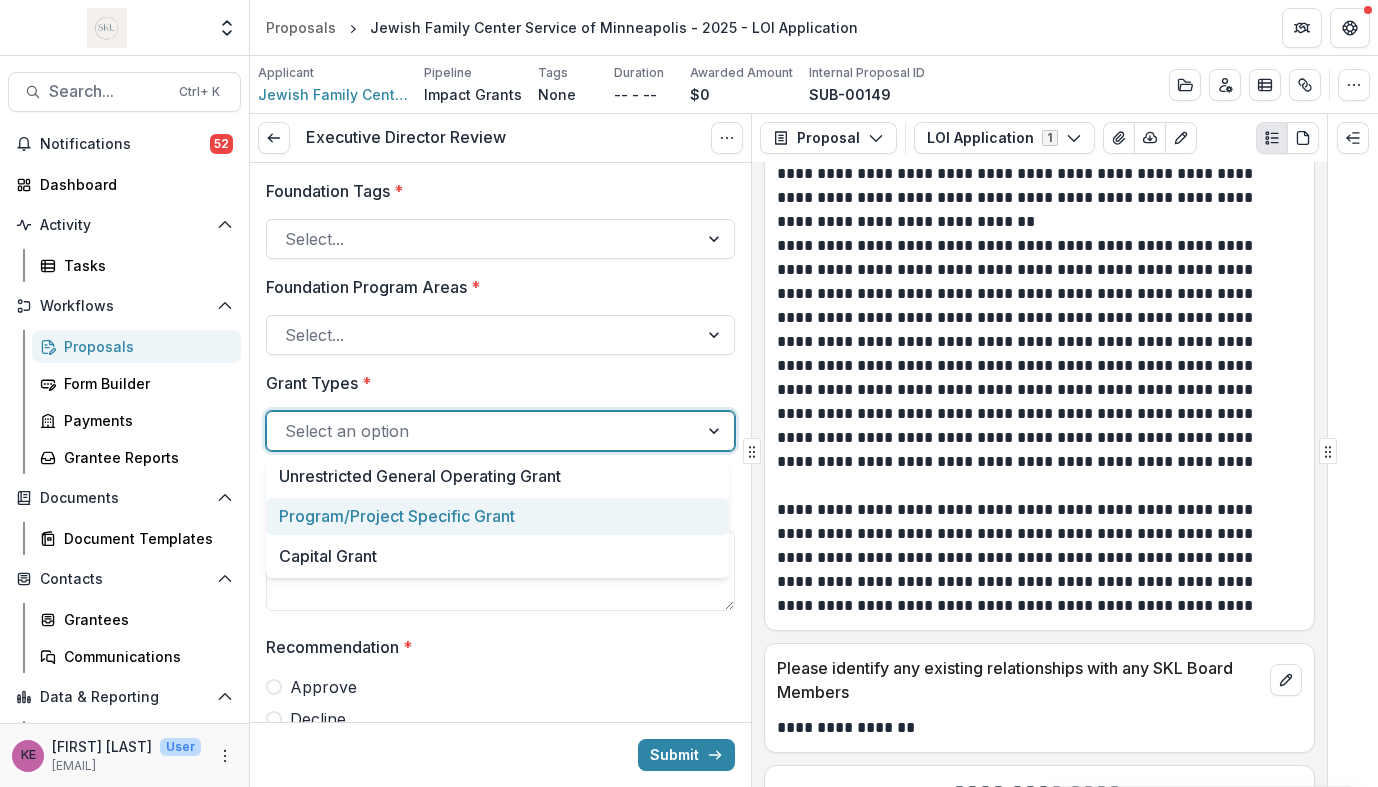click on "Program/Project Specific Grant" at bounding box center (497, 516) 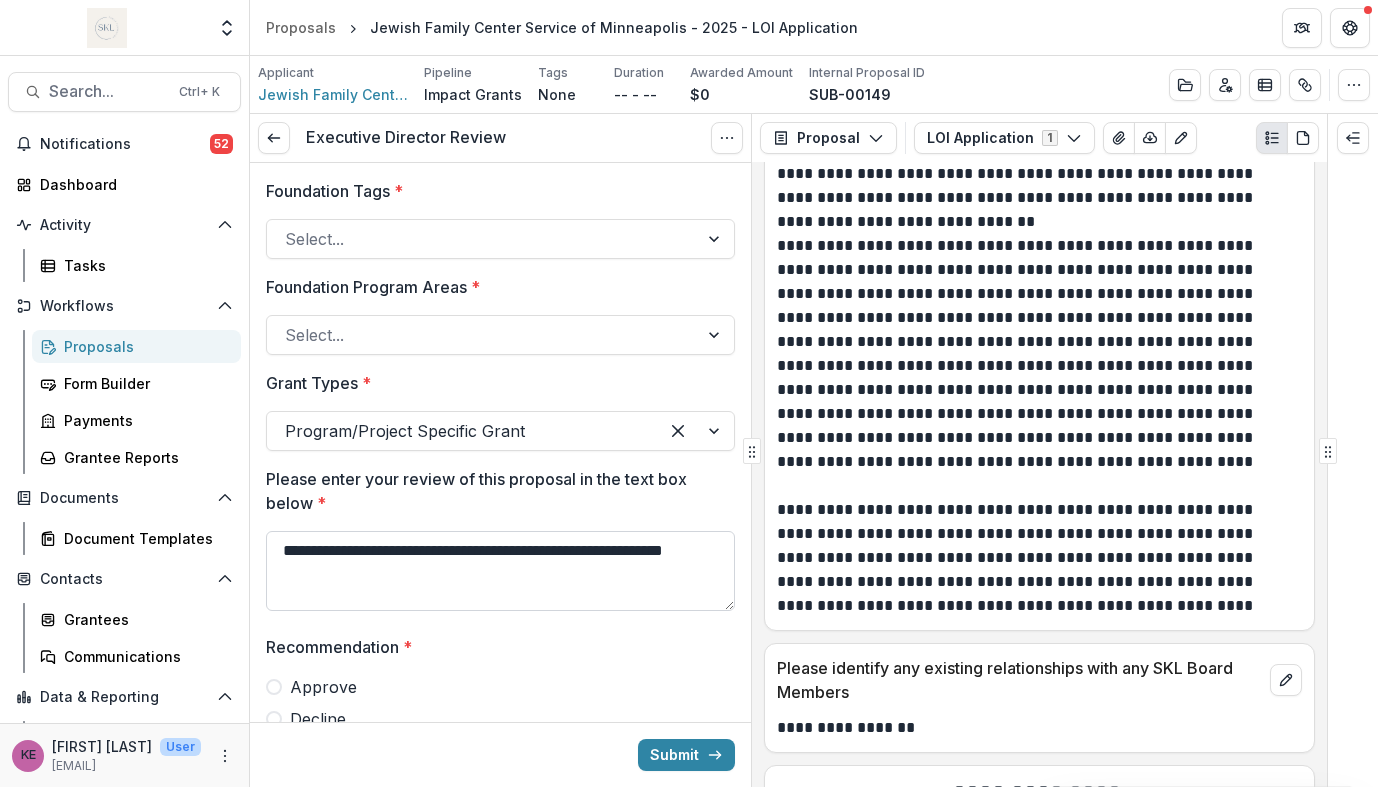 click on "**********" at bounding box center [500, 571] 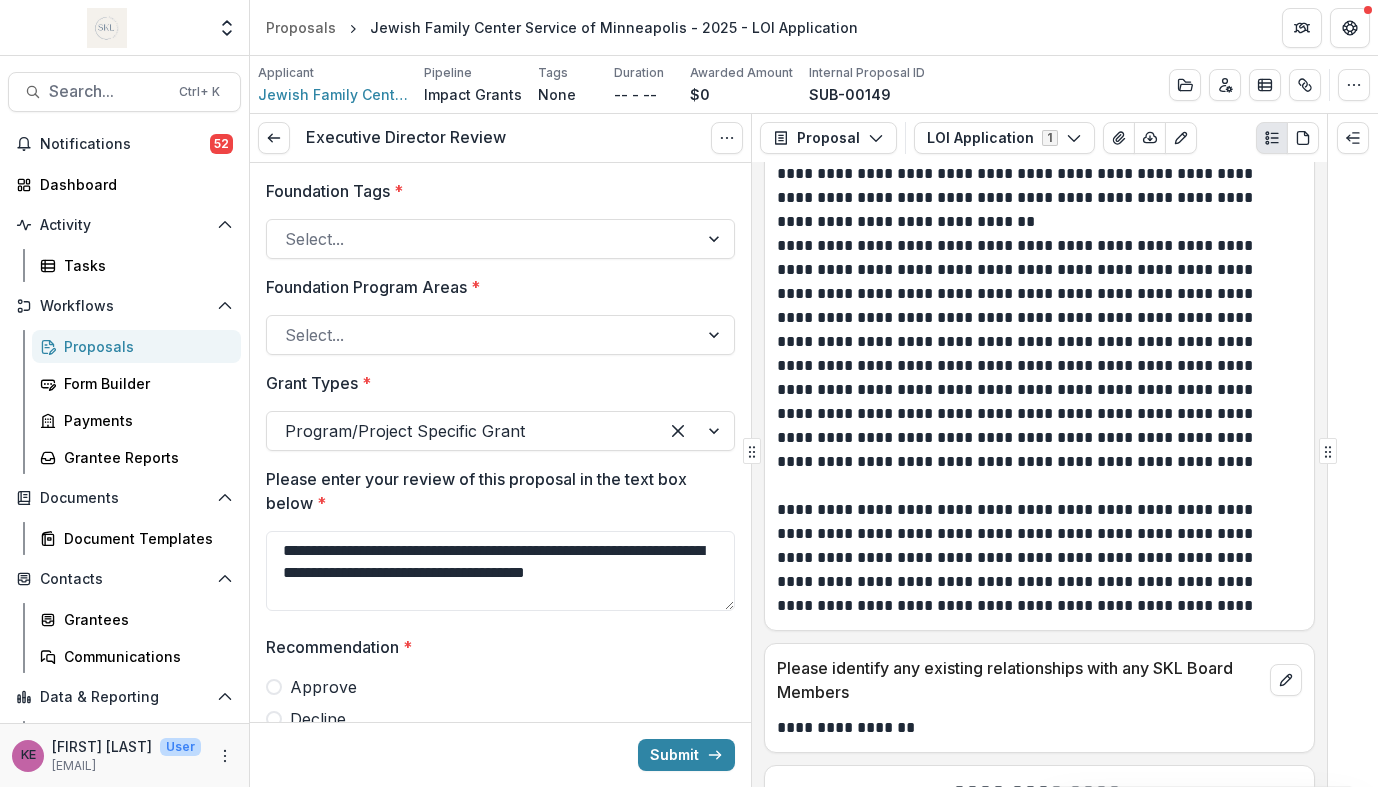 type on "**********" 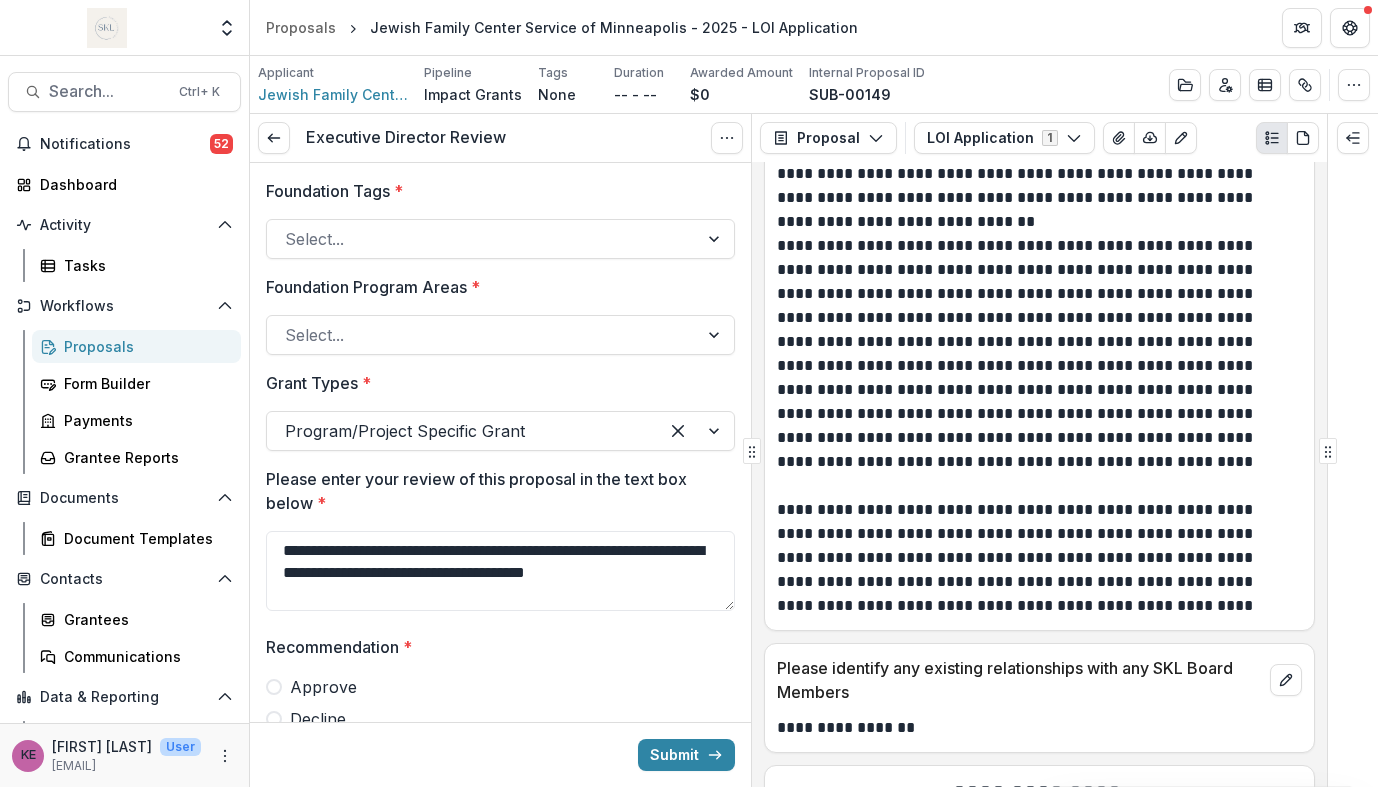 drag, startPoint x: 1074, startPoint y: 329, endPoint x: 979, endPoint y: 331, distance: 95.02105 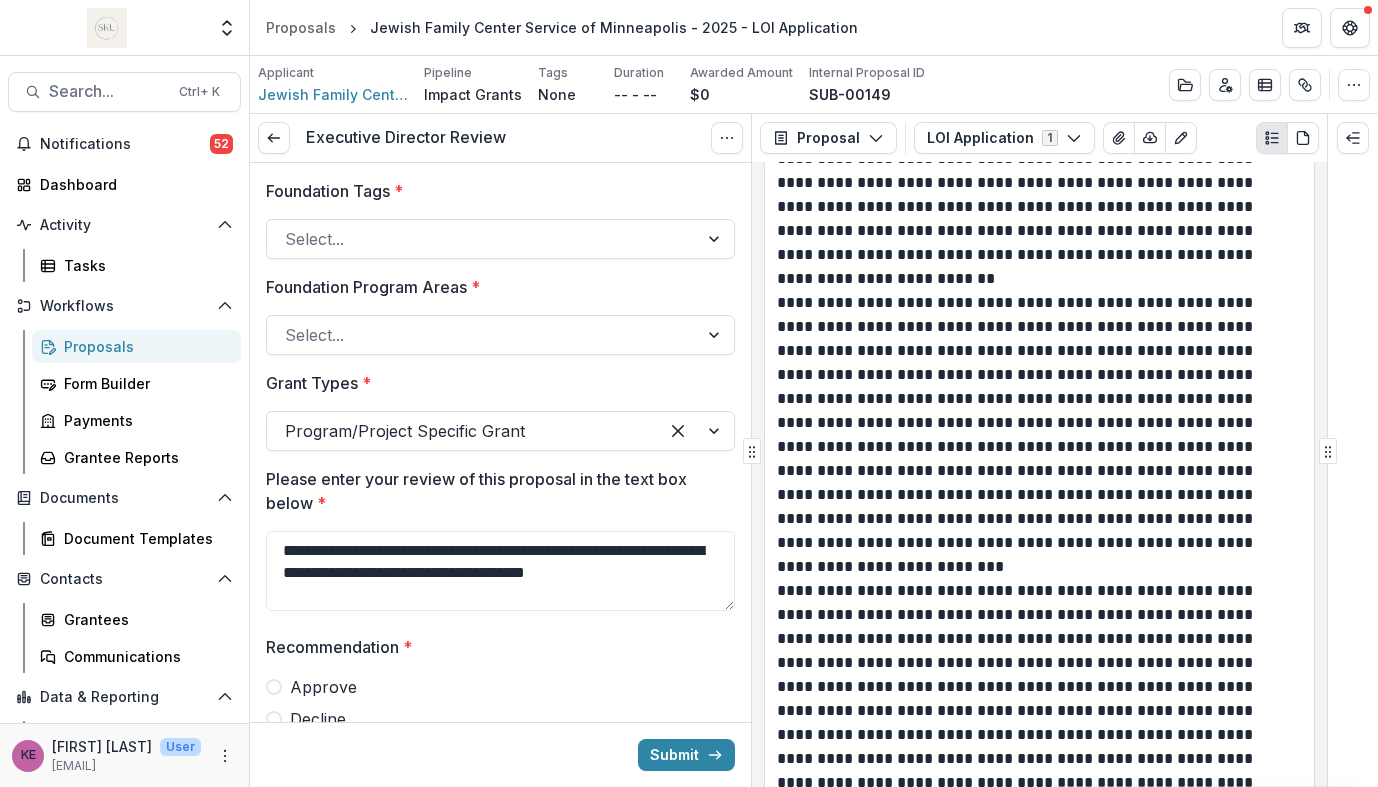 scroll, scrollTop: 2434, scrollLeft: 0, axis: vertical 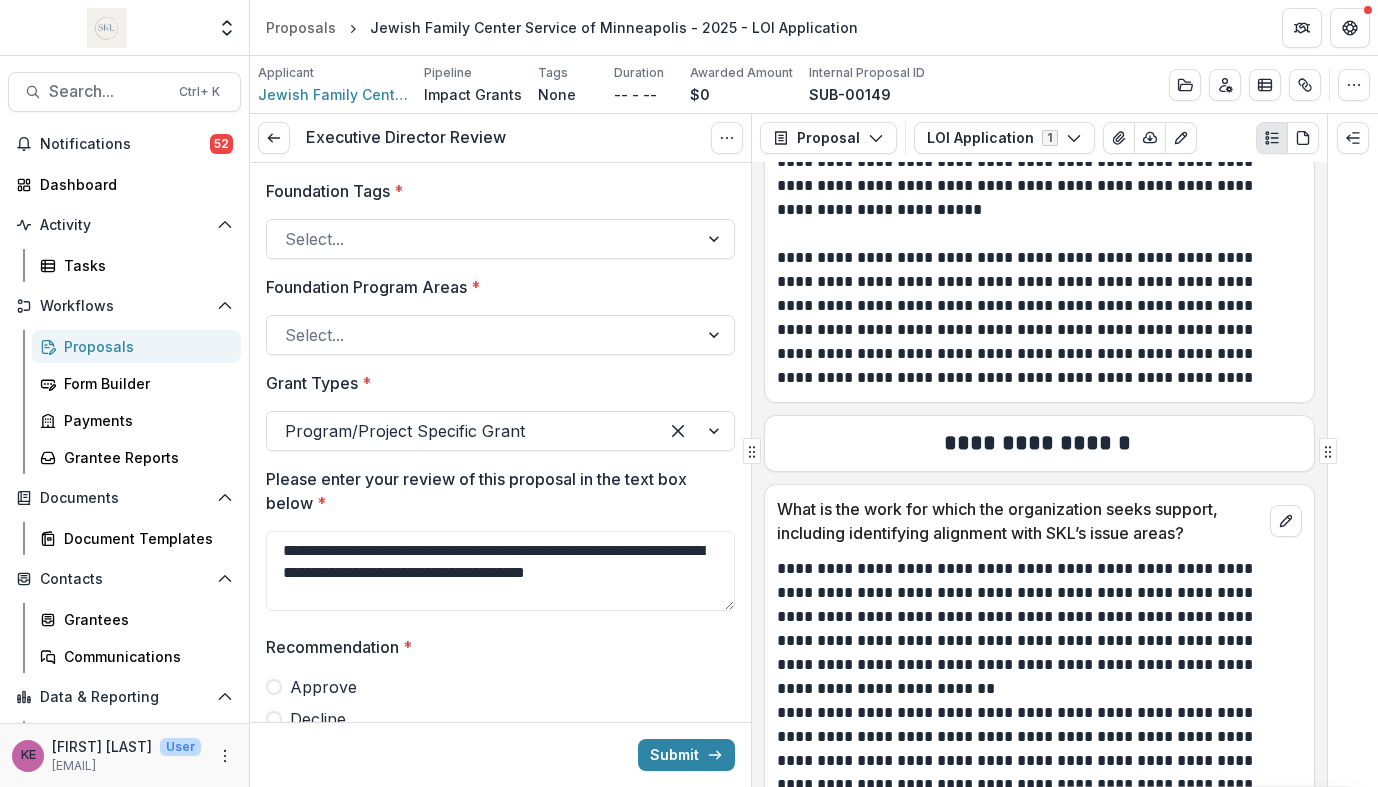 click on "**********" at bounding box center [1036, 443] 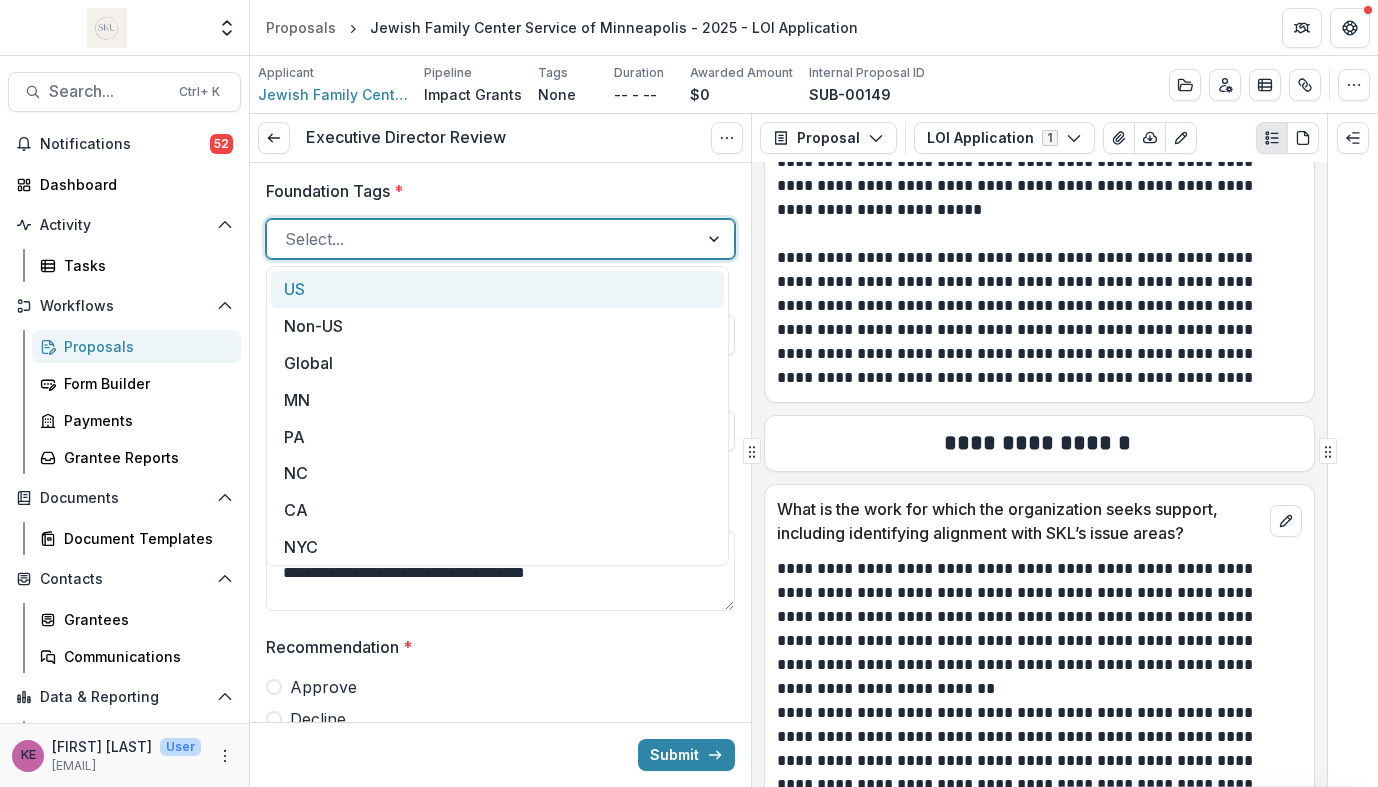click at bounding box center (716, 239) 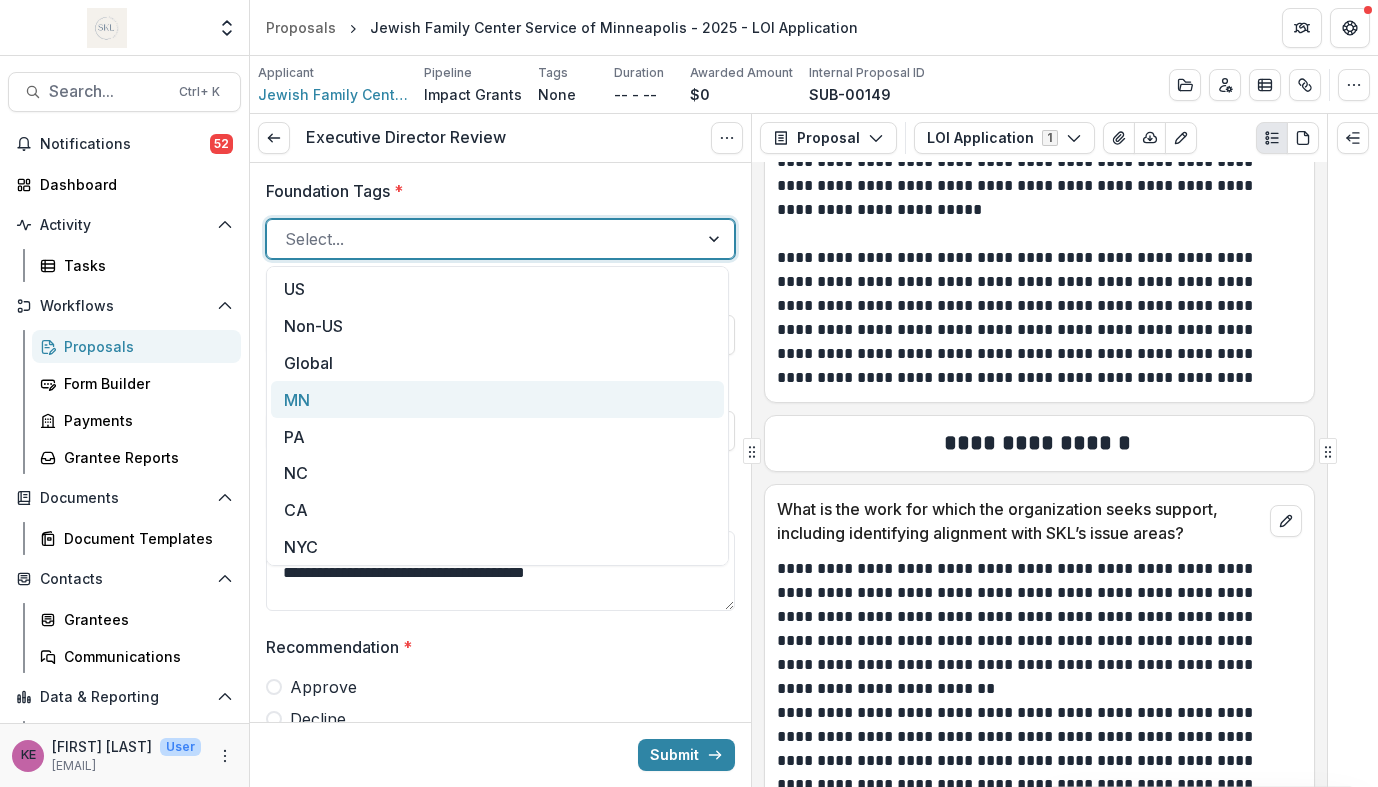 click on "MN" at bounding box center (497, 399) 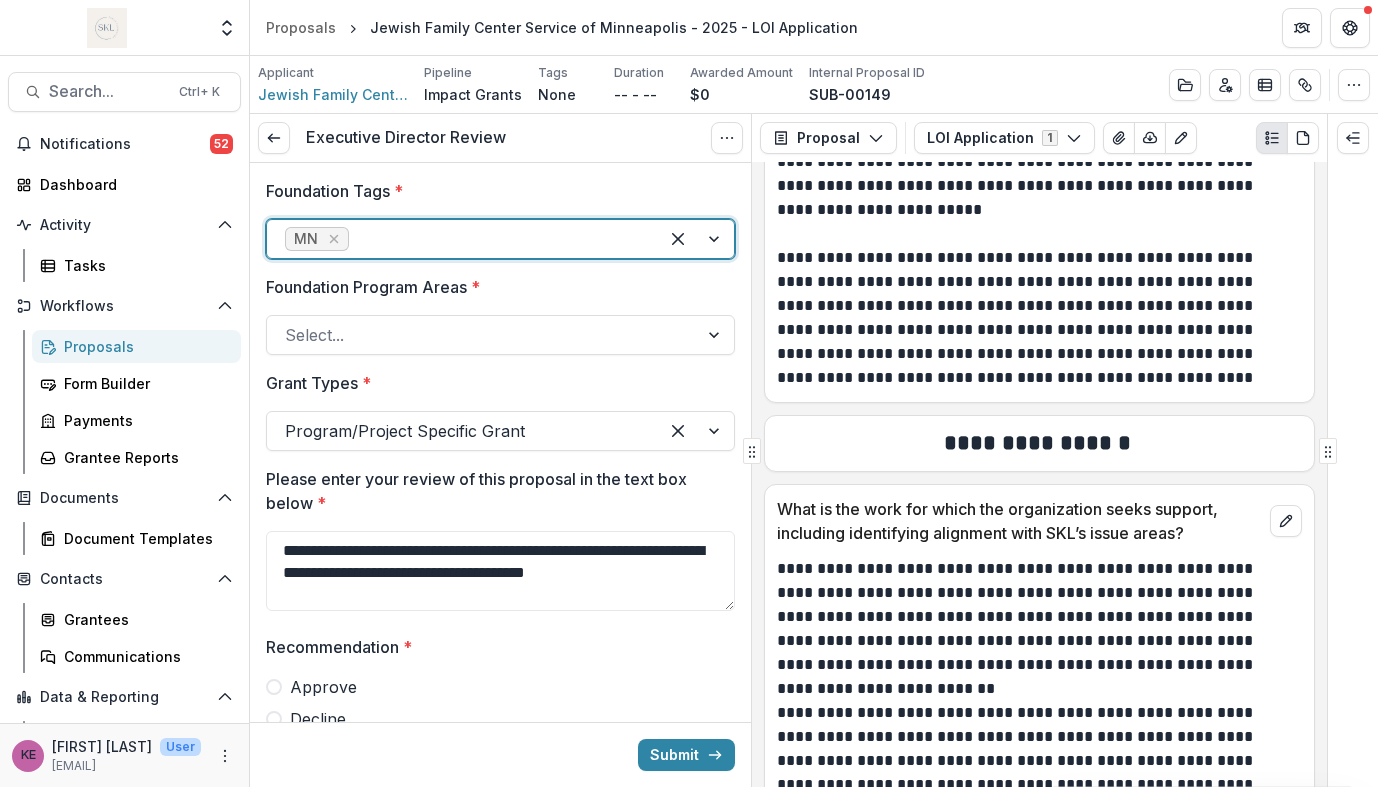 click at bounding box center (696, 239) 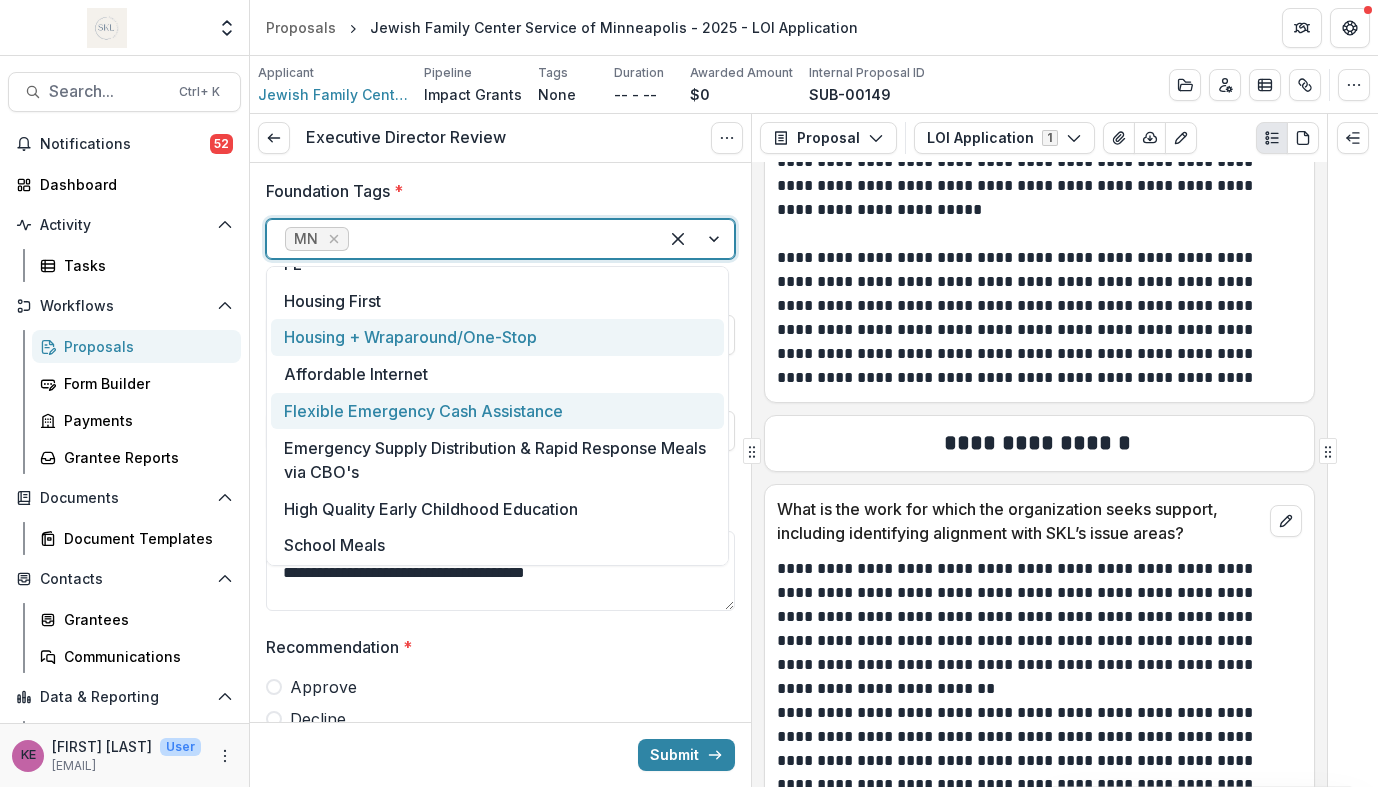 scroll, scrollTop: 284, scrollLeft: 0, axis: vertical 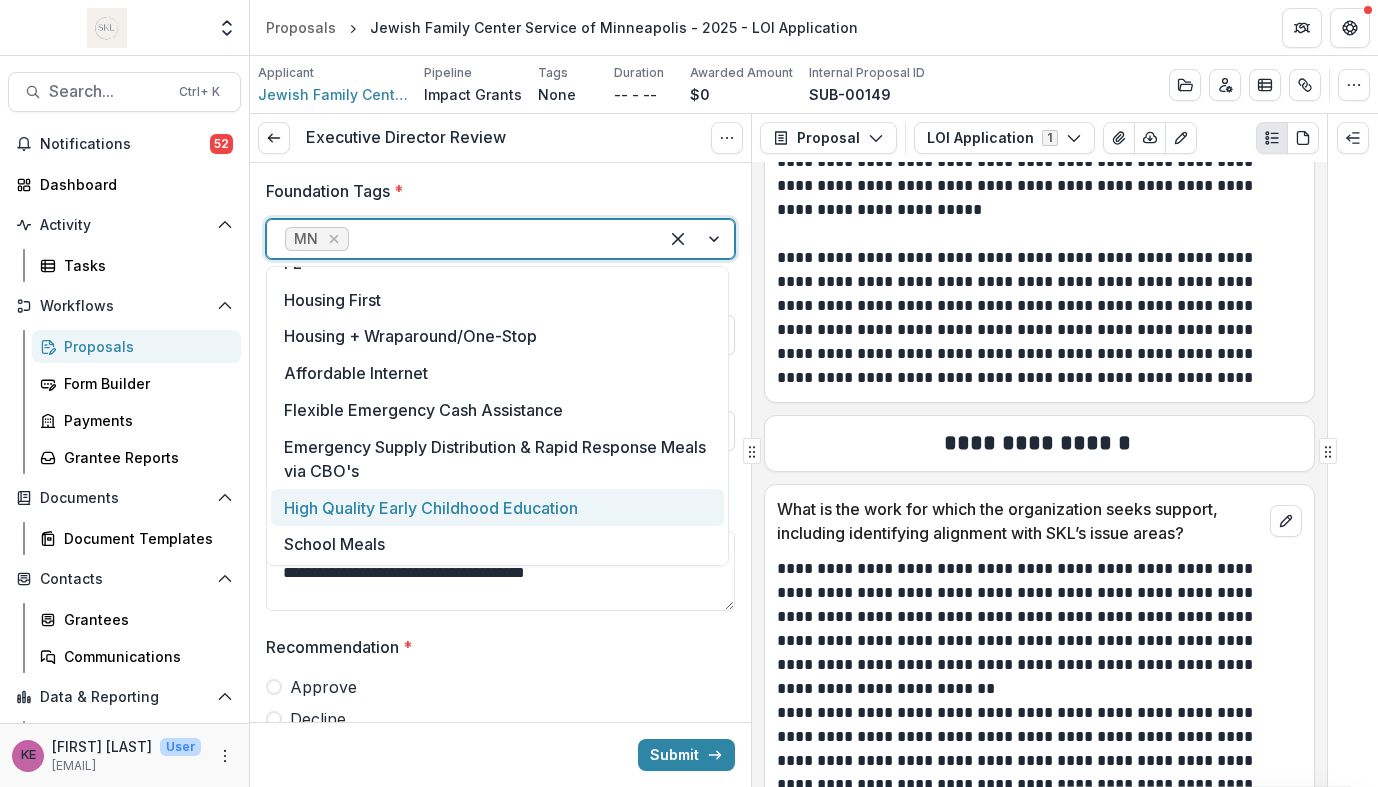 click on "High Quality Early Childhood Education" at bounding box center (497, 507) 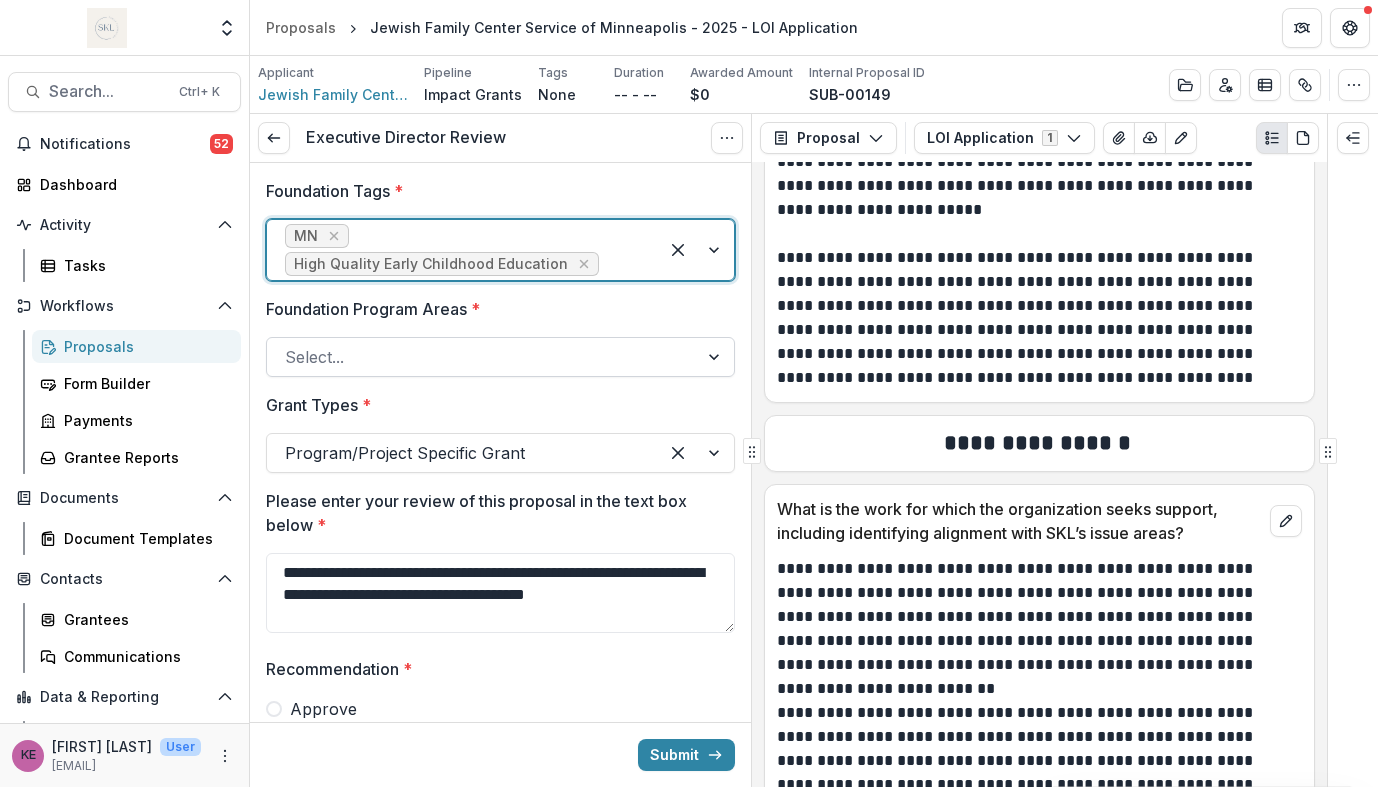 click at bounding box center (716, 357) 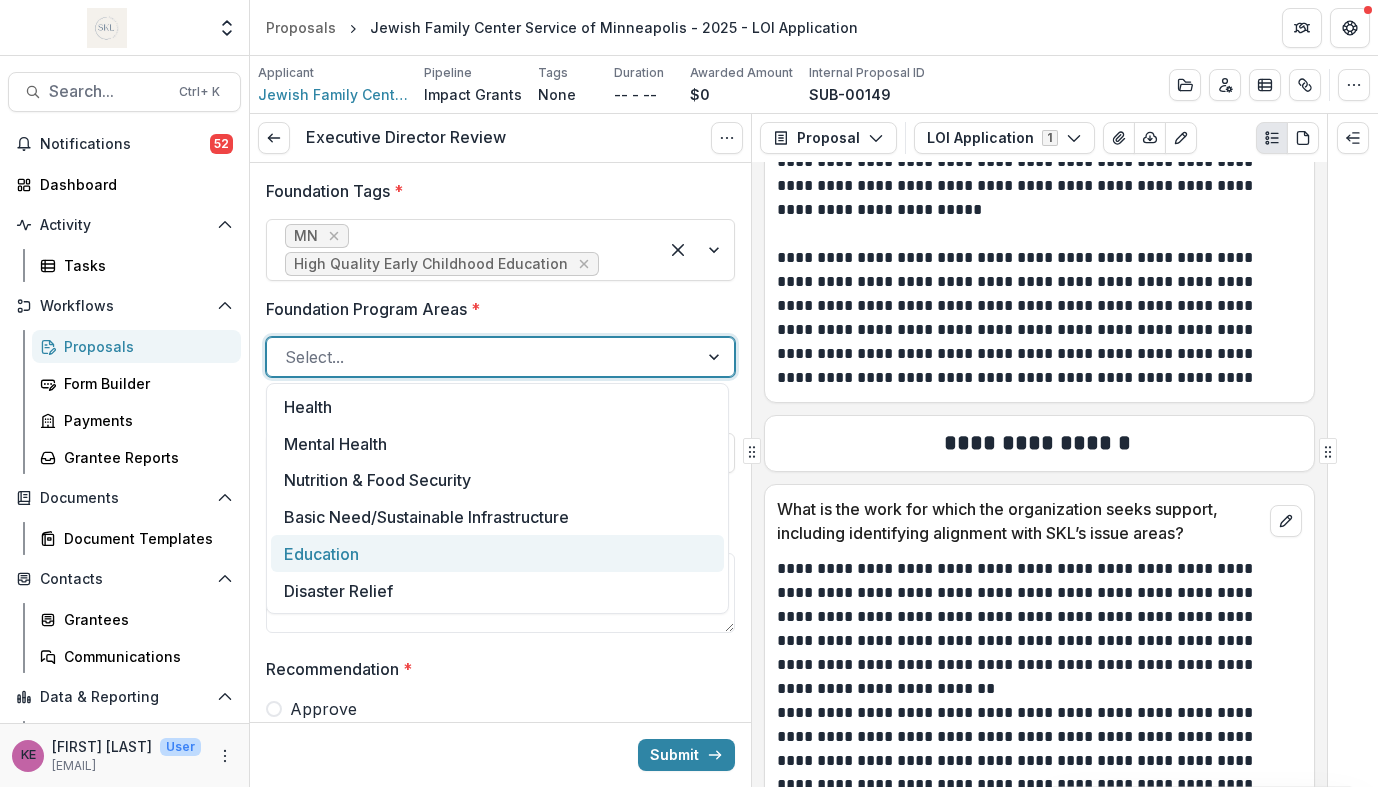click on "Education" at bounding box center (497, 553) 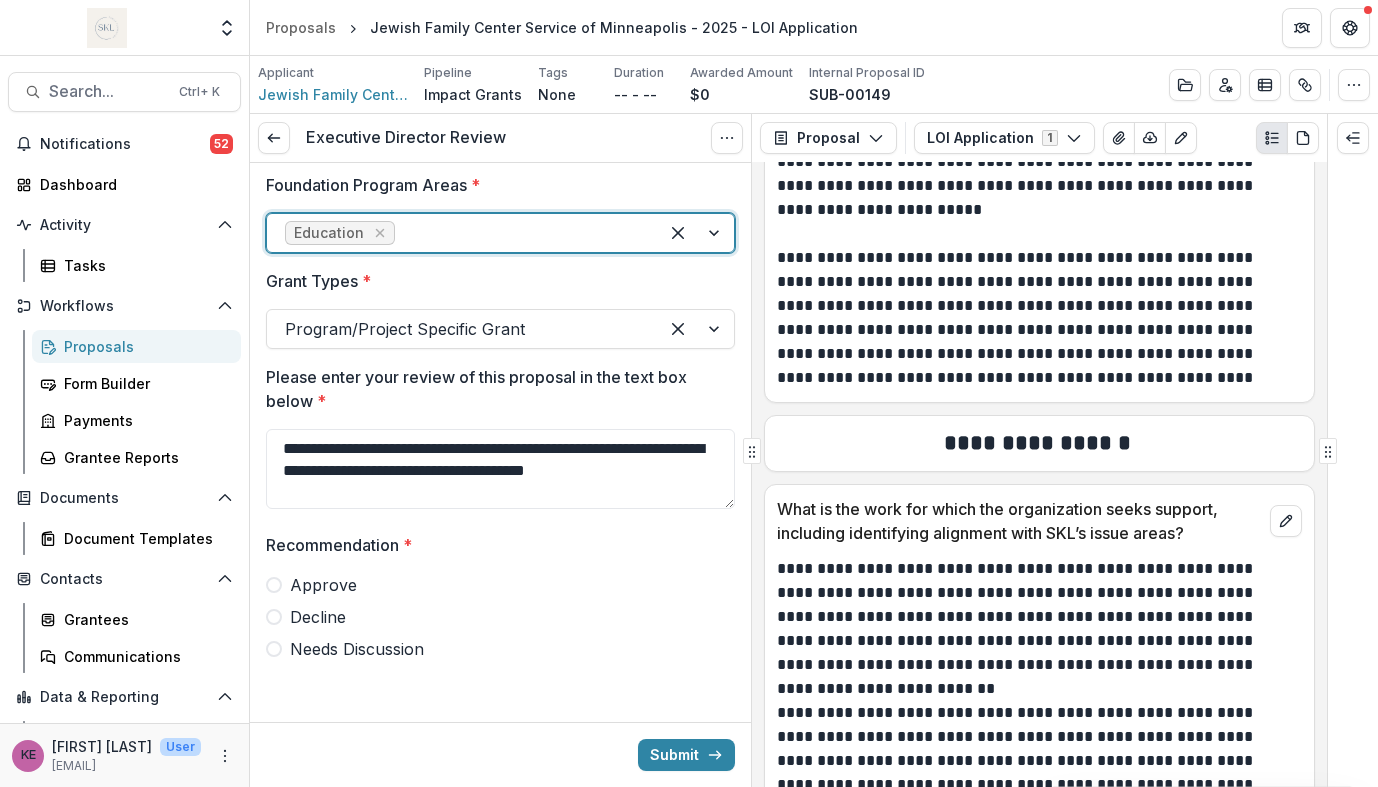 scroll, scrollTop: 124, scrollLeft: 0, axis: vertical 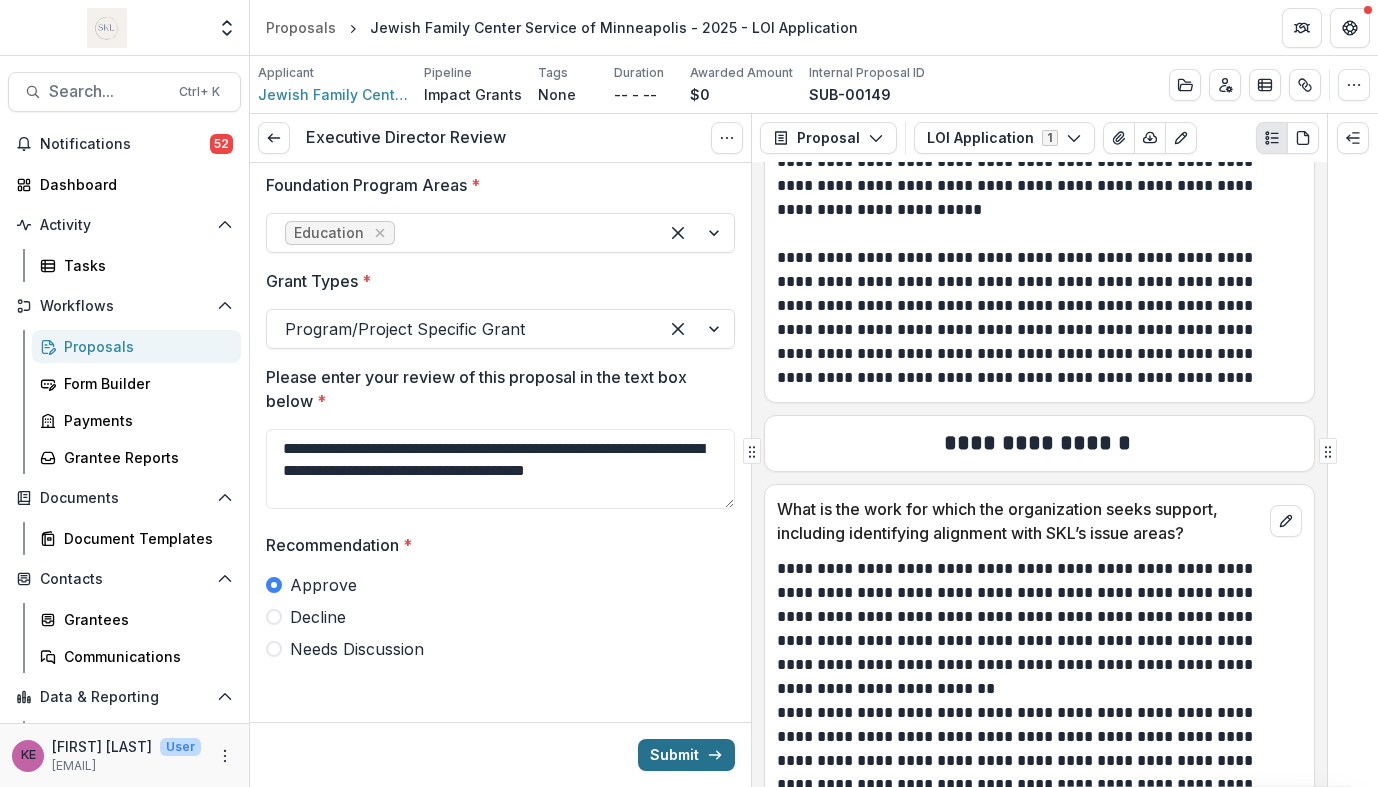 click on "Submit" at bounding box center (686, 755) 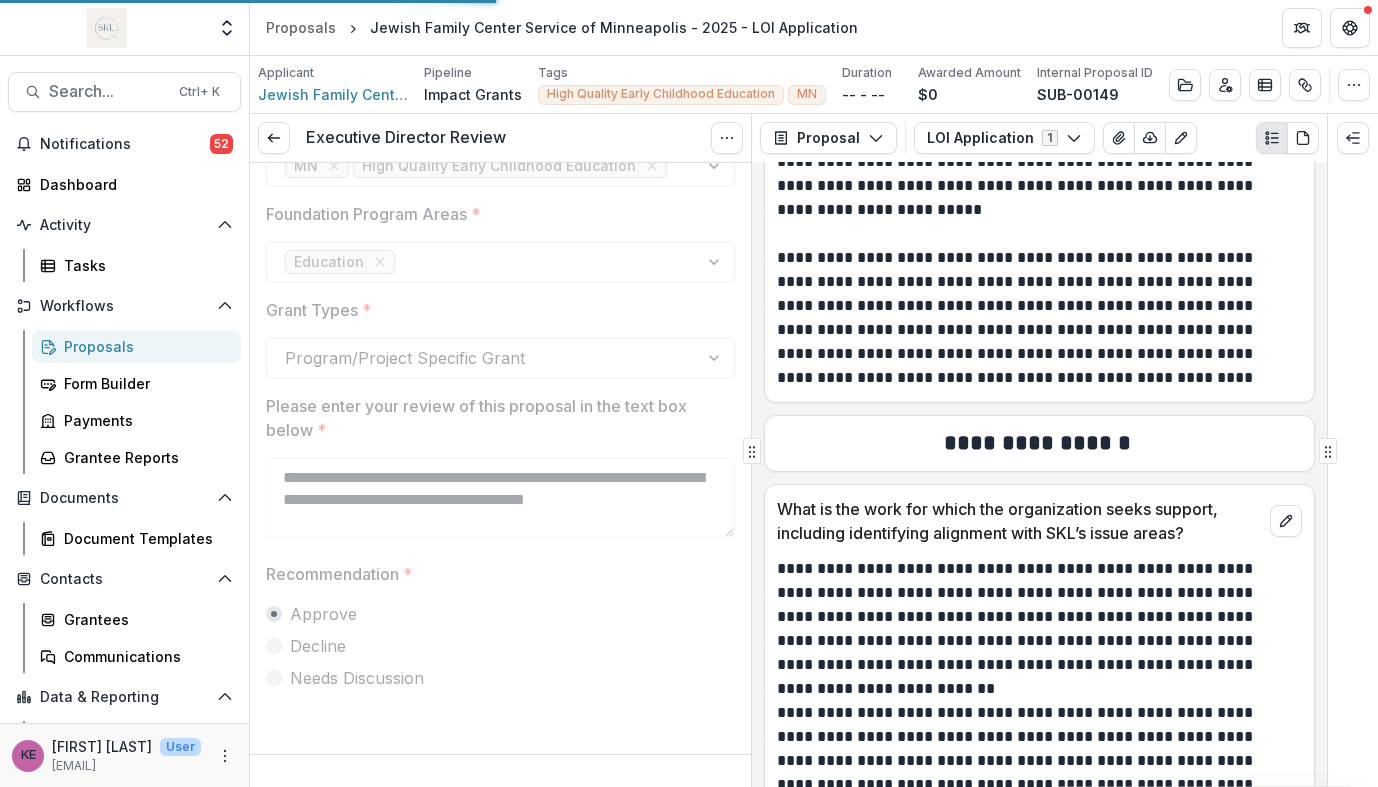 scroll, scrollTop: 71, scrollLeft: 0, axis: vertical 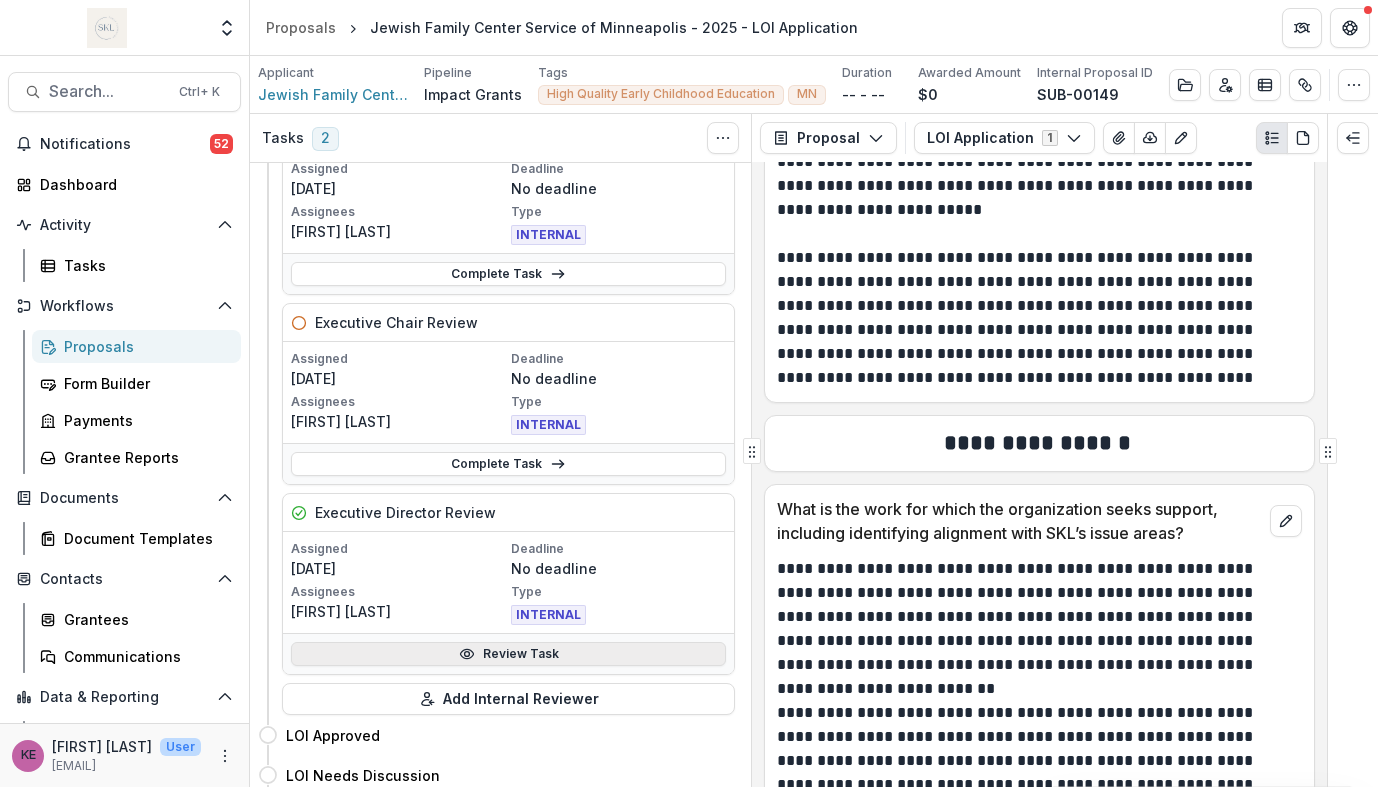 click on "Review Task" at bounding box center [508, 654] 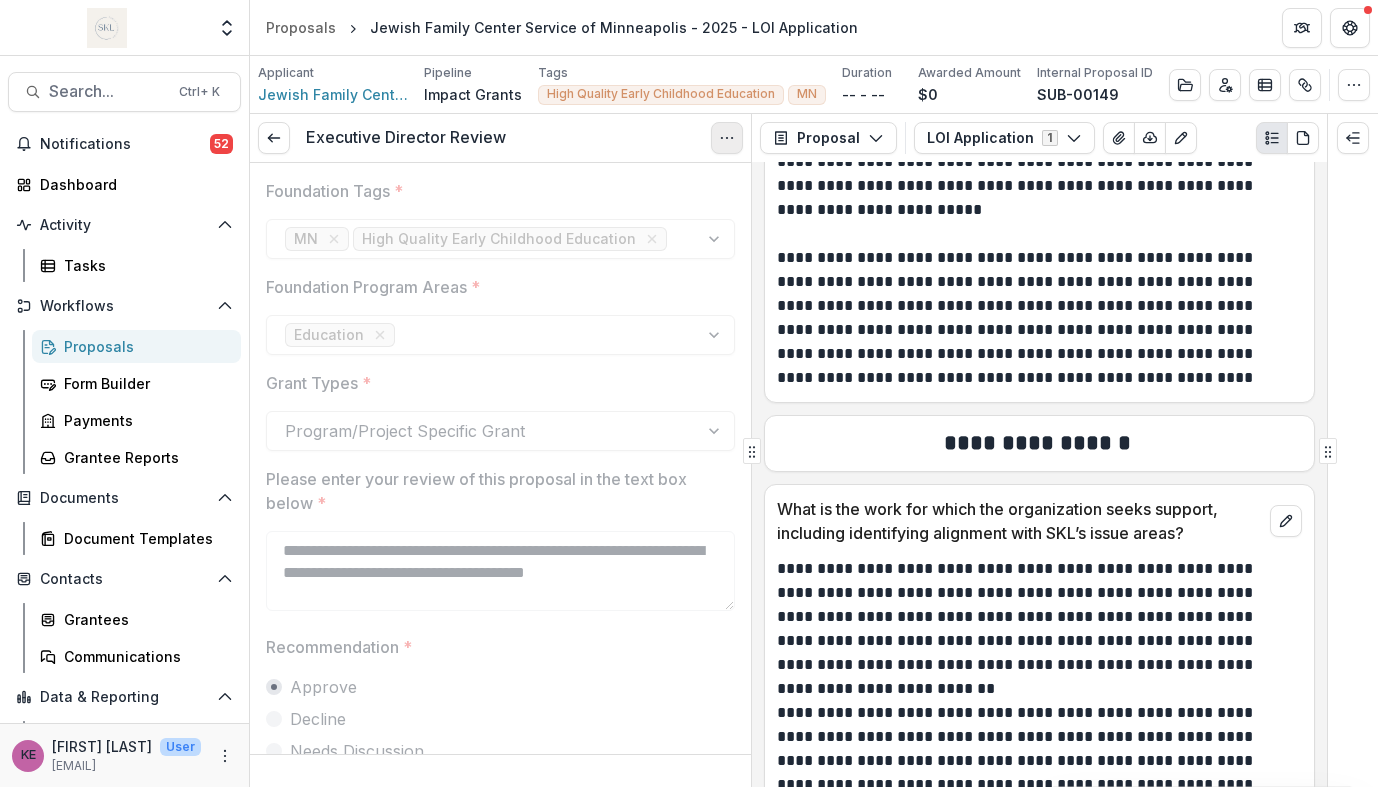 click 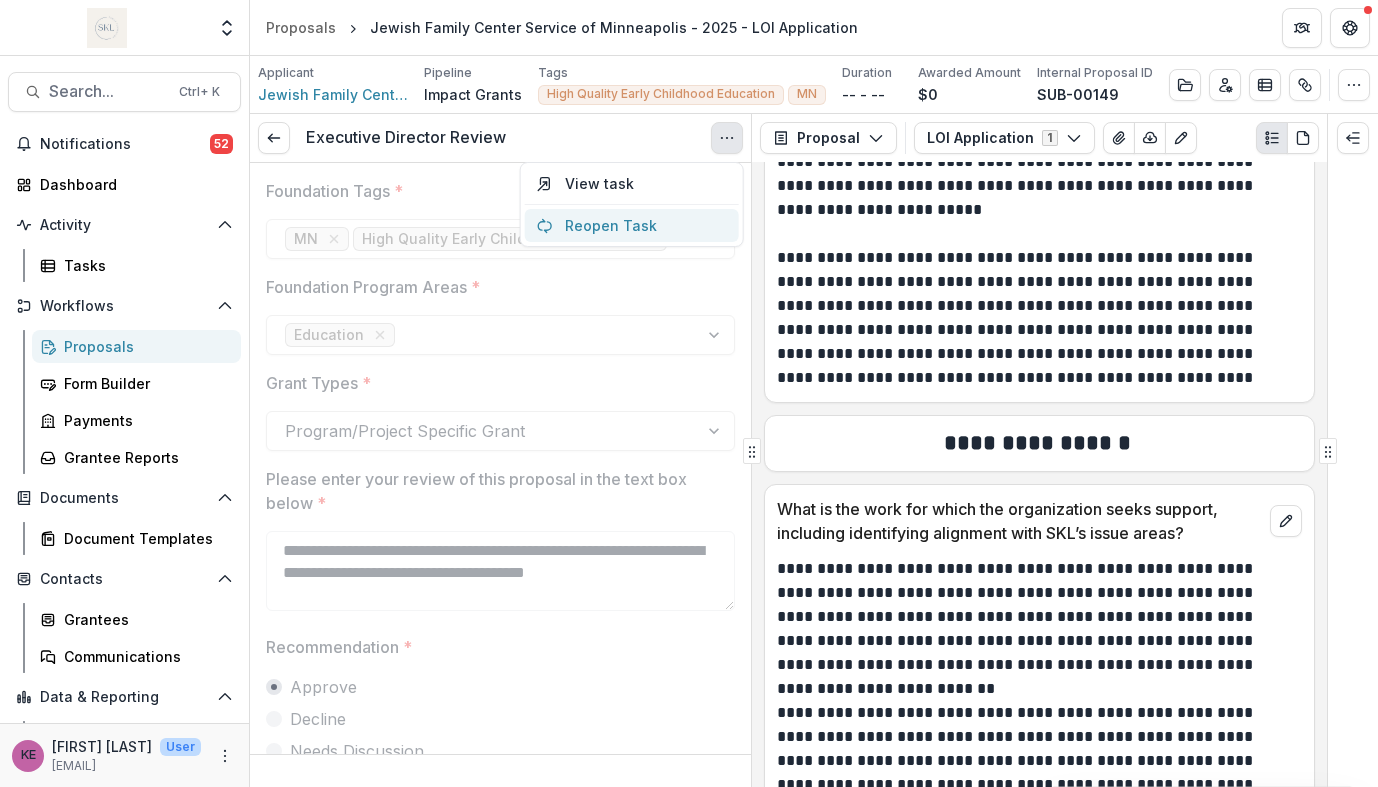 click on "Reopen Task" at bounding box center [632, 225] 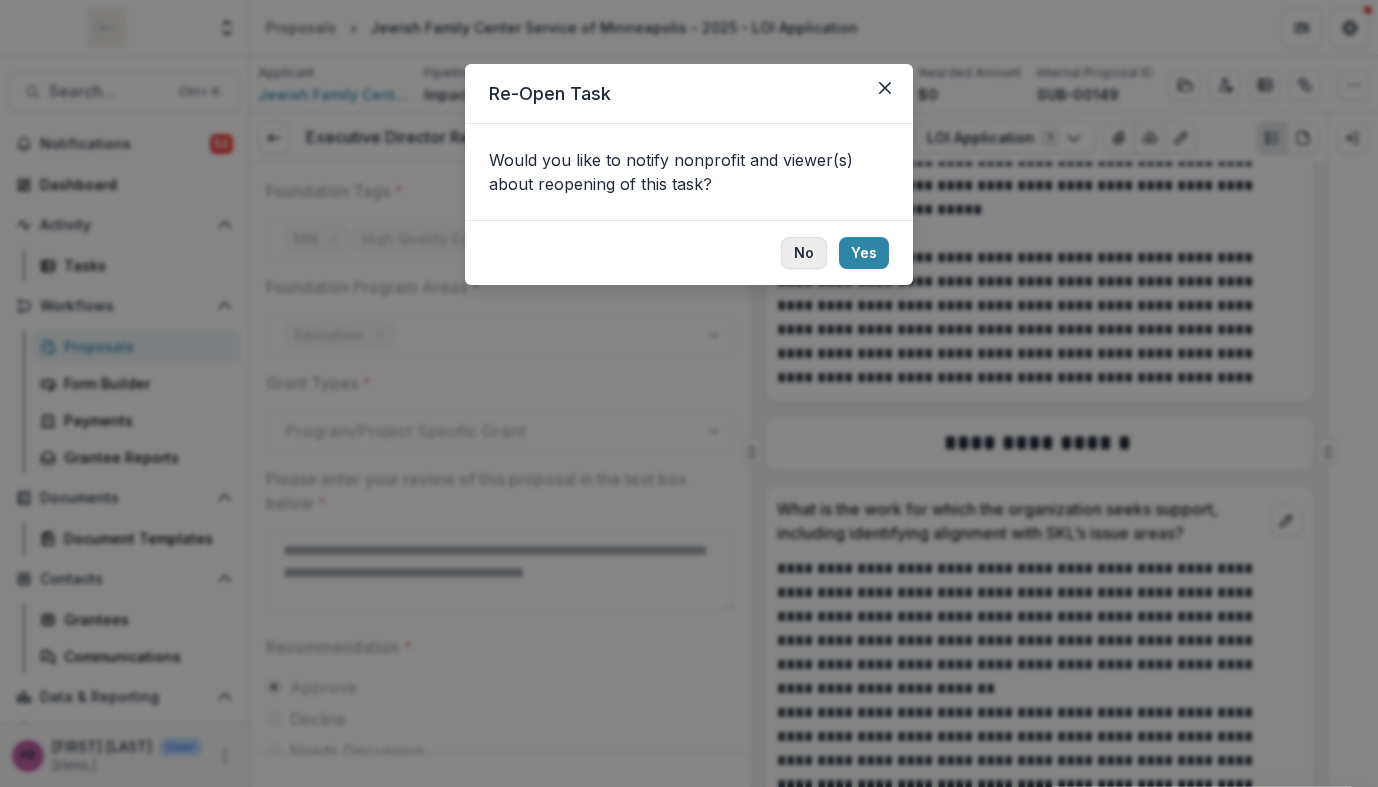 click on "No" at bounding box center [804, 253] 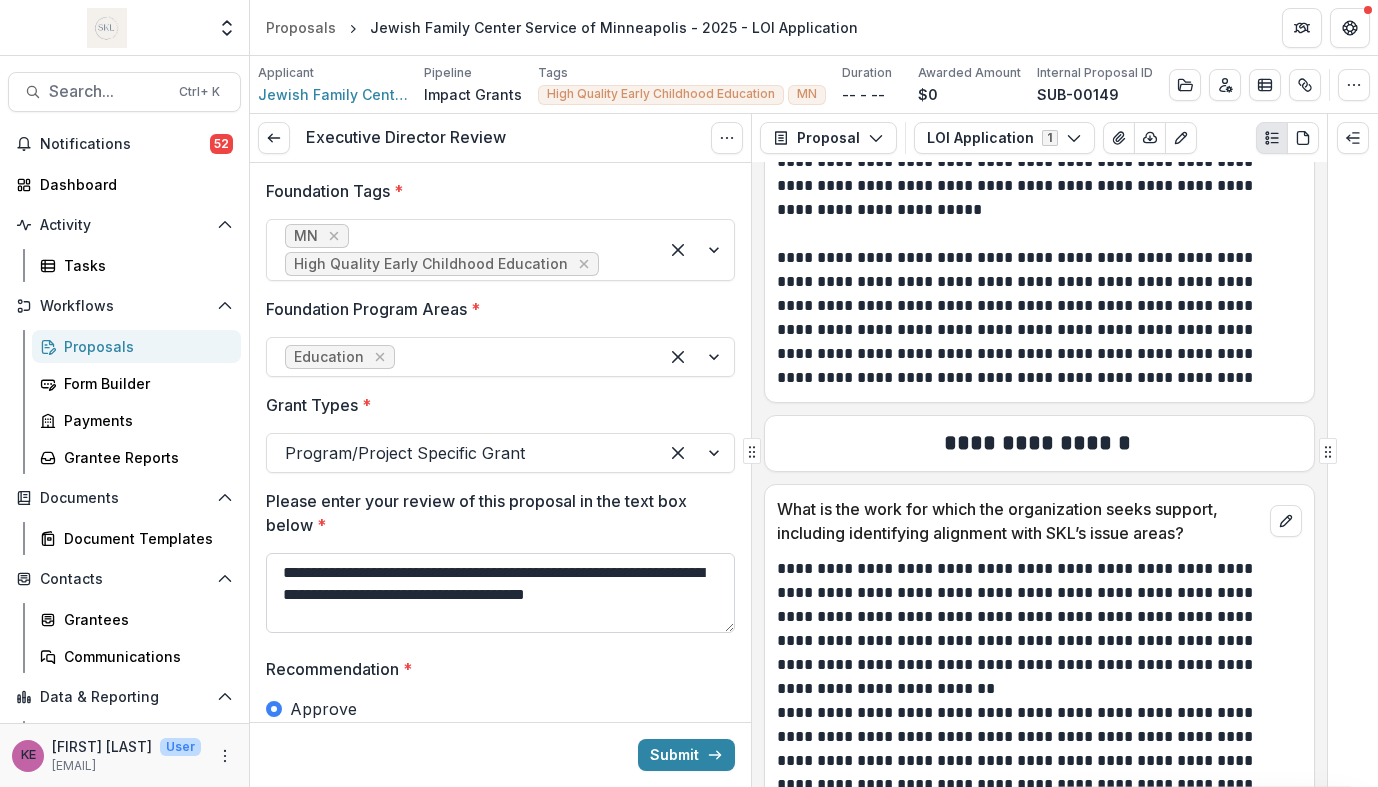 click on "**********" at bounding box center (500, 593) 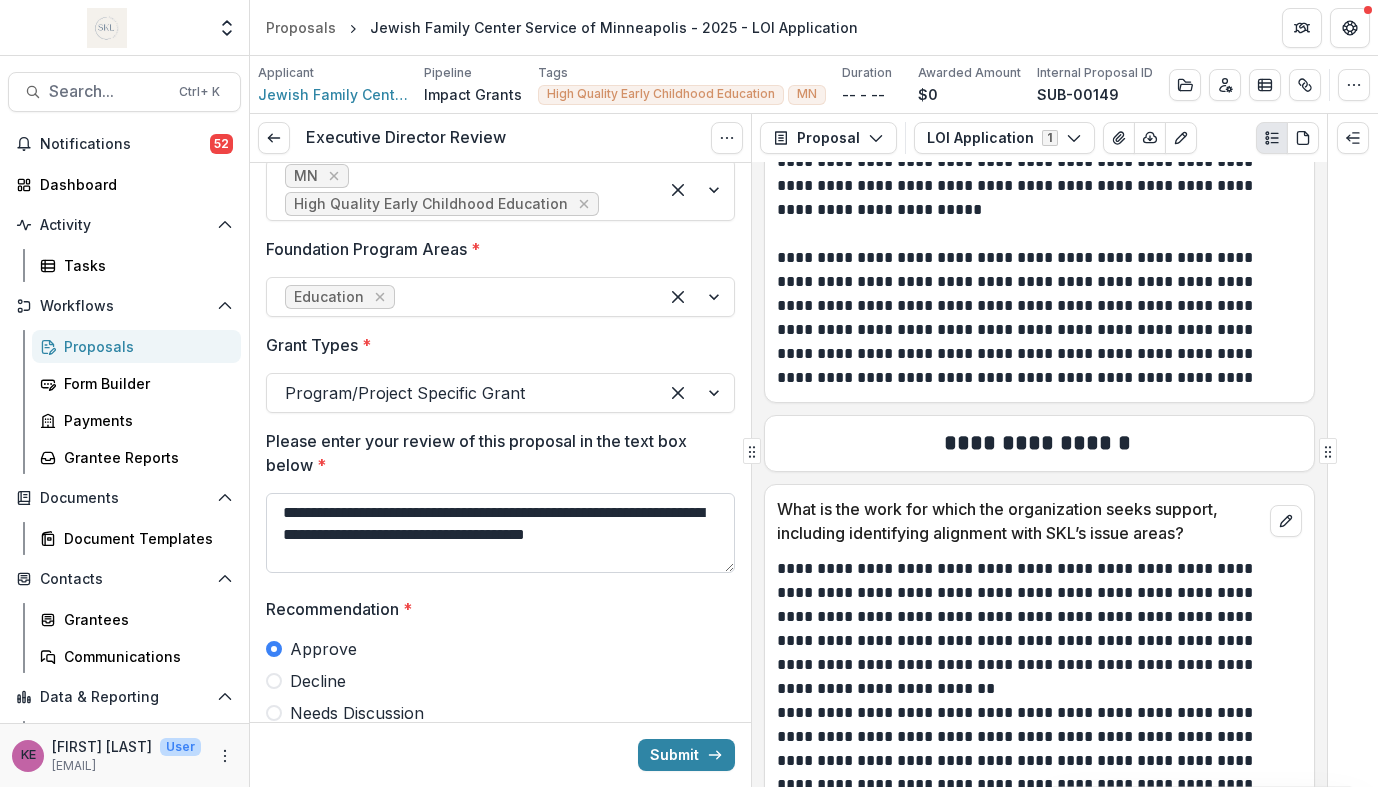 scroll, scrollTop: 62, scrollLeft: 0, axis: vertical 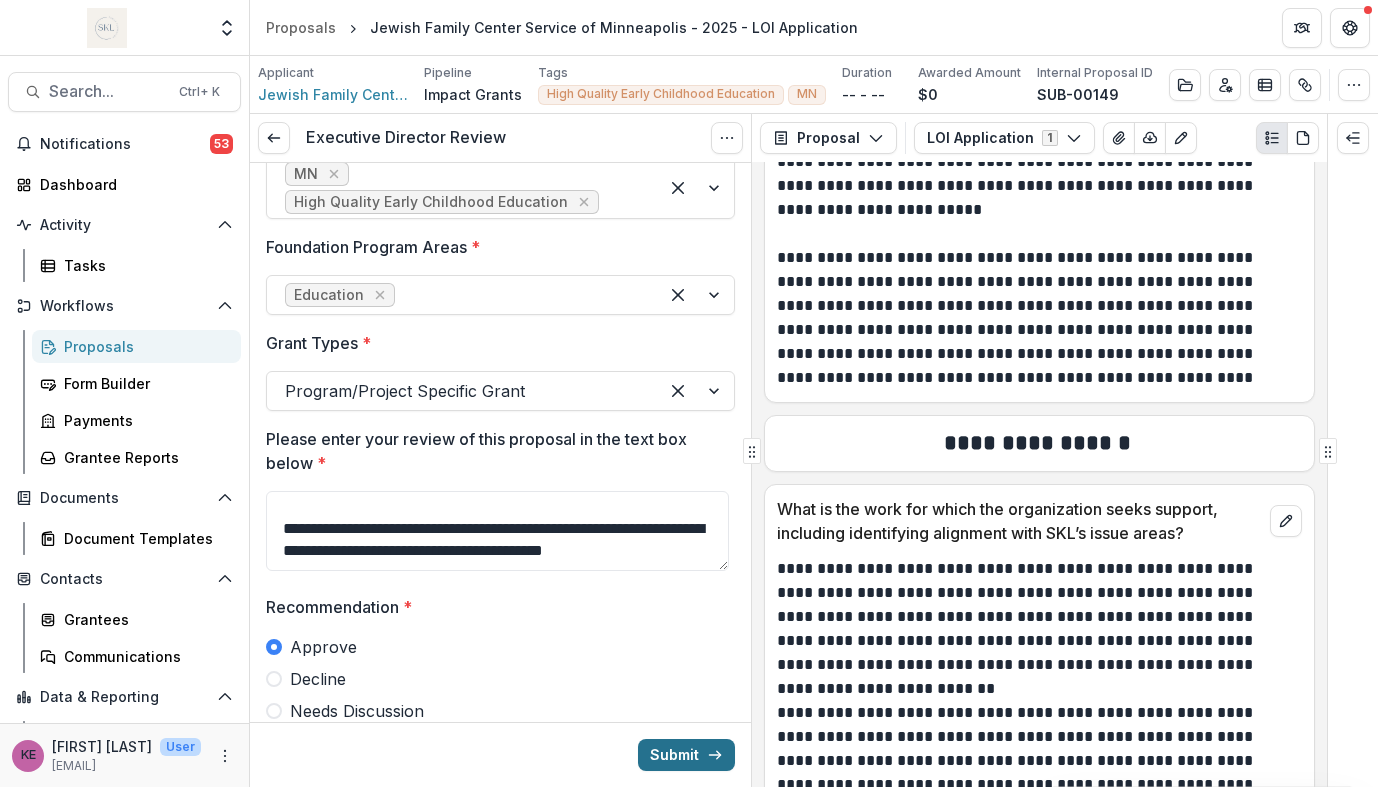 type on "**********" 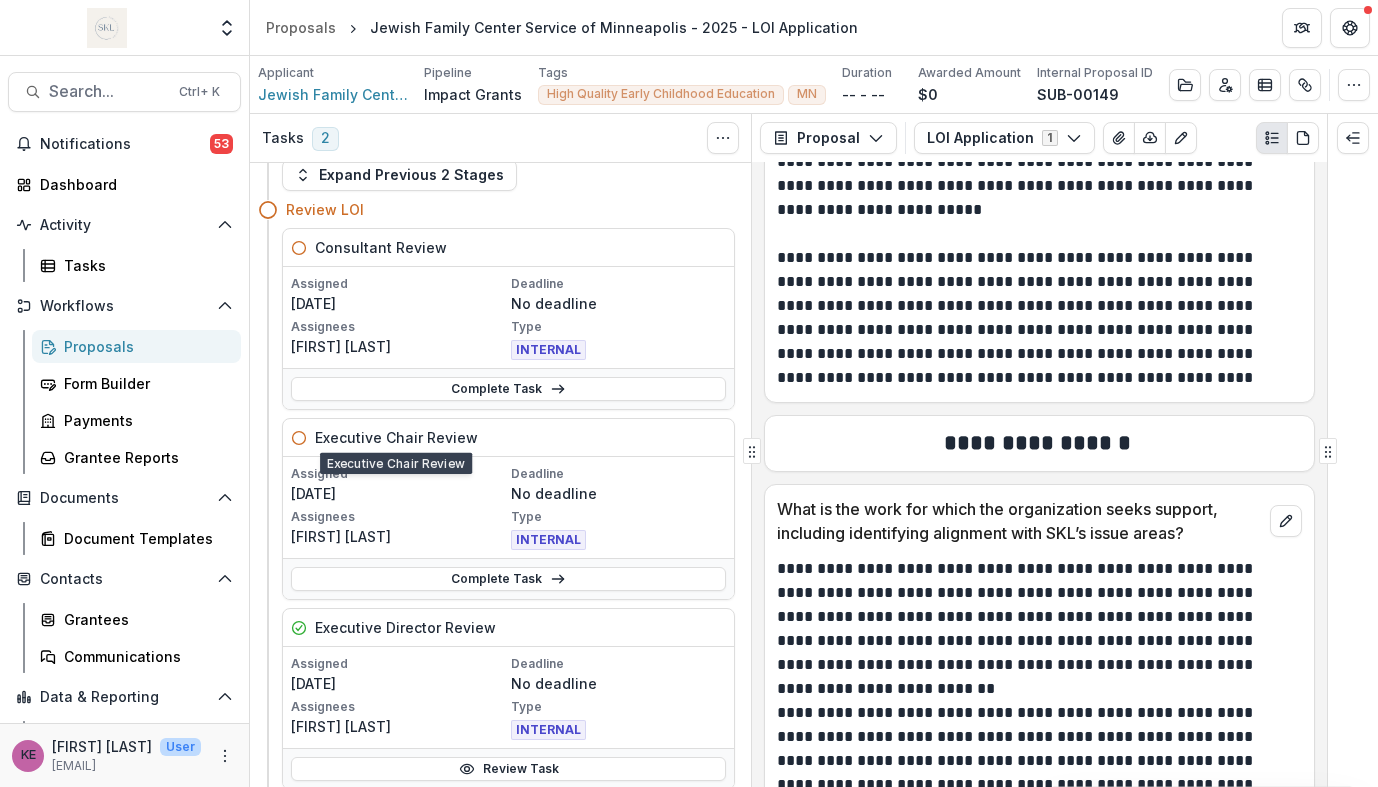 scroll, scrollTop: 42, scrollLeft: 0, axis: vertical 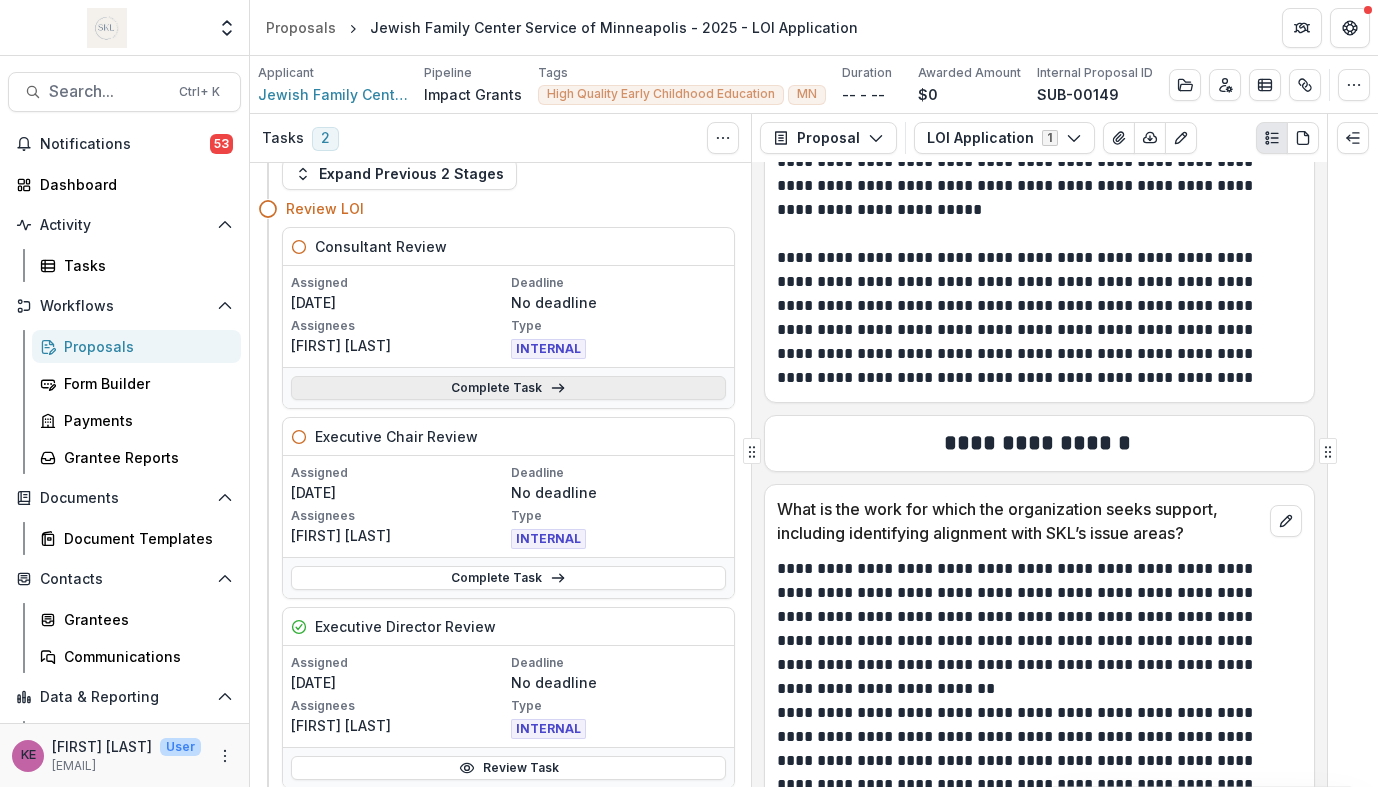 click on "Complete Task" at bounding box center [508, 388] 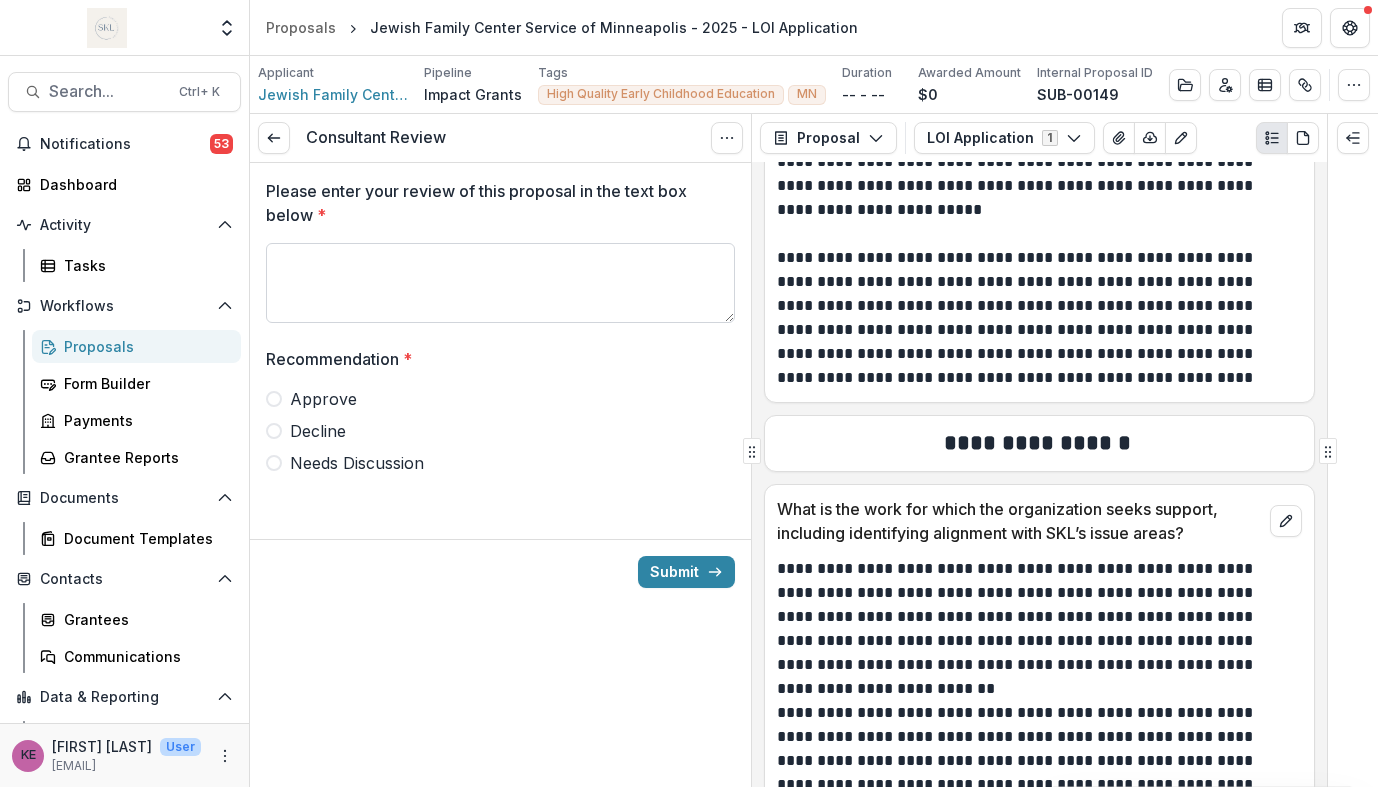 click on "Please enter your review of this proposal in the text box below *" at bounding box center [500, 283] 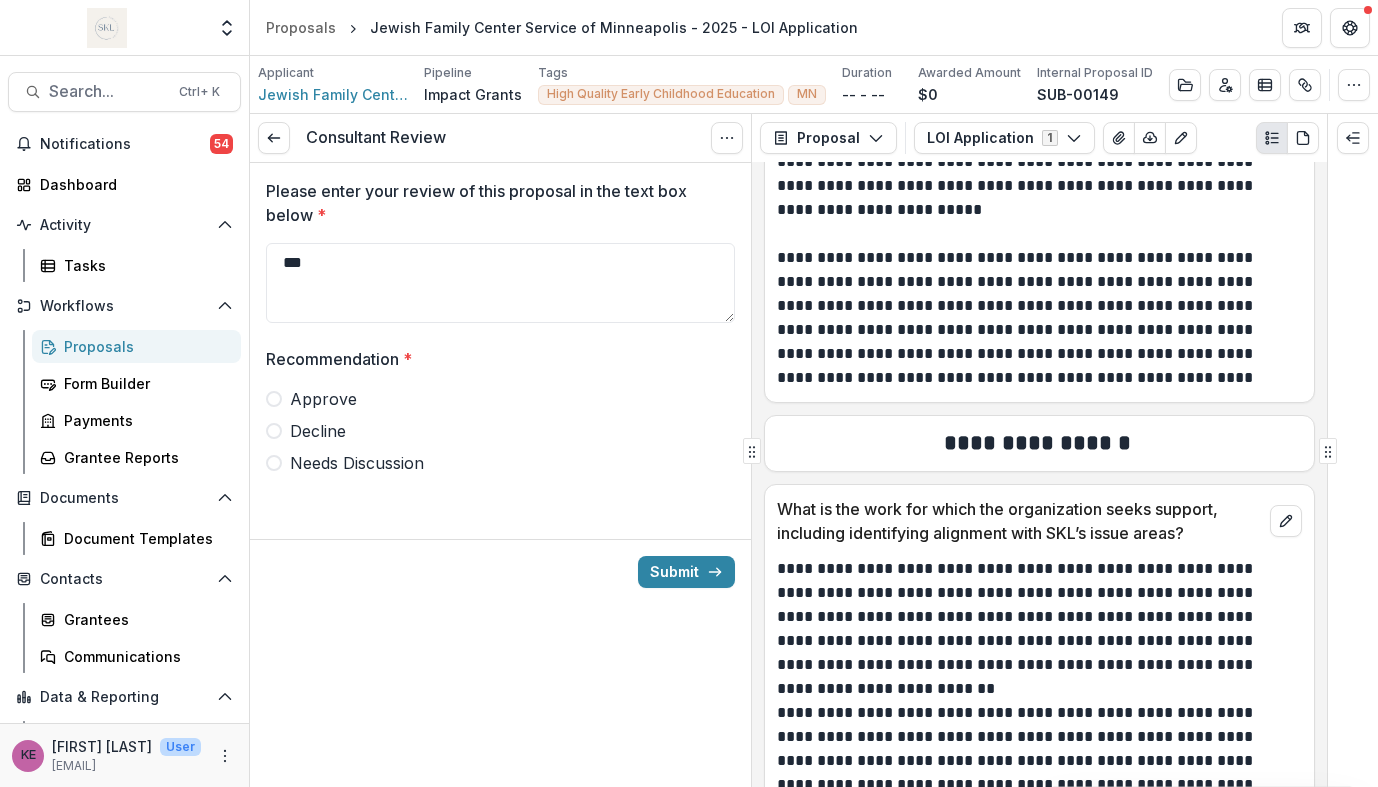 type on "***" 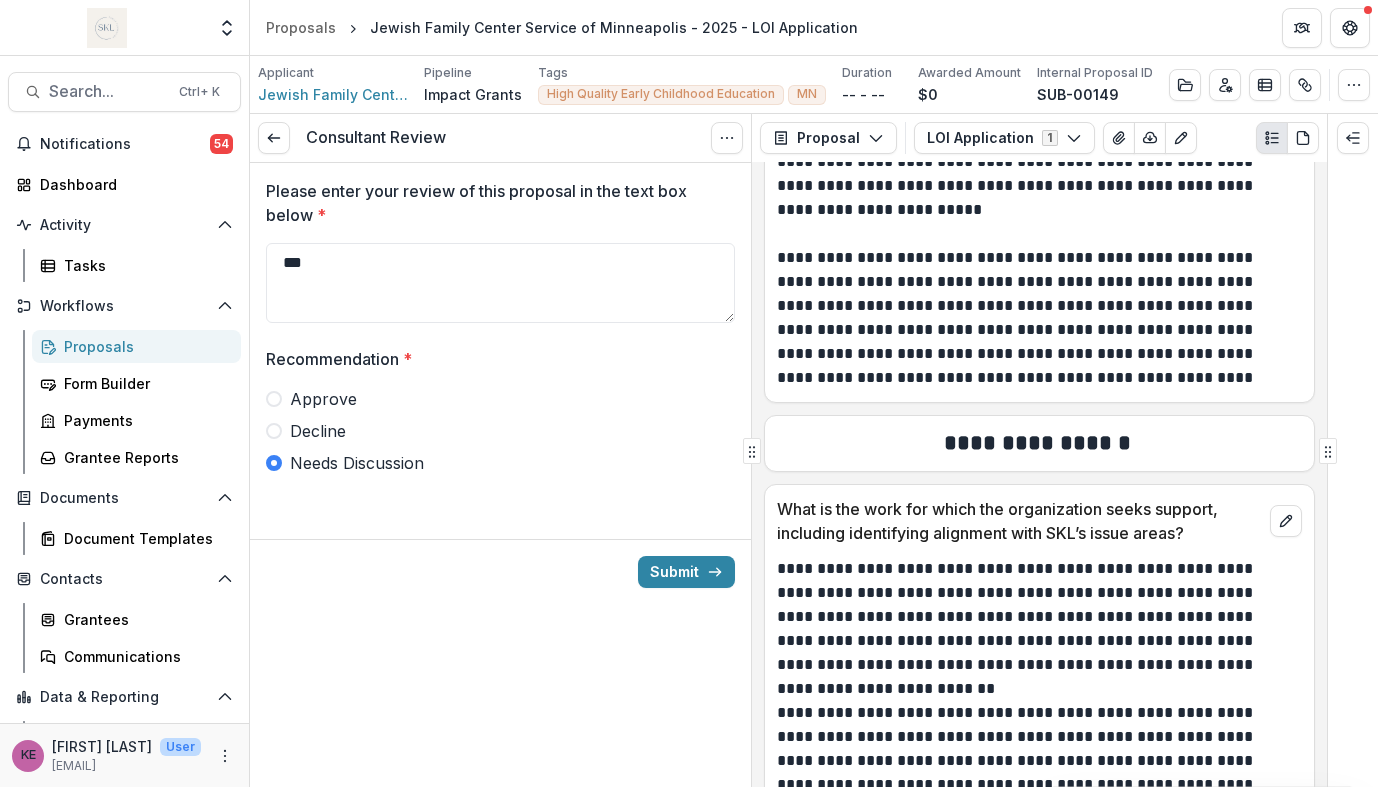 click at bounding box center [274, 399] 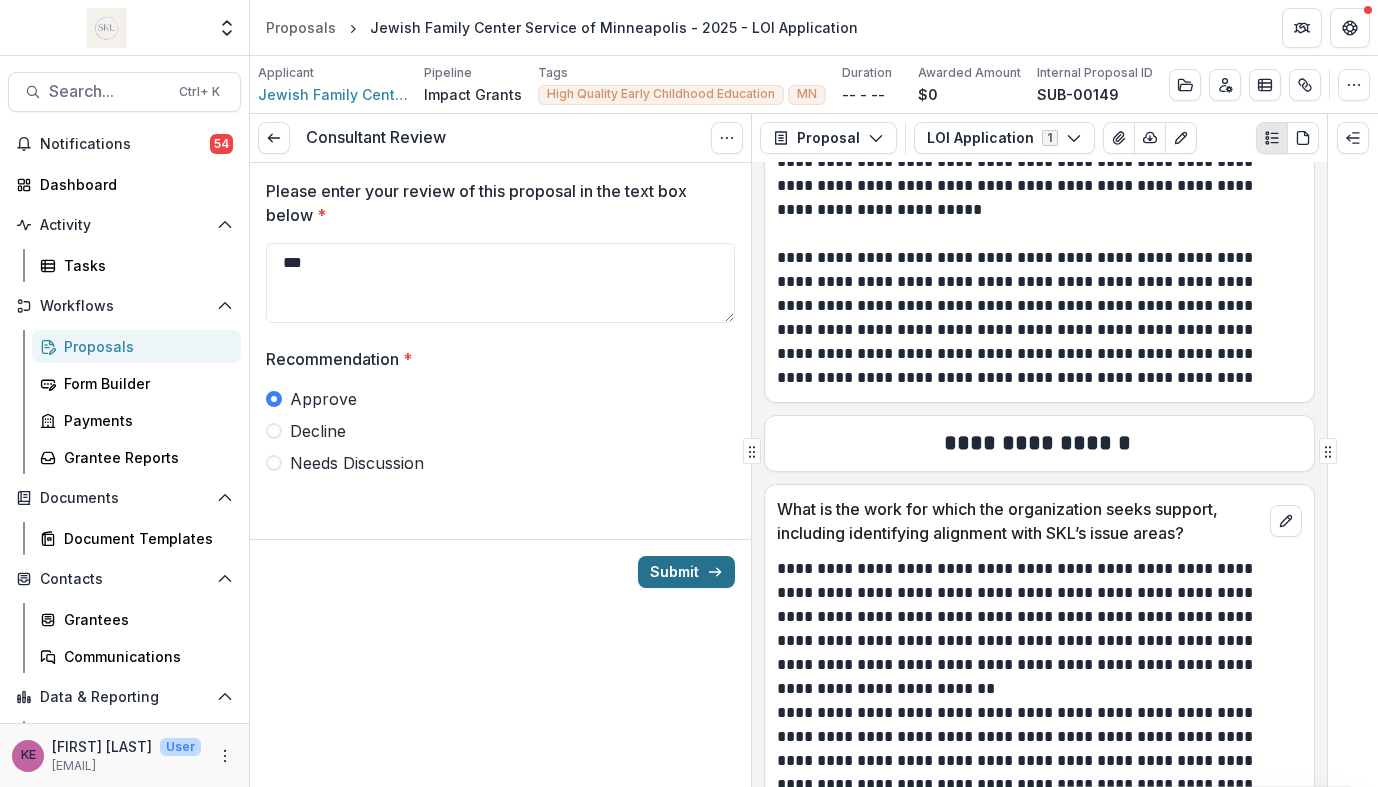click on "Submit" at bounding box center (686, 572) 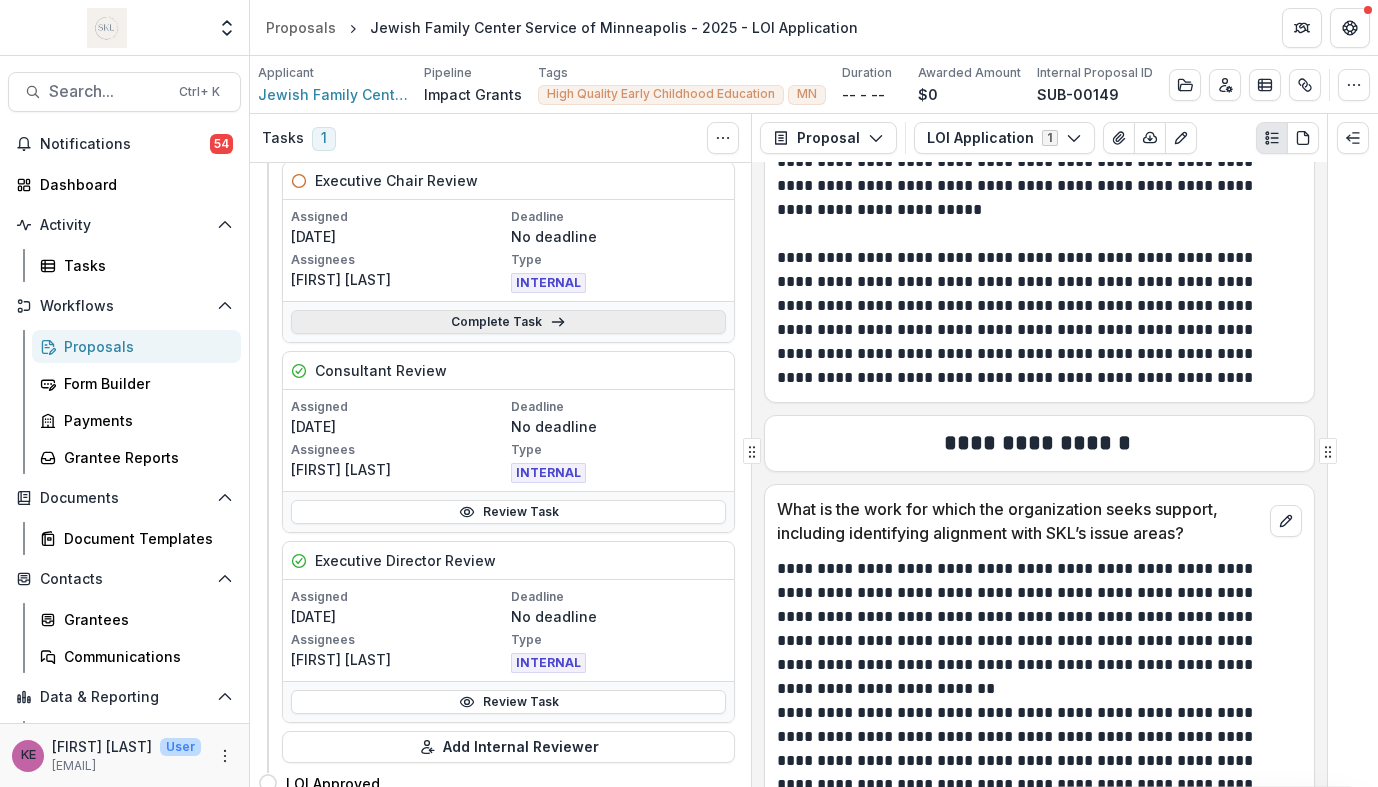 scroll, scrollTop: 110, scrollLeft: 0, axis: vertical 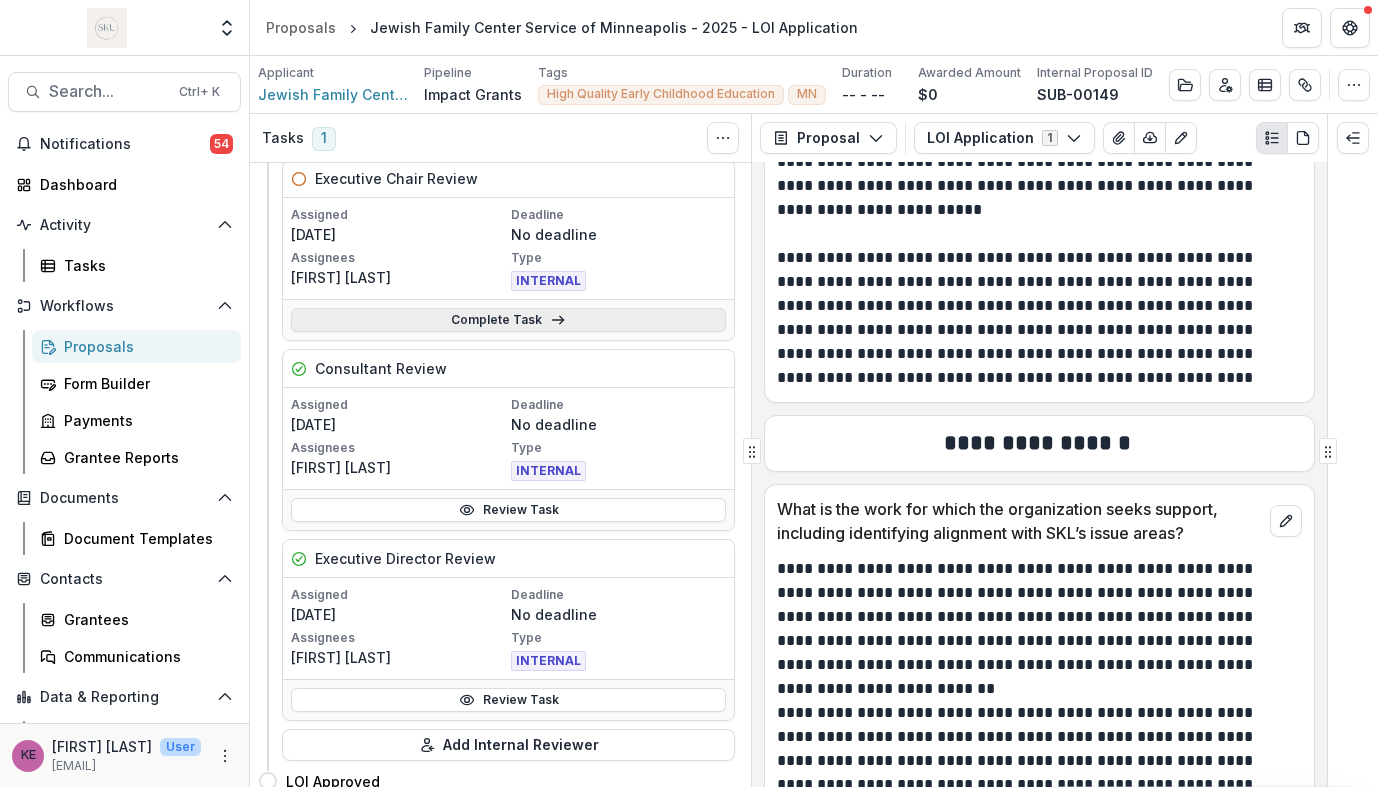 click on "Complete Task" at bounding box center (508, 320) 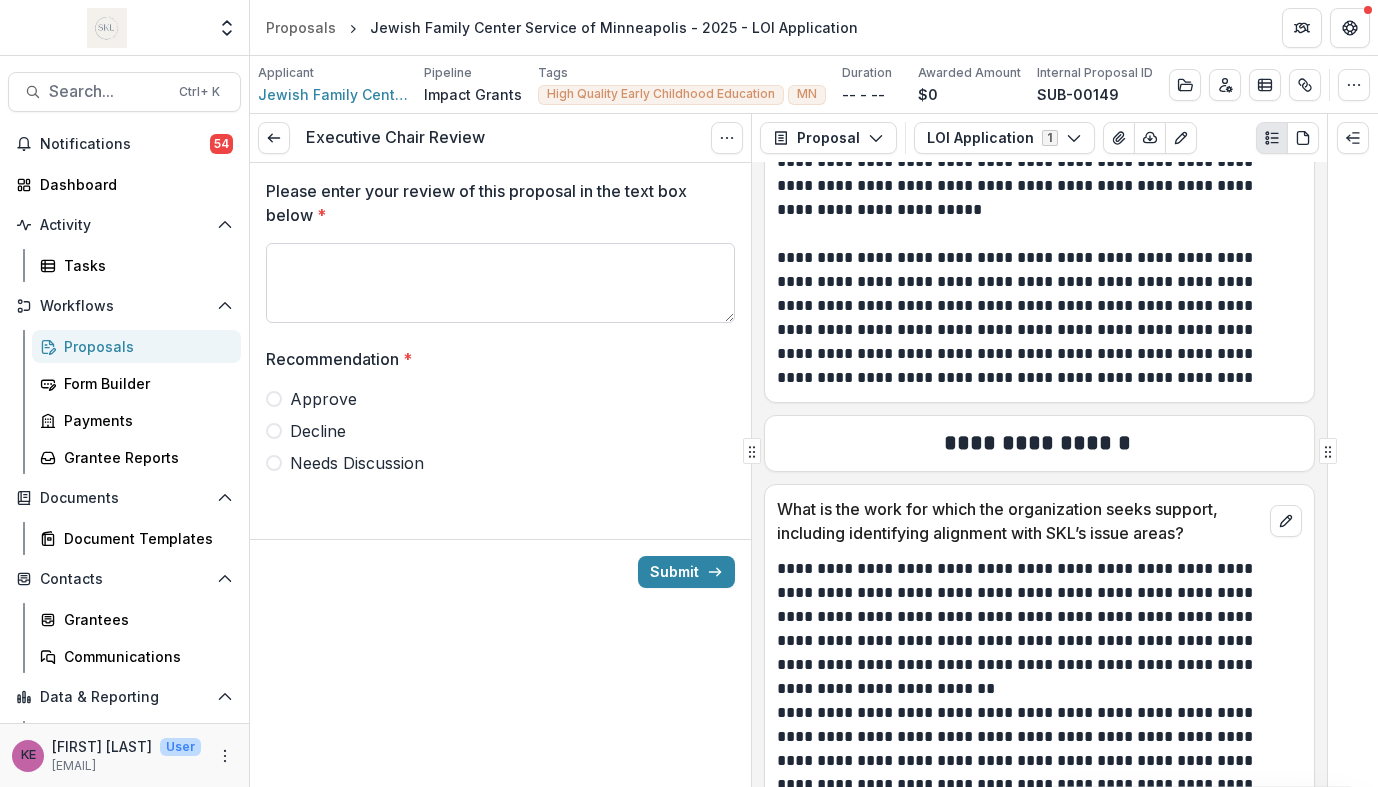 click on "Please enter your review of this proposal in the text box below *" at bounding box center [500, 283] 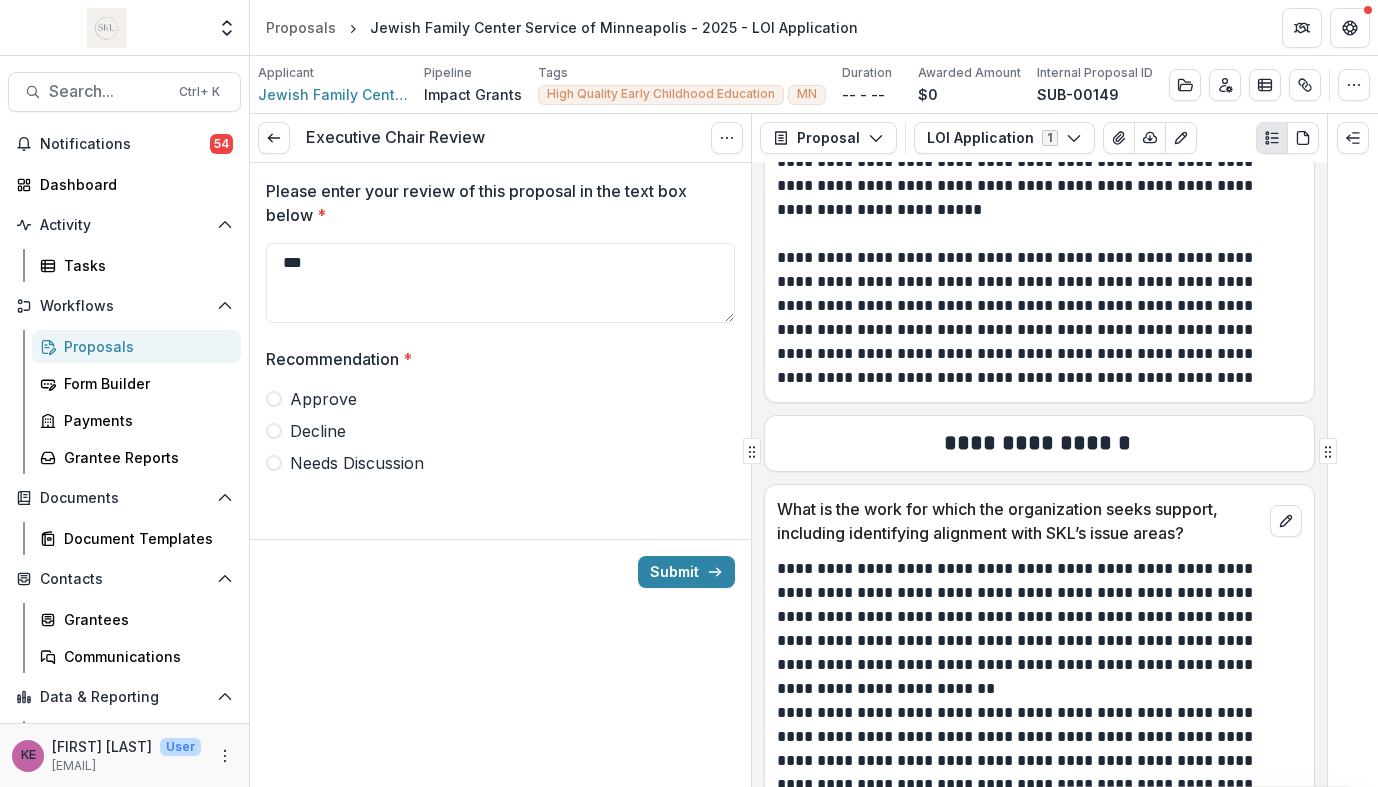 type on "***" 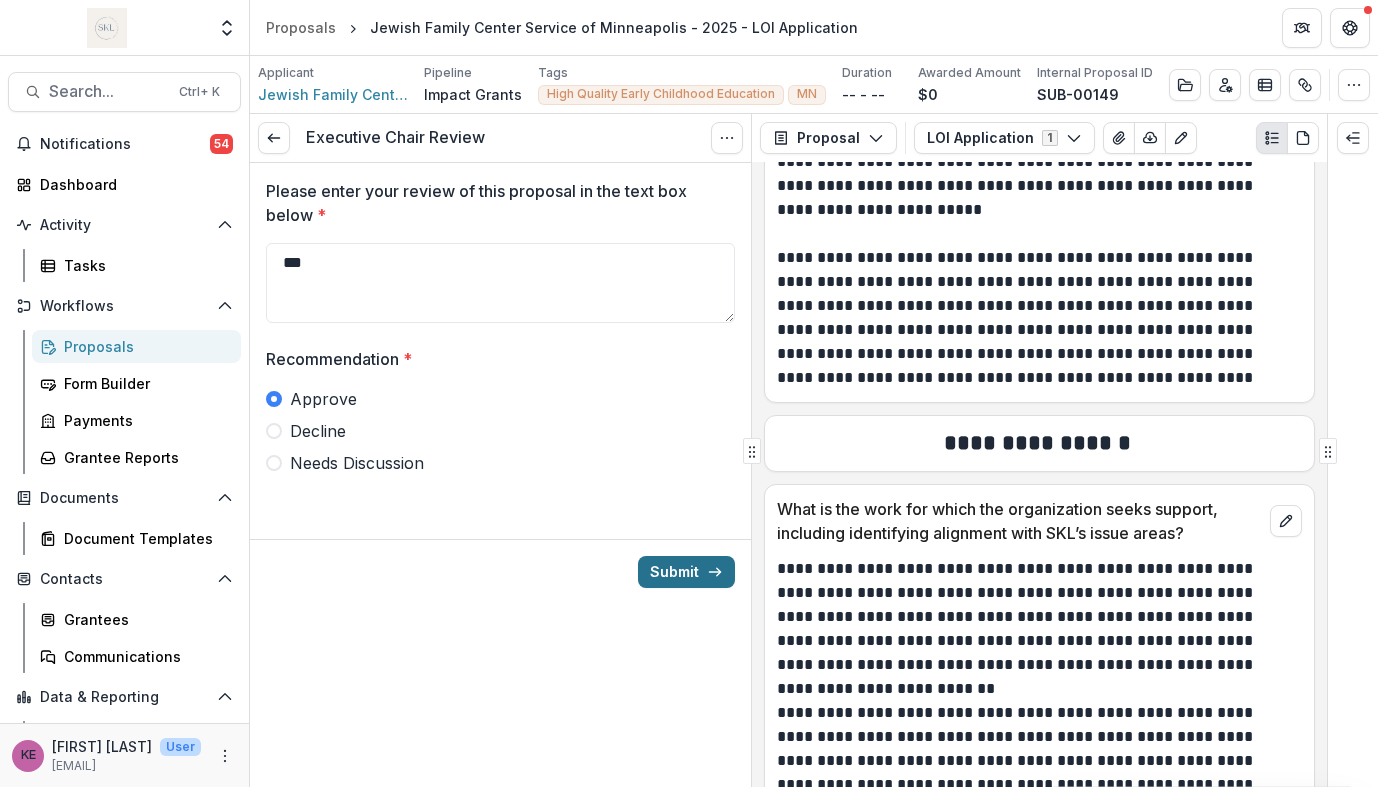 click on "Submit" at bounding box center (686, 572) 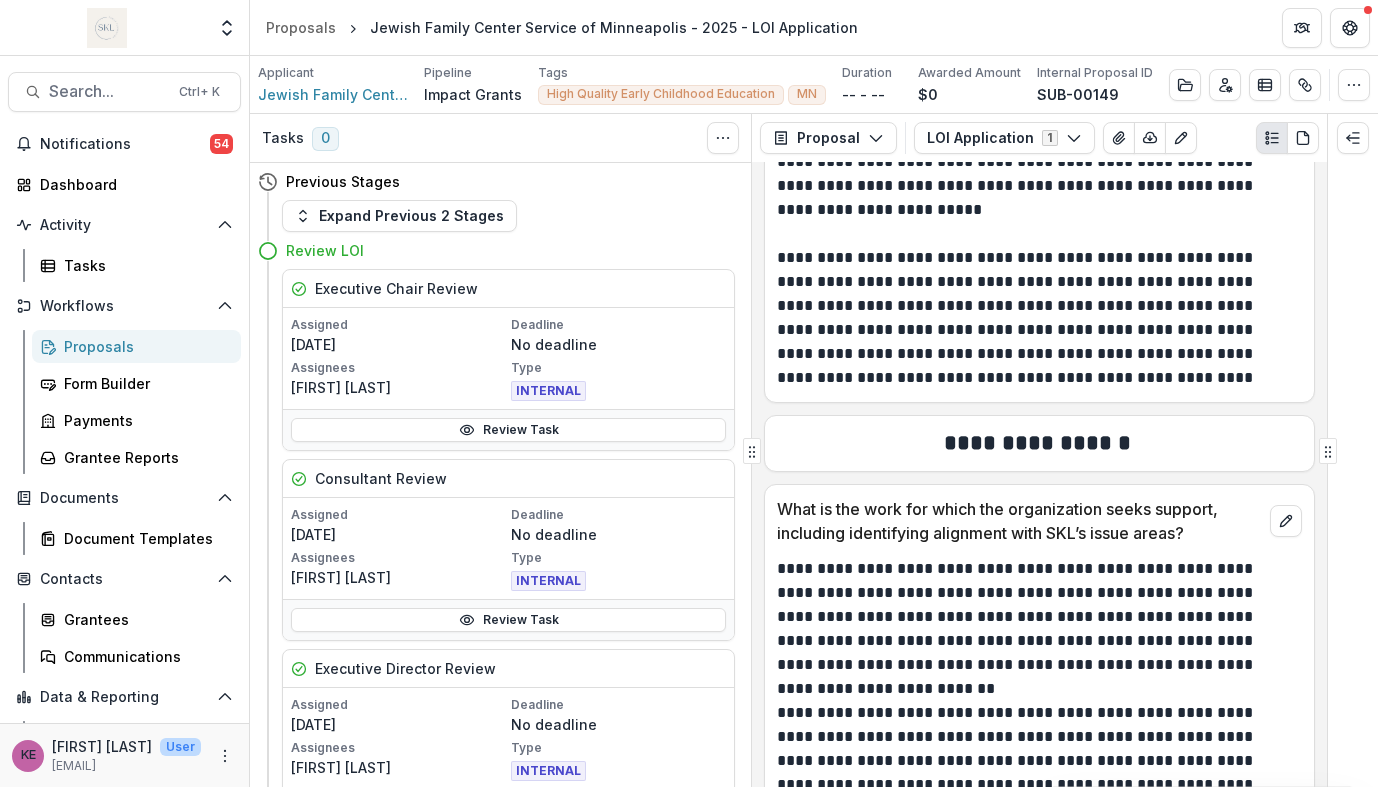 scroll, scrollTop: 309, scrollLeft: 0, axis: vertical 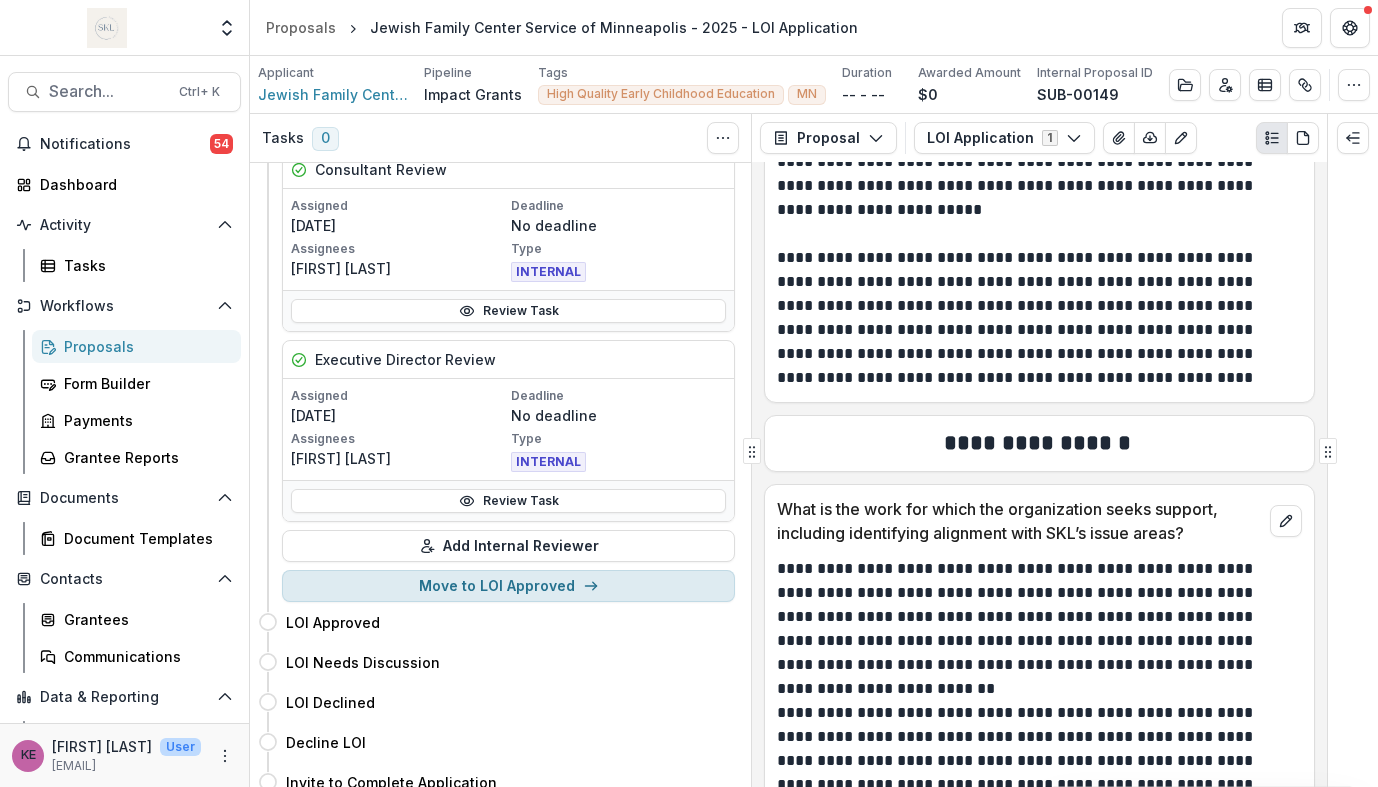 click on "Move to LOI Approved" at bounding box center (508, 586) 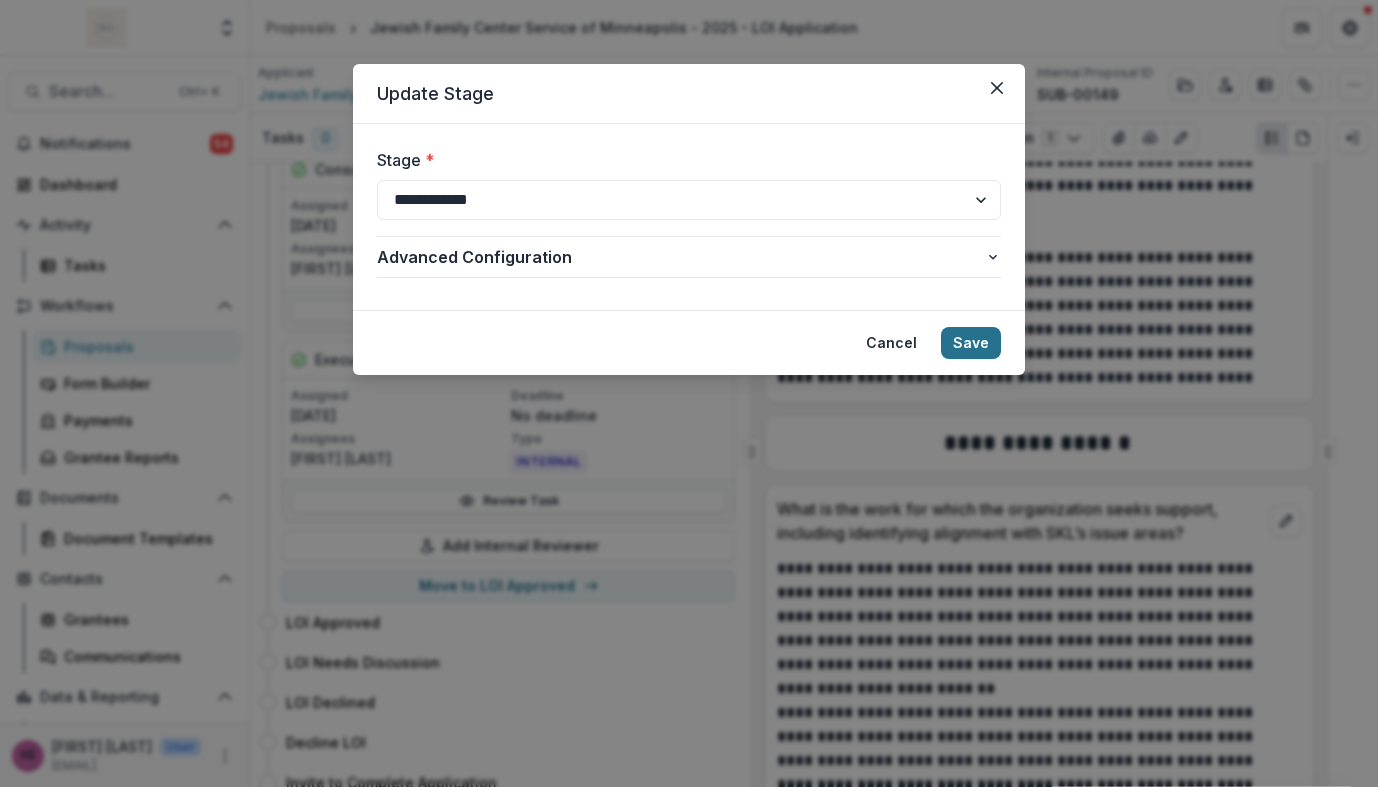 click on "Save" at bounding box center [971, 343] 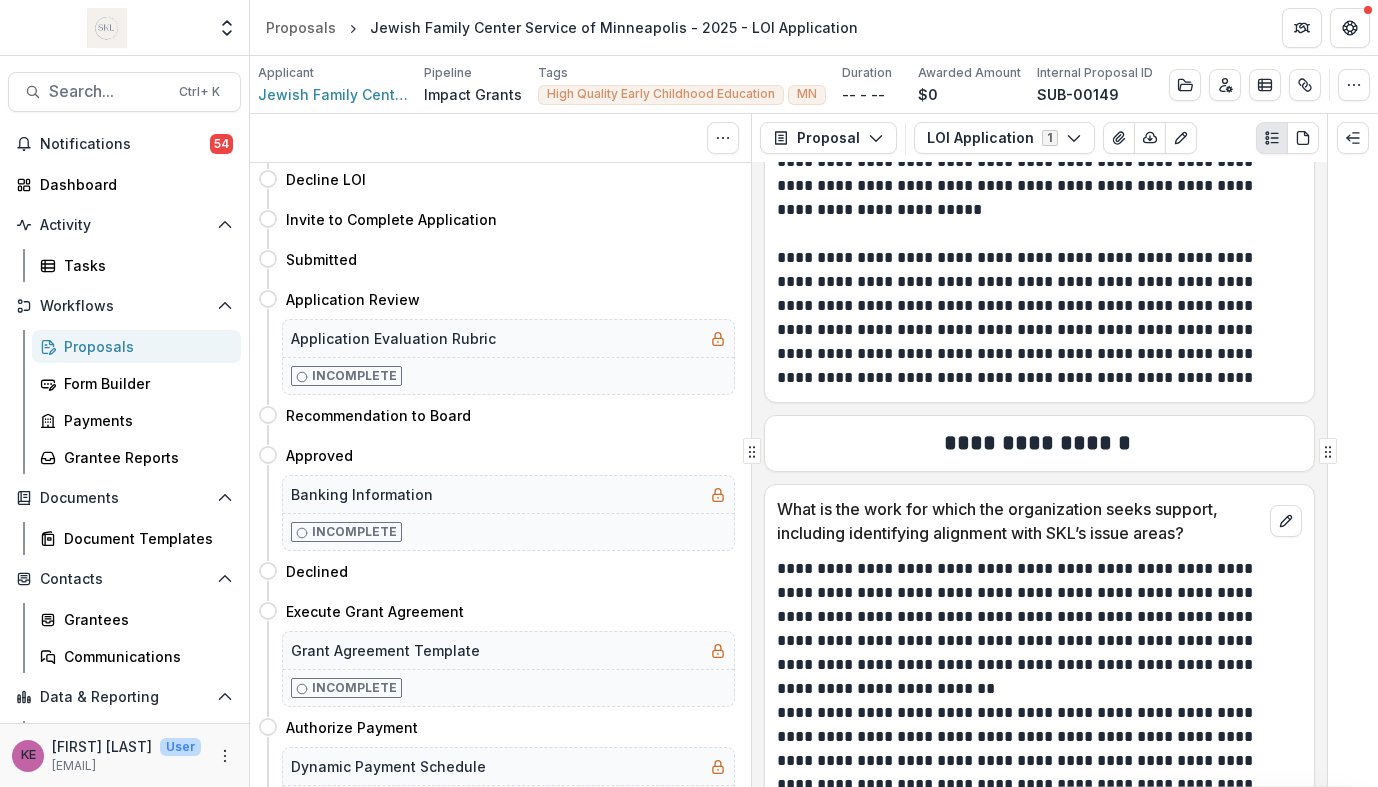 scroll, scrollTop: 0, scrollLeft: 0, axis: both 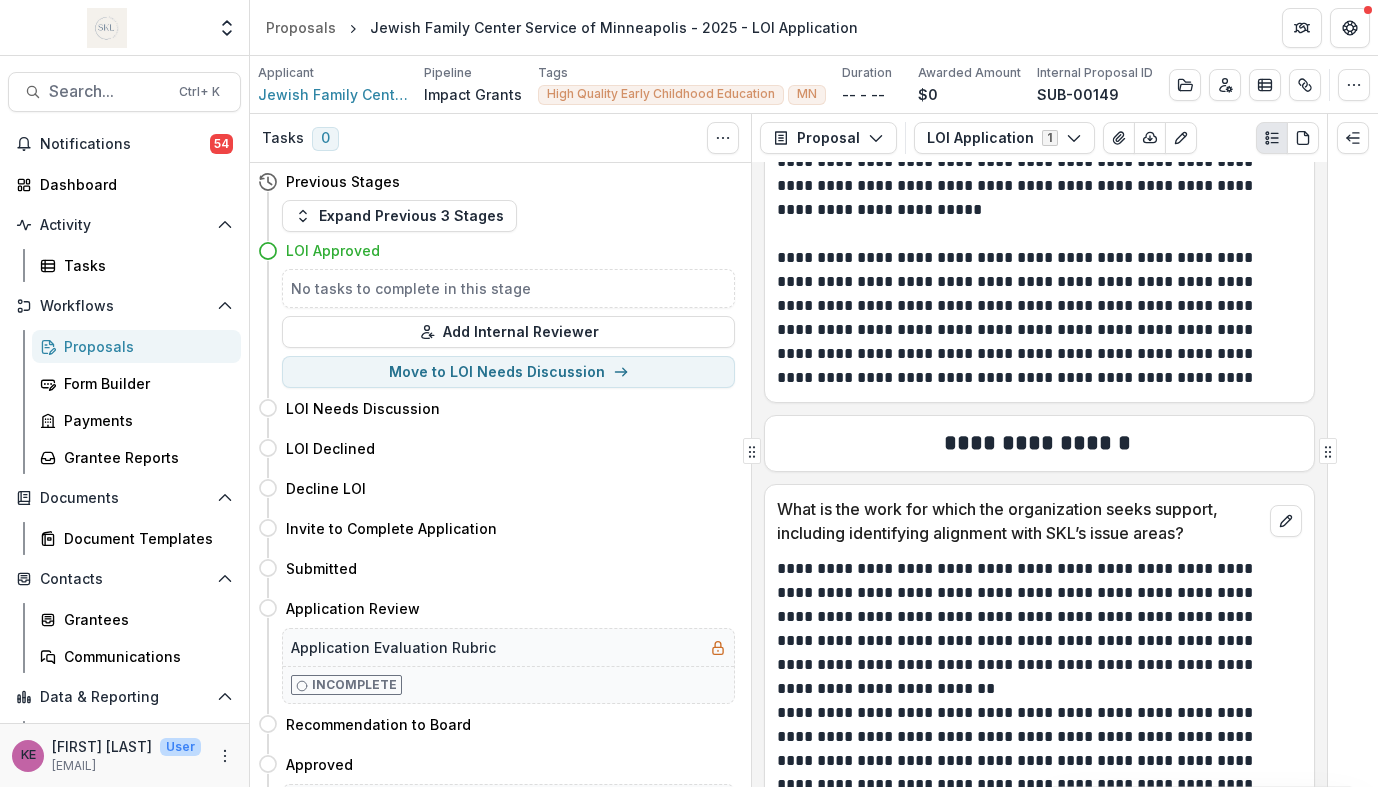 click on "Proposals" at bounding box center (144, 346) 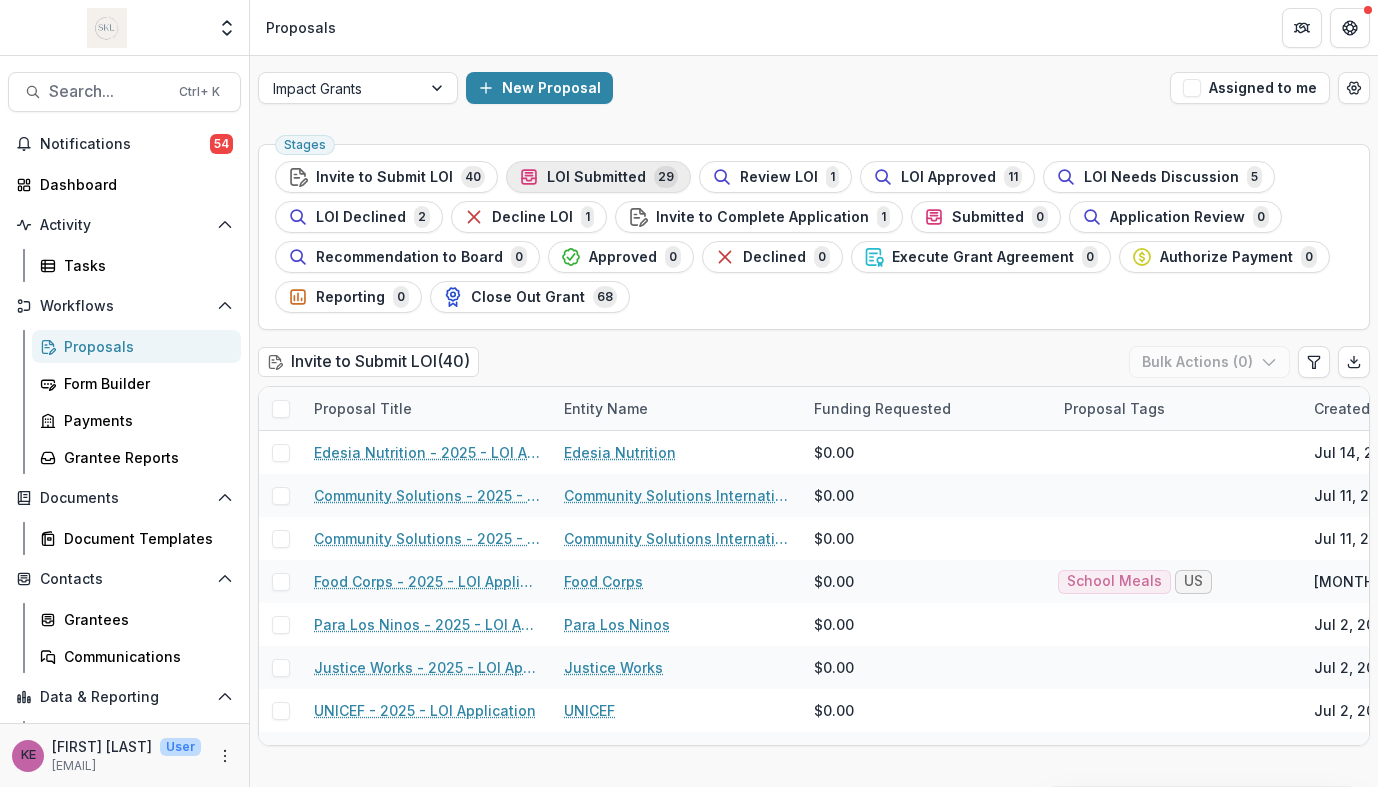 click on "LOI Submitted 29" at bounding box center (598, 177) 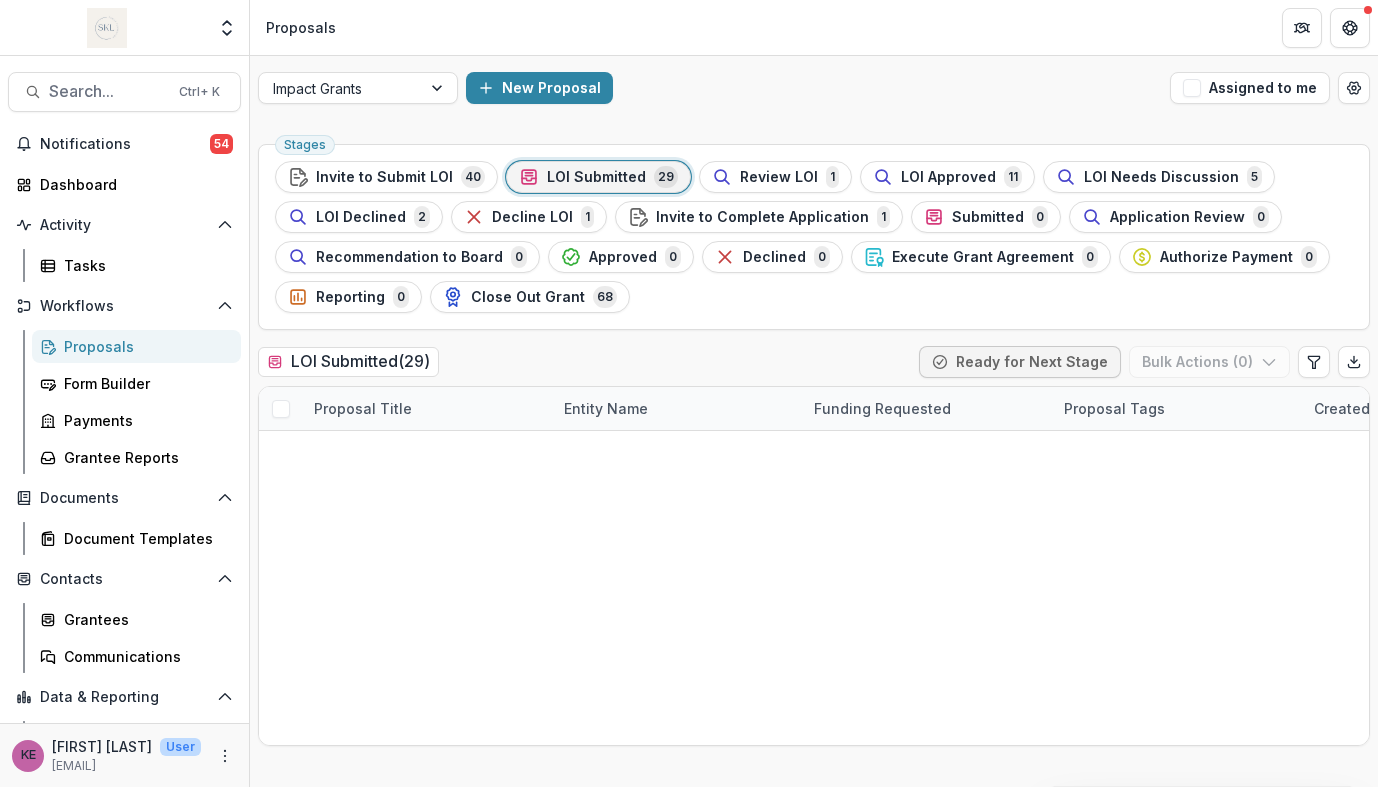 click on "Stages Invite to Submit LOI 40 LOI Submitted 29 Review LOI 1 LOI Approved 11 LOI Needs Discussion 5 LOI Declined 2 Decline LOI 1 Invite to Complete Application 1 Submitted 0 Application Review 0 Recommendation to Board 0 Approved 0 Declined 0 Execute Grant Agreement 0 Authorize Payment 0 Reporting 0 Close Out Grant 68" at bounding box center (814, 237) 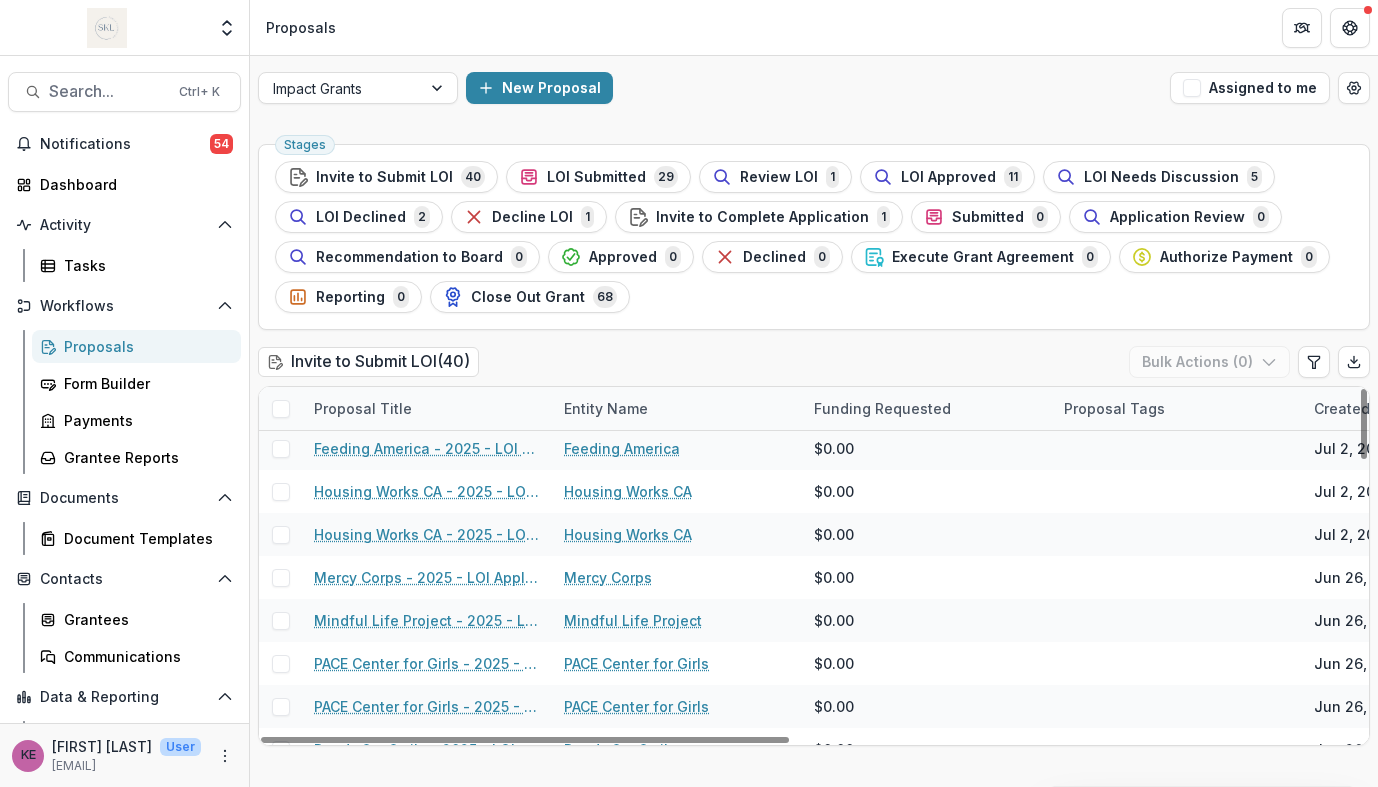 scroll, scrollTop: 460, scrollLeft: 0, axis: vertical 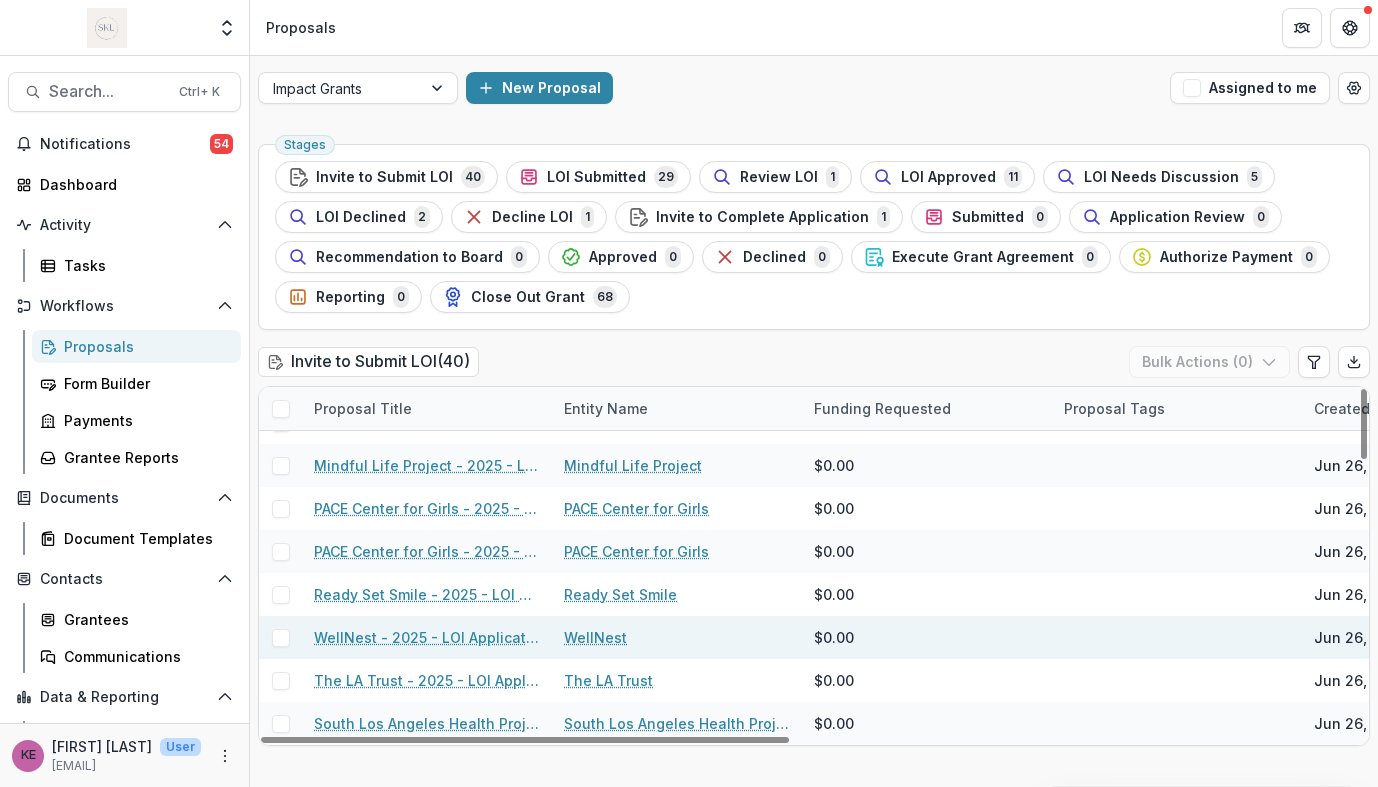 click on "WellNest - 2025 - LOI Application" at bounding box center (427, 637) 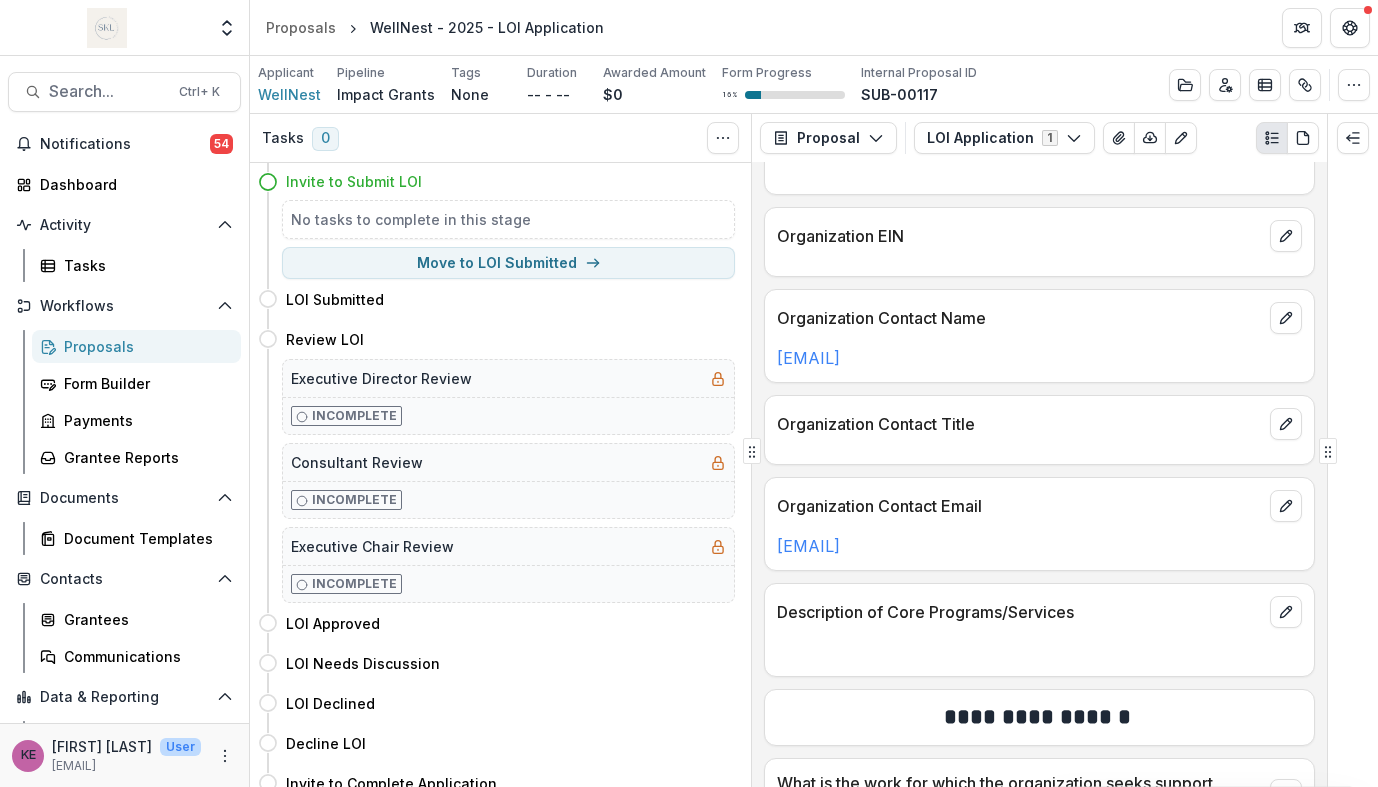 scroll, scrollTop: 0, scrollLeft: 0, axis: both 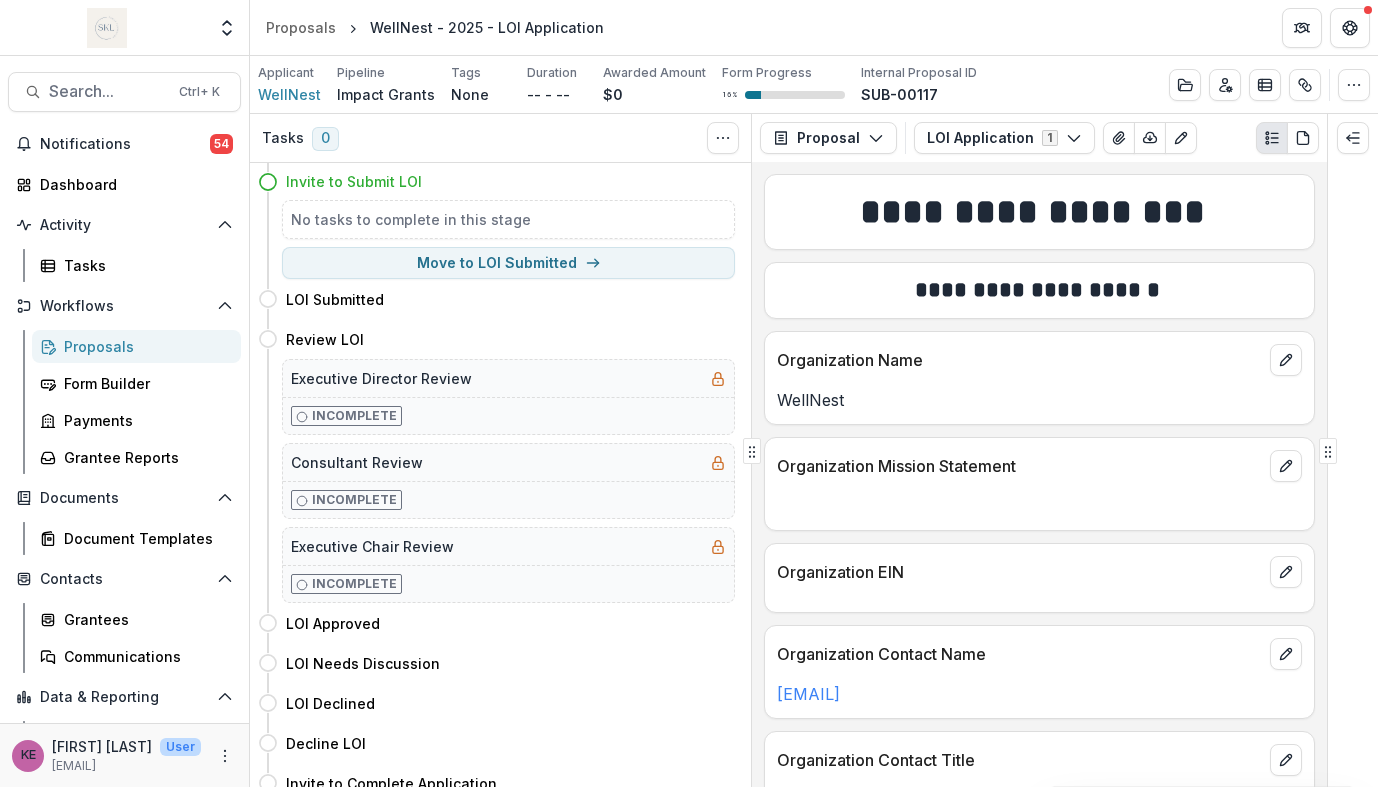 click on "Proposals" at bounding box center (144, 346) 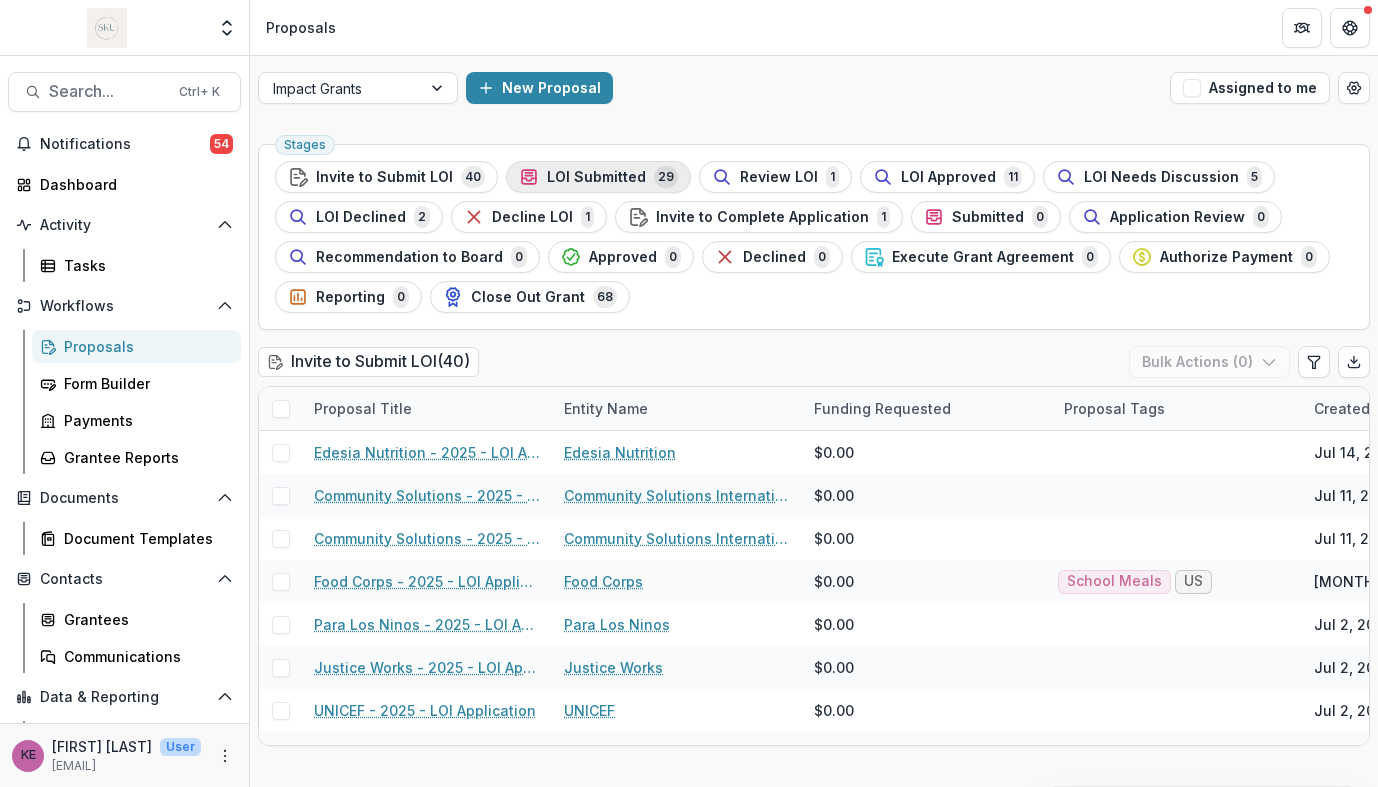 click on "LOI Submitted" at bounding box center (596, 177) 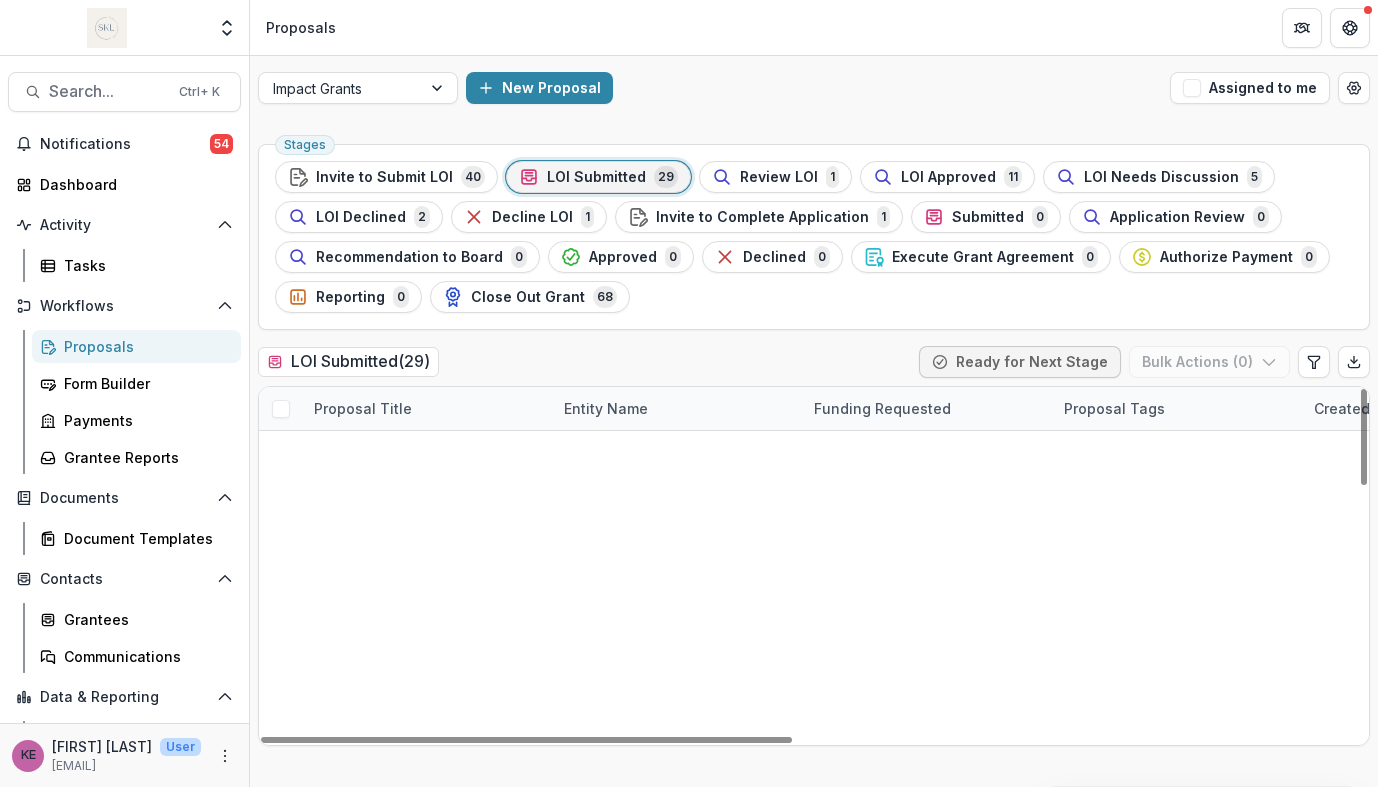scroll, scrollTop: 0, scrollLeft: 0, axis: both 